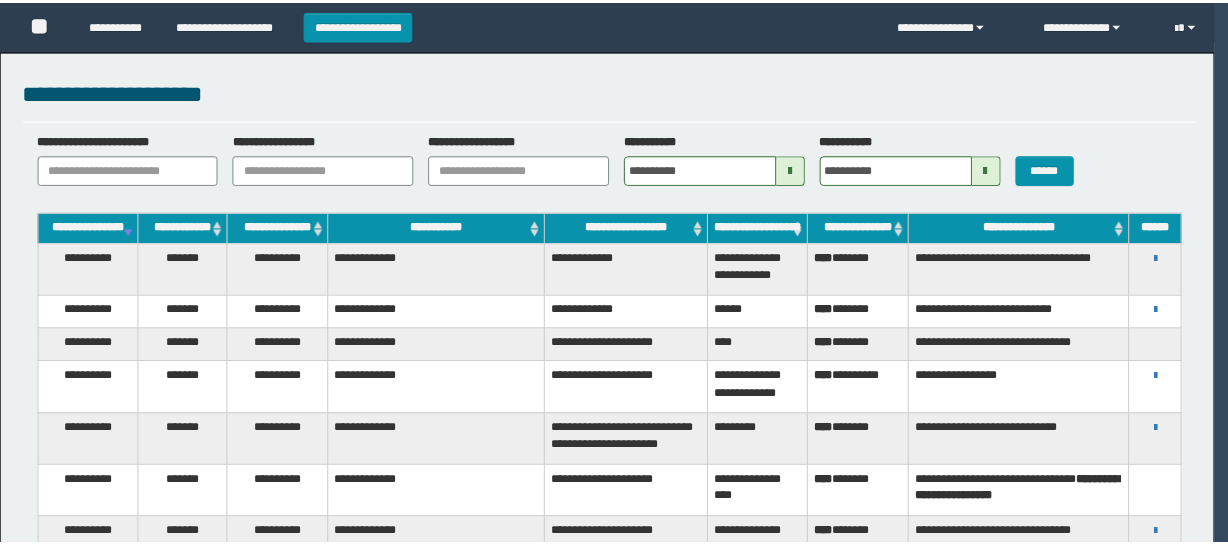 scroll, scrollTop: 0, scrollLeft: 0, axis: both 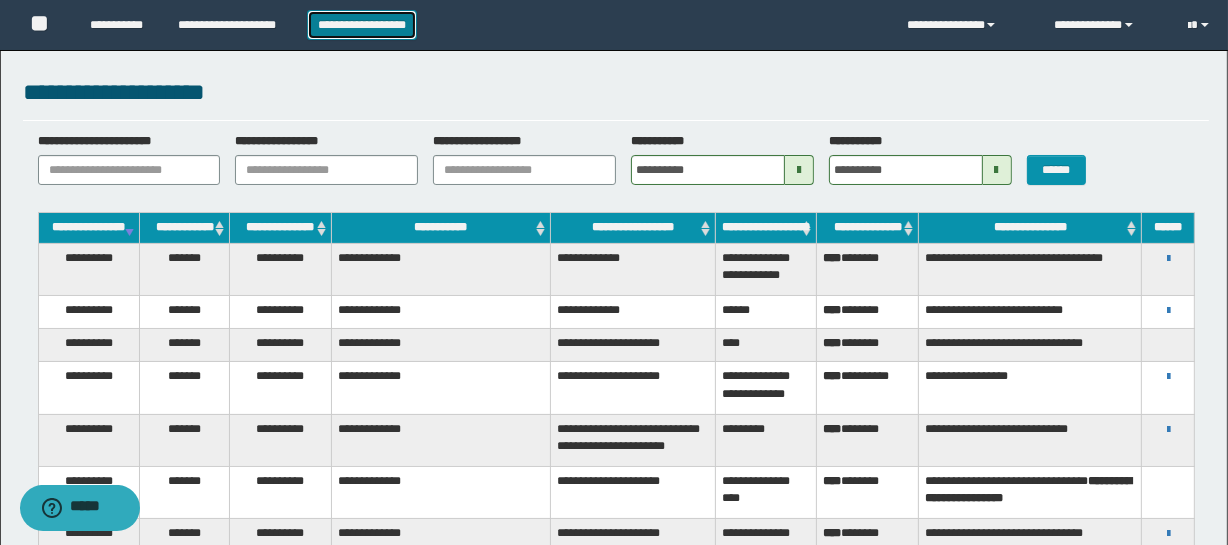 click on "**********" at bounding box center [362, 25] 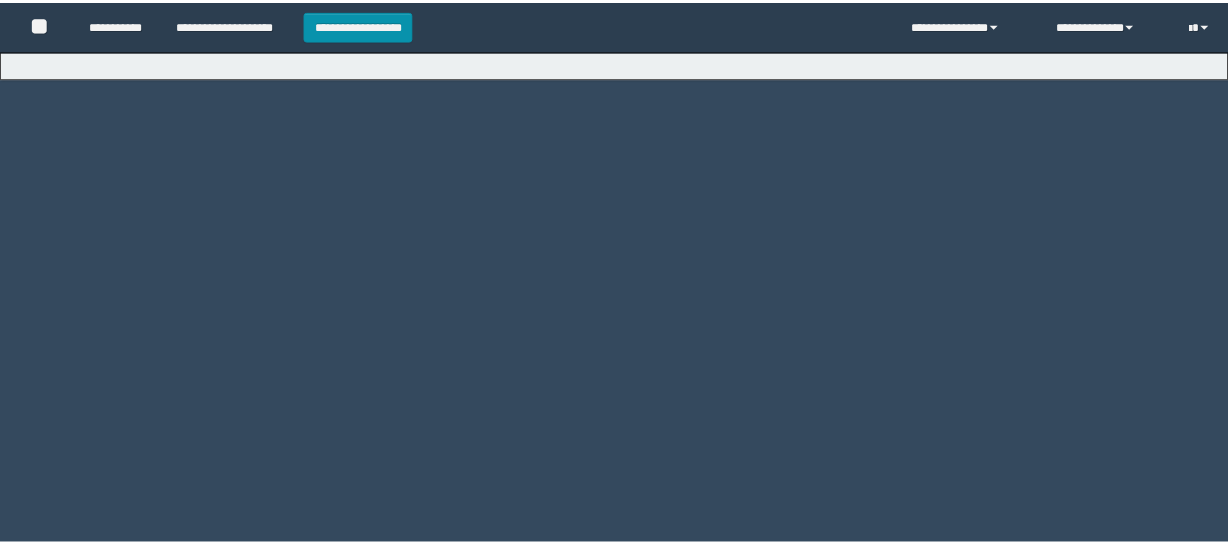 scroll, scrollTop: 0, scrollLeft: 0, axis: both 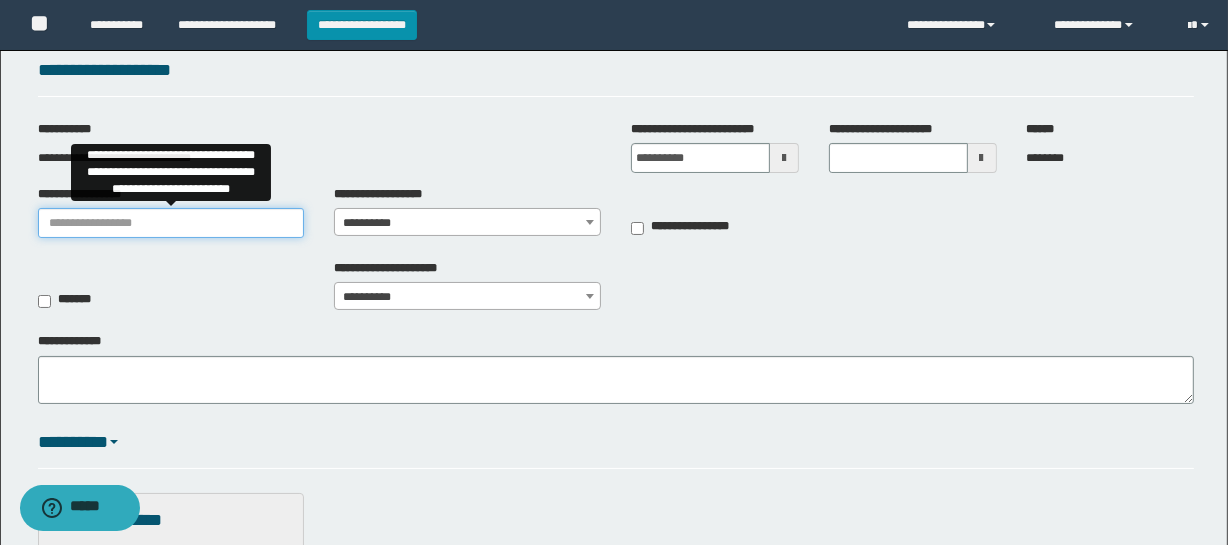 click on "**********" at bounding box center (171, 223) 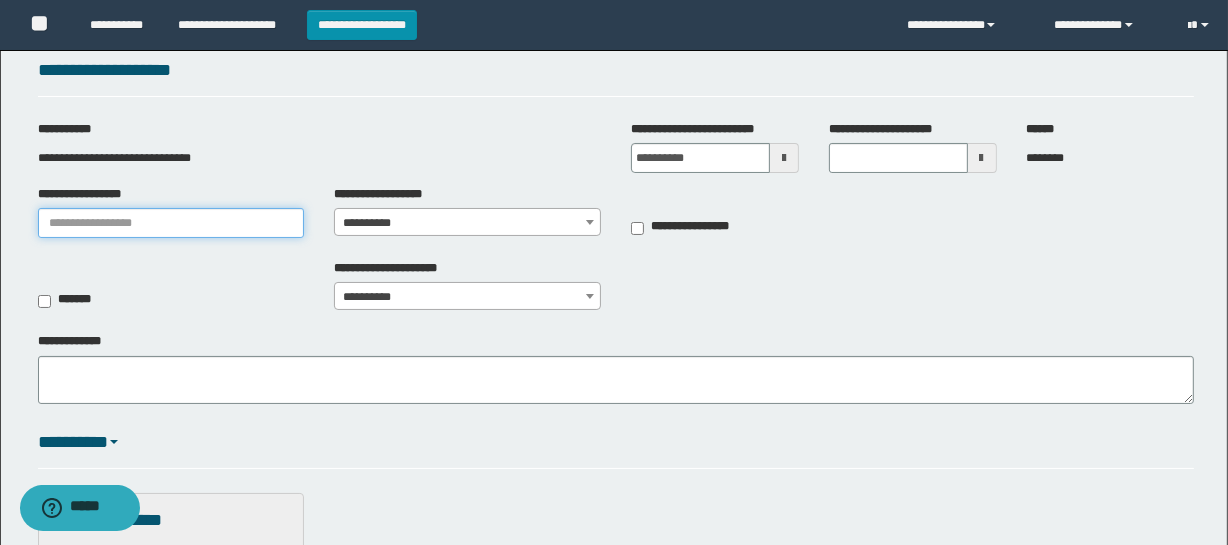 type on "**********" 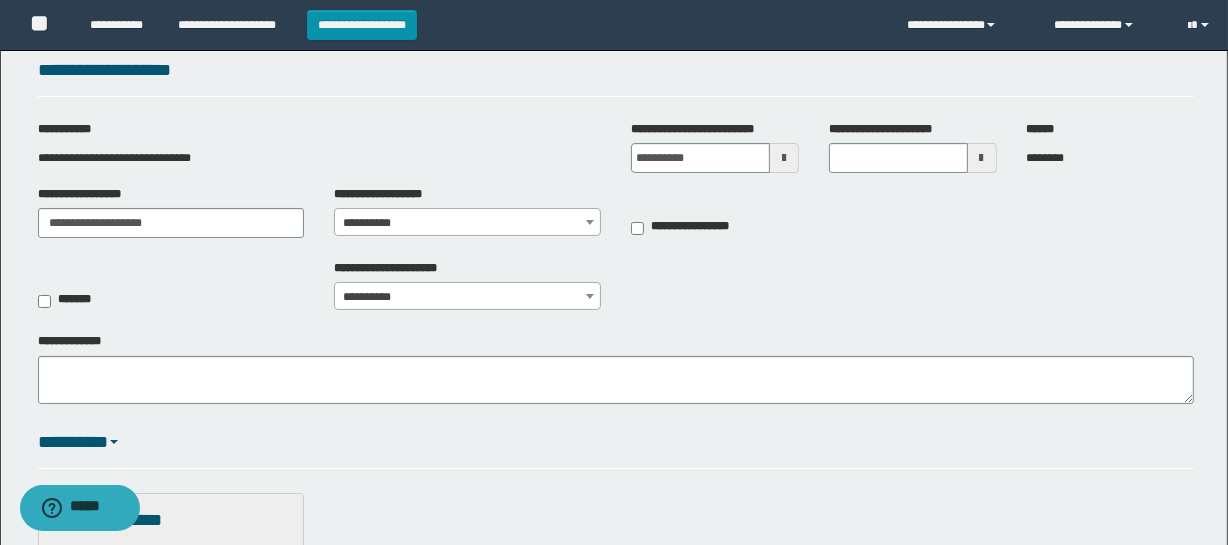 click on "**********" at bounding box center (467, 223) 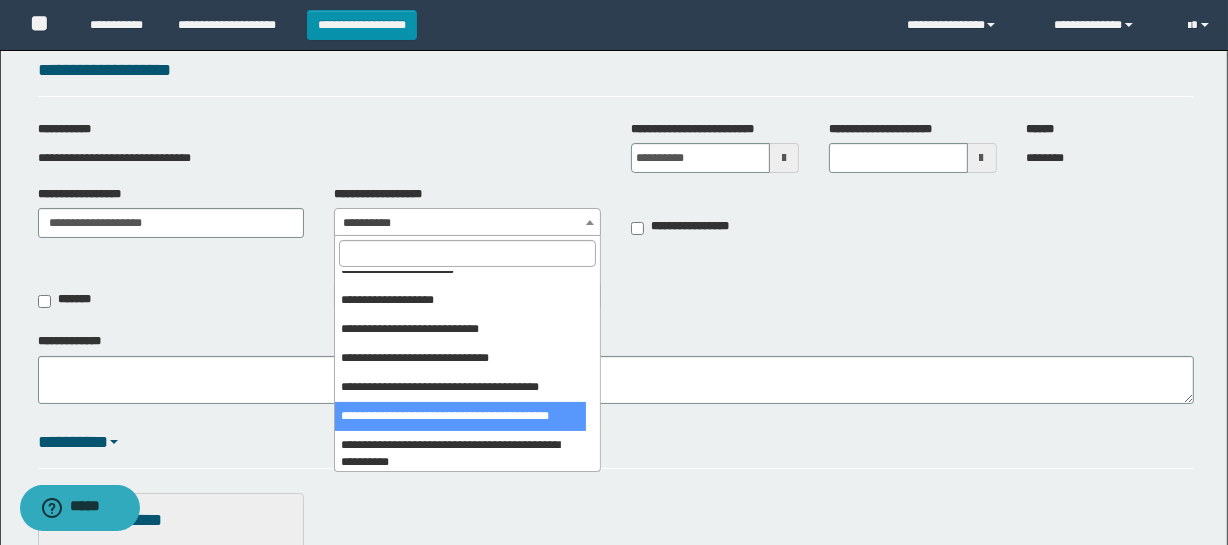 scroll, scrollTop: 636, scrollLeft: 0, axis: vertical 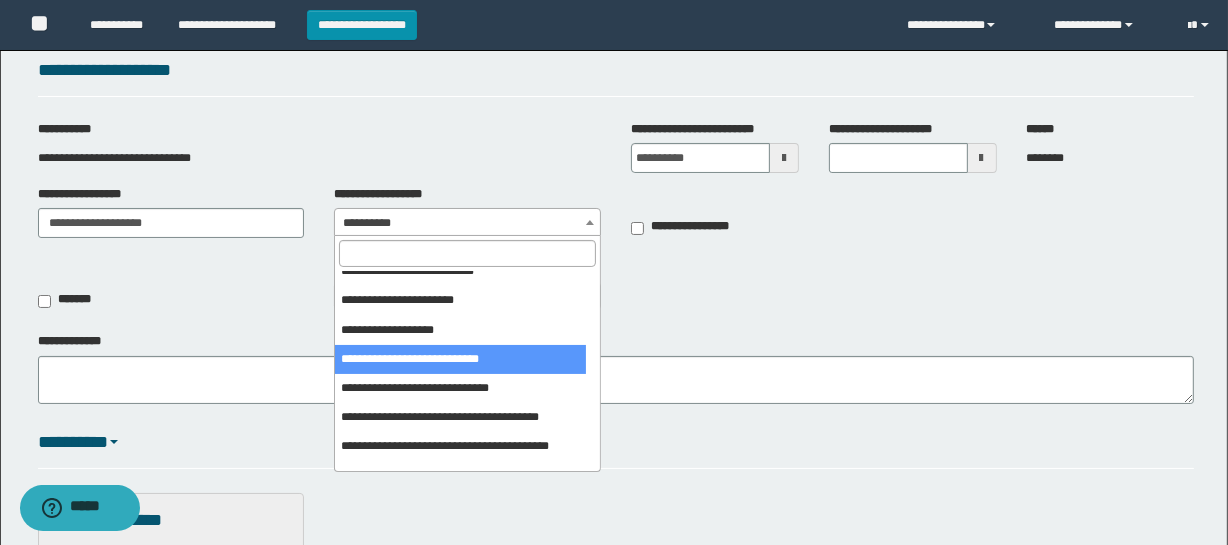 select on "***" 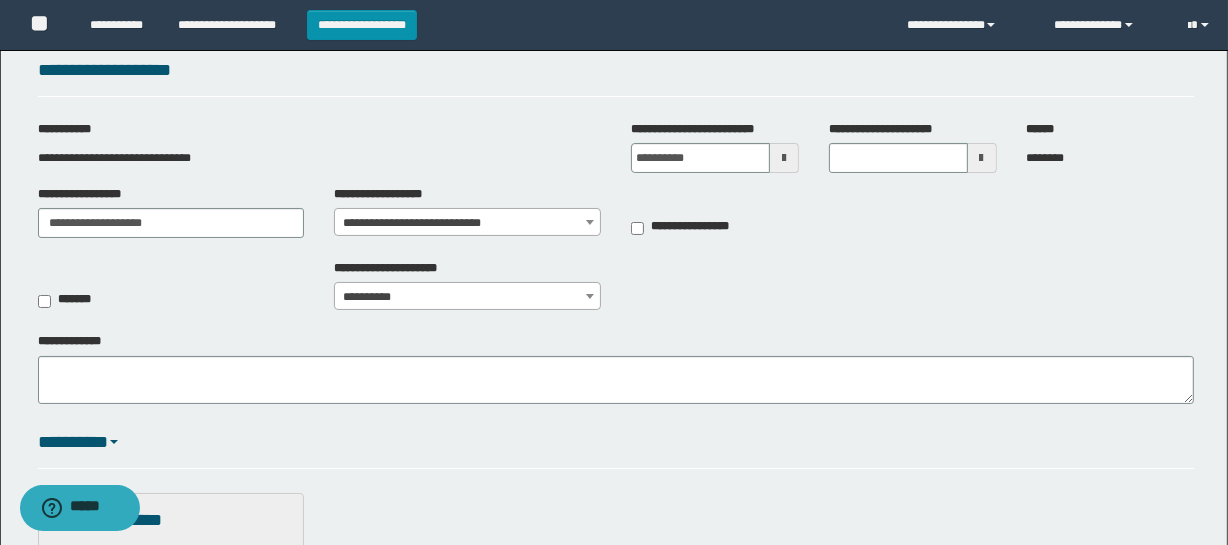click at bounding box center [784, 158] 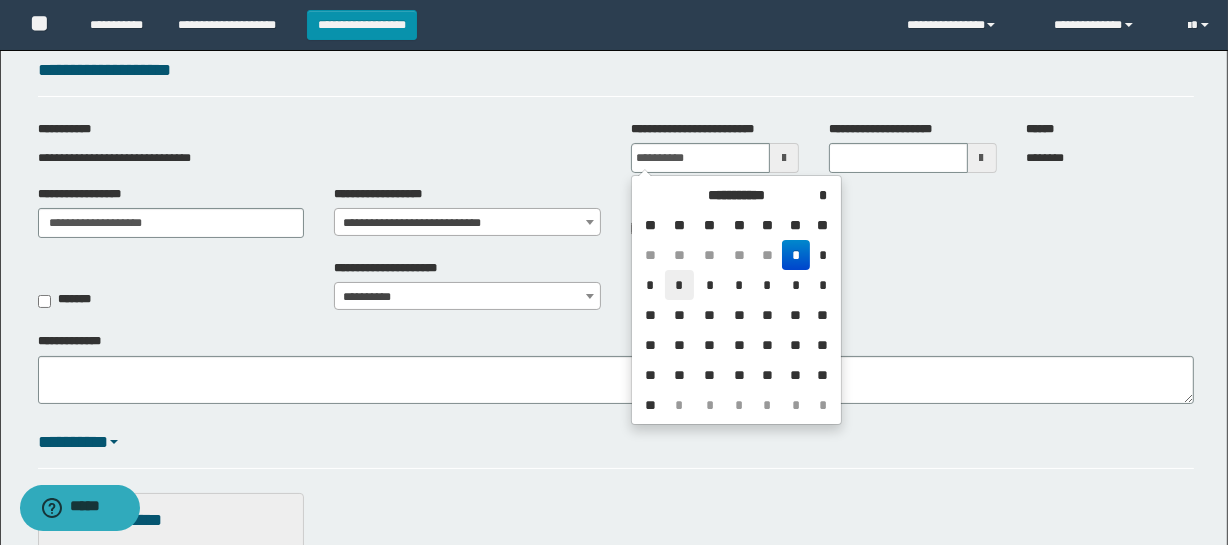click on "*" at bounding box center (679, 285) 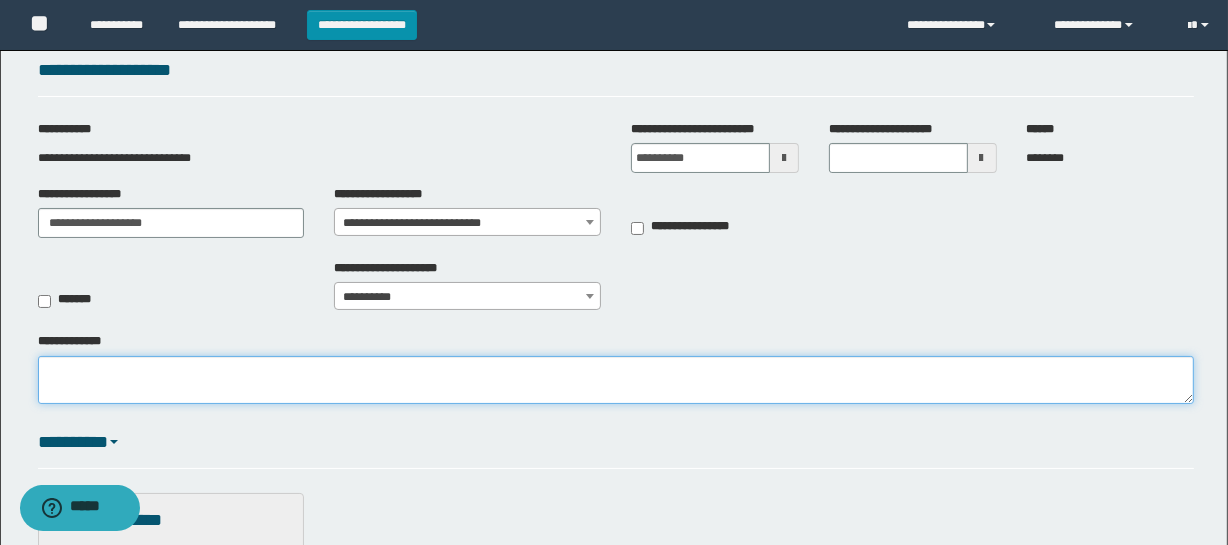 click on "**********" at bounding box center (616, 380) 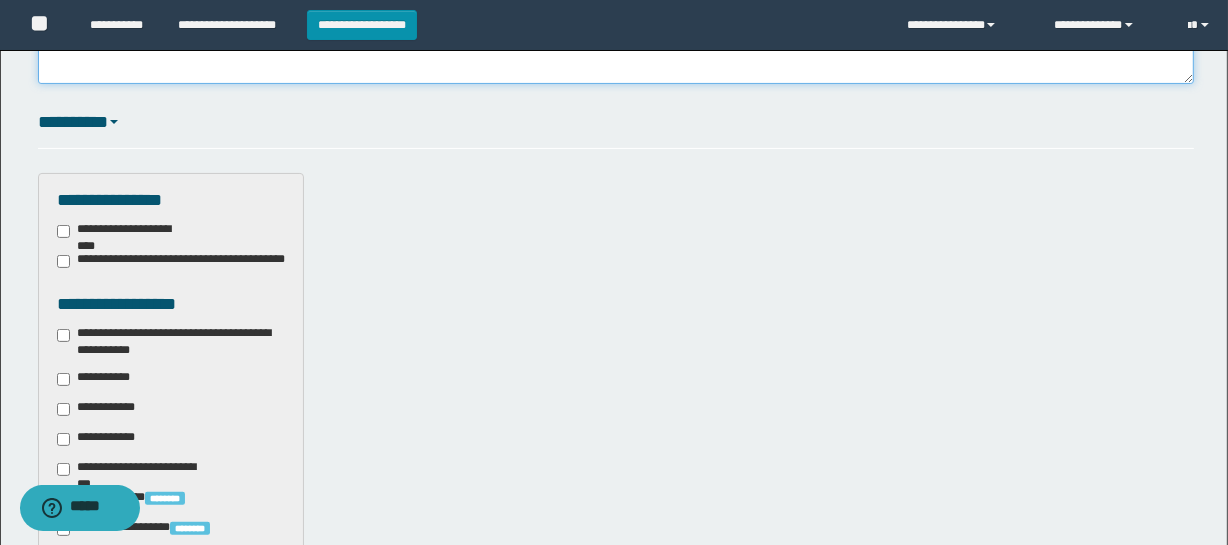 scroll, scrollTop: 454, scrollLeft: 0, axis: vertical 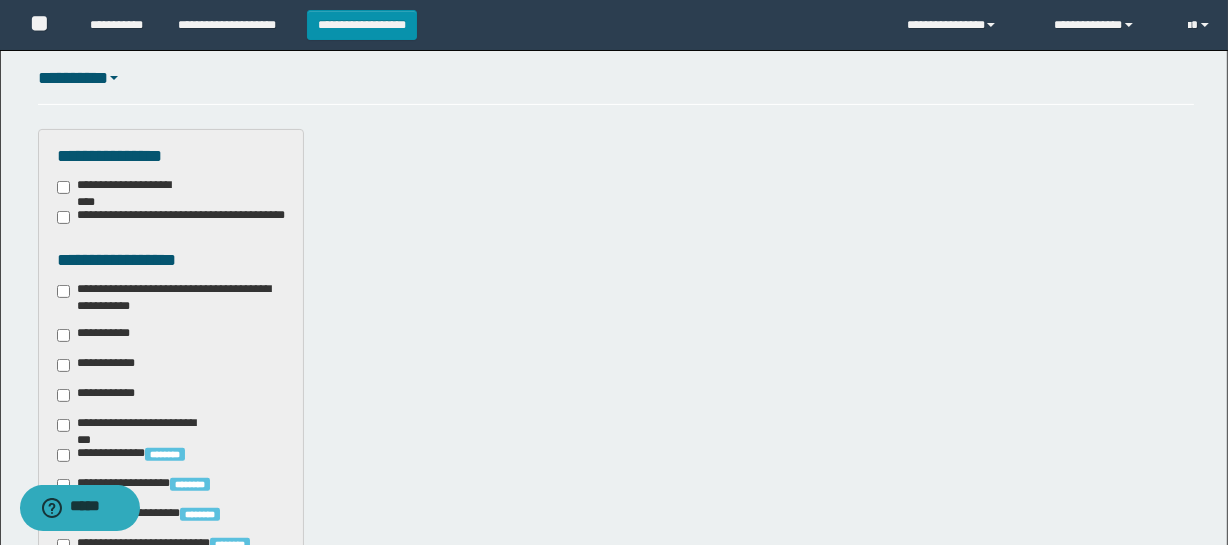 click on "**********" at bounding box center [171, 298] 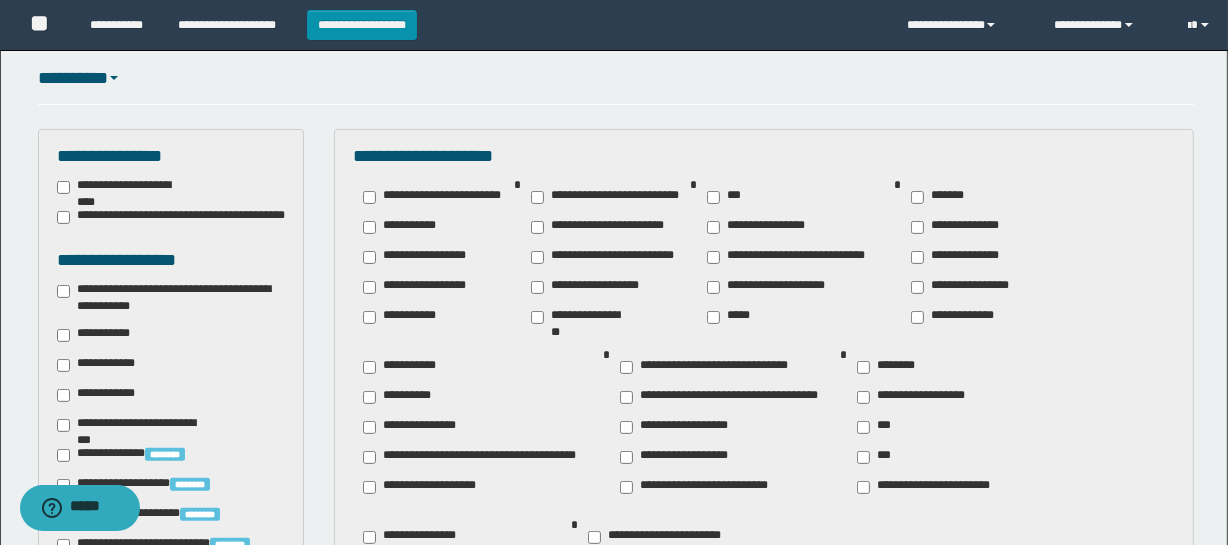 click on "**********" at bounding box center [103, 365] 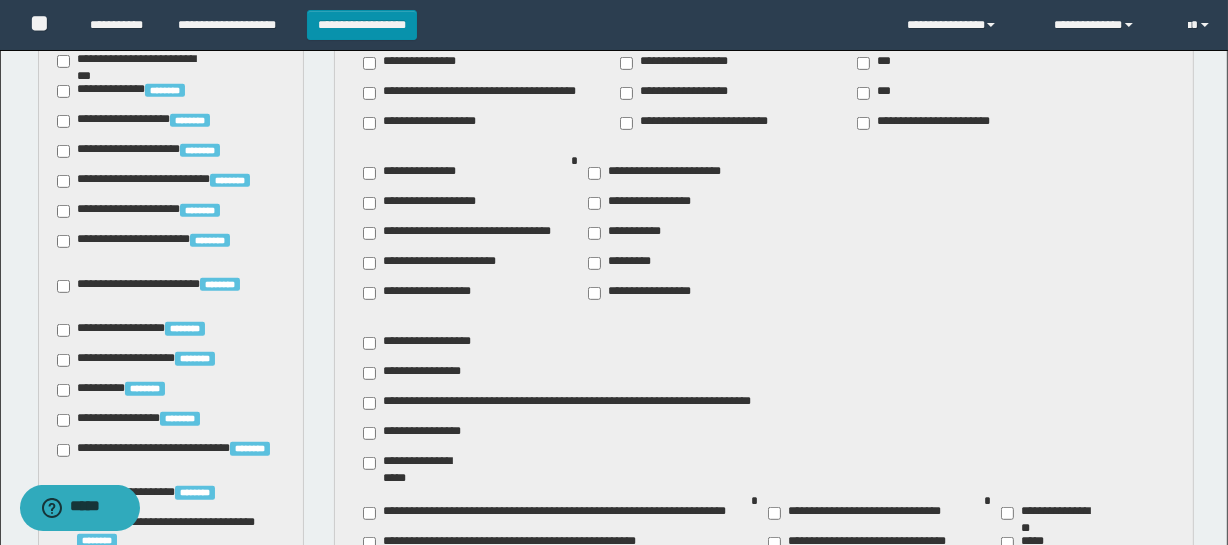 scroll, scrollTop: 909, scrollLeft: 0, axis: vertical 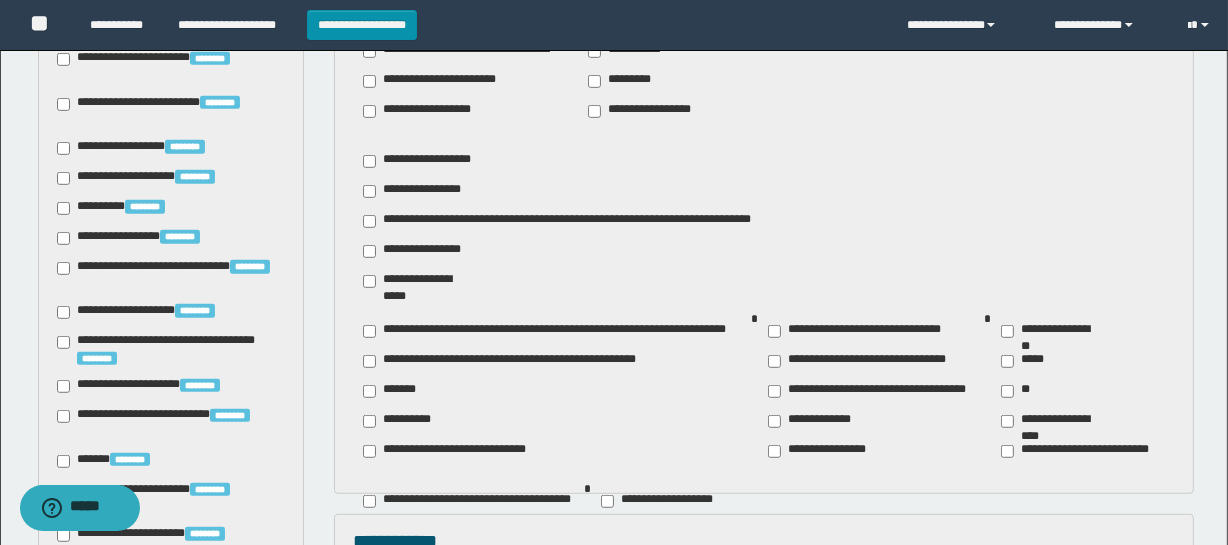 click on "**********" at bounding box center (405, 531) 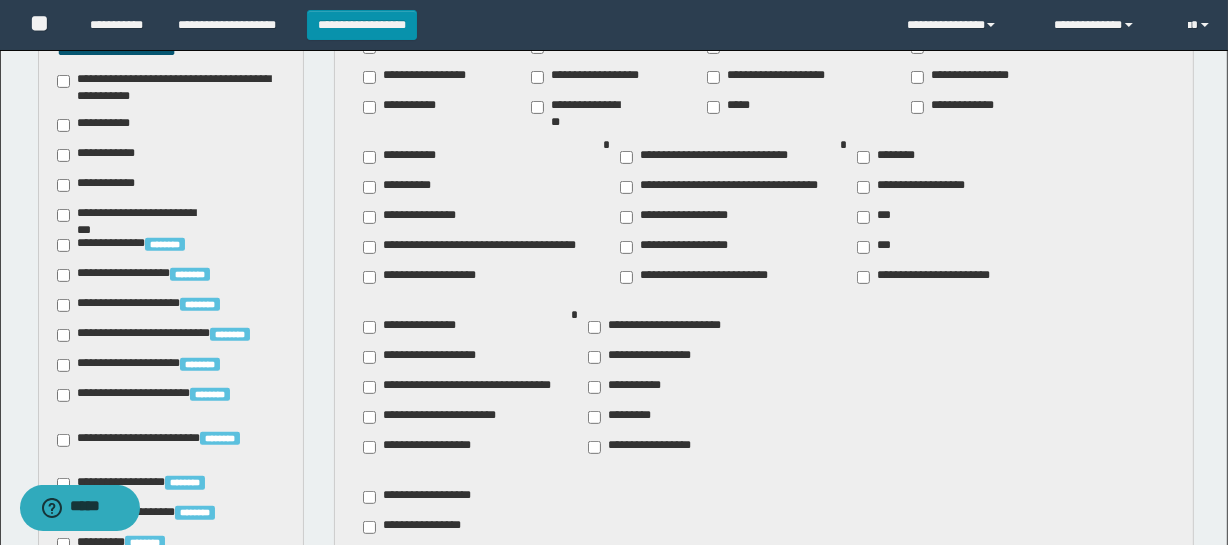 scroll, scrollTop: 727, scrollLeft: 0, axis: vertical 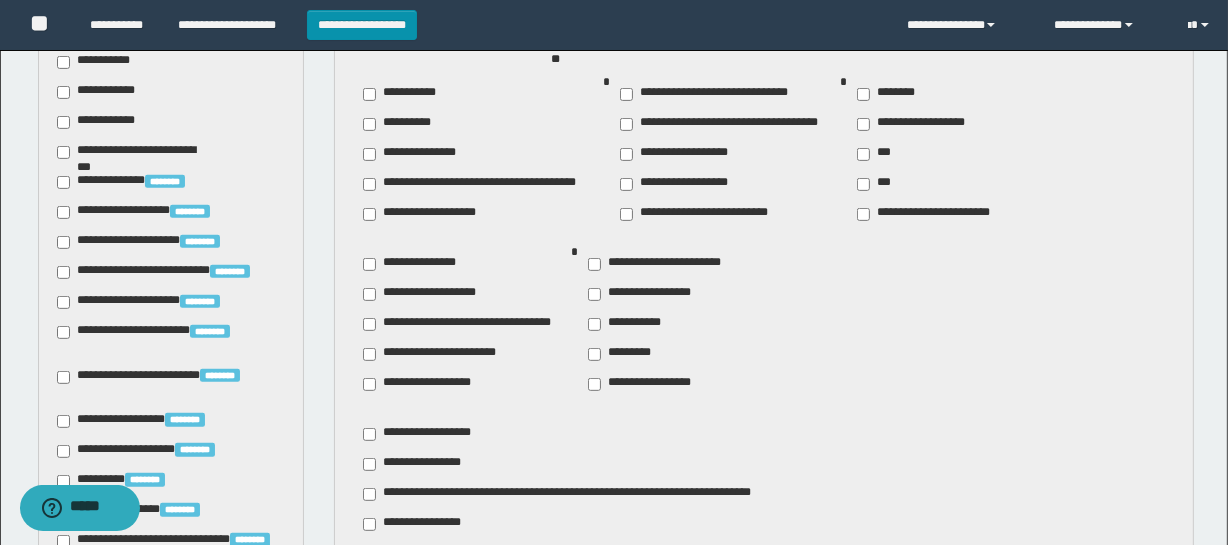 click on "**********" at bounding box center [432, 384] 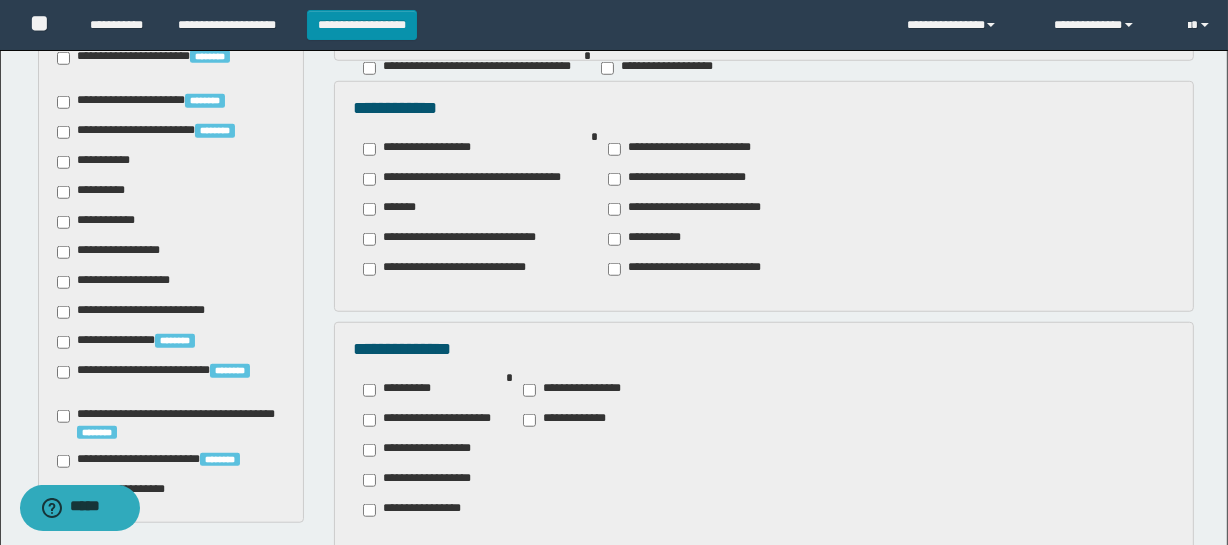 scroll, scrollTop: 1454, scrollLeft: 0, axis: vertical 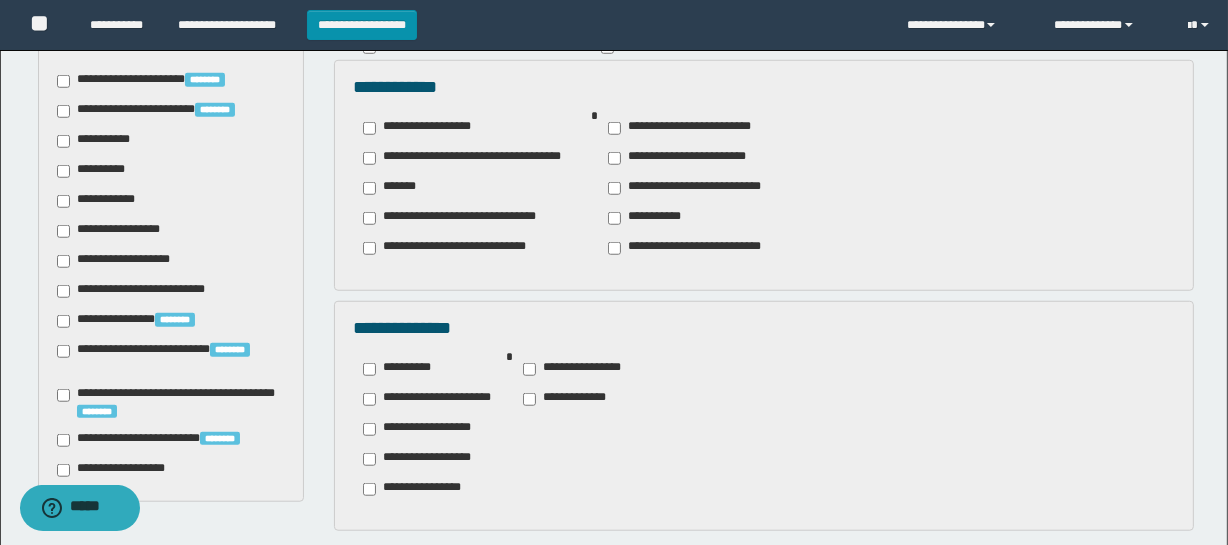 click on "**********" at bounding box center (97, 141) 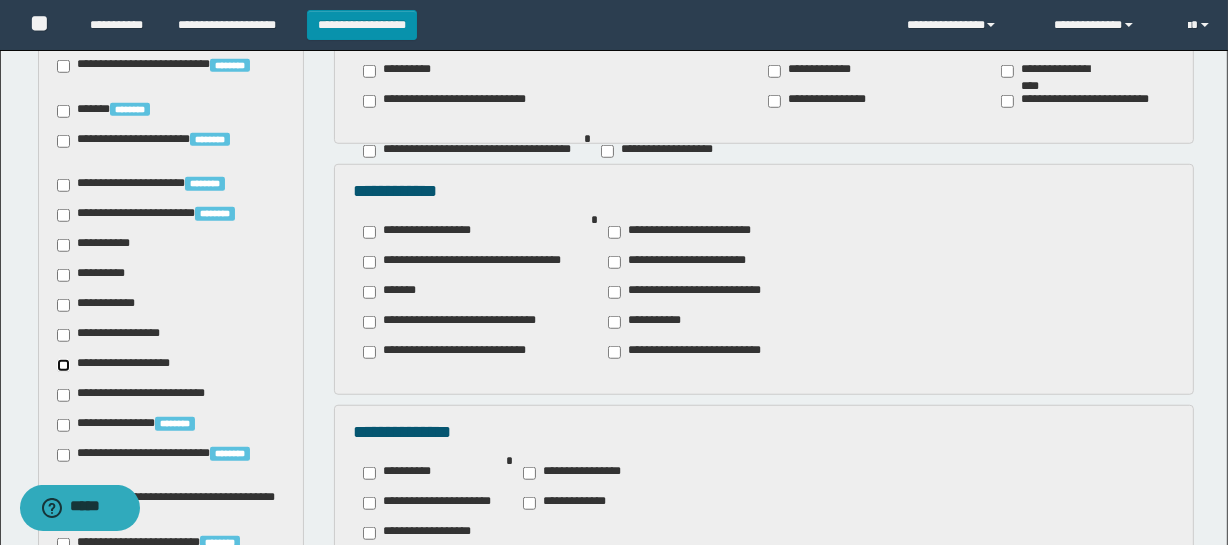 scroll, scrollTop: 1363, scrollLeft: 0, axis: vertical 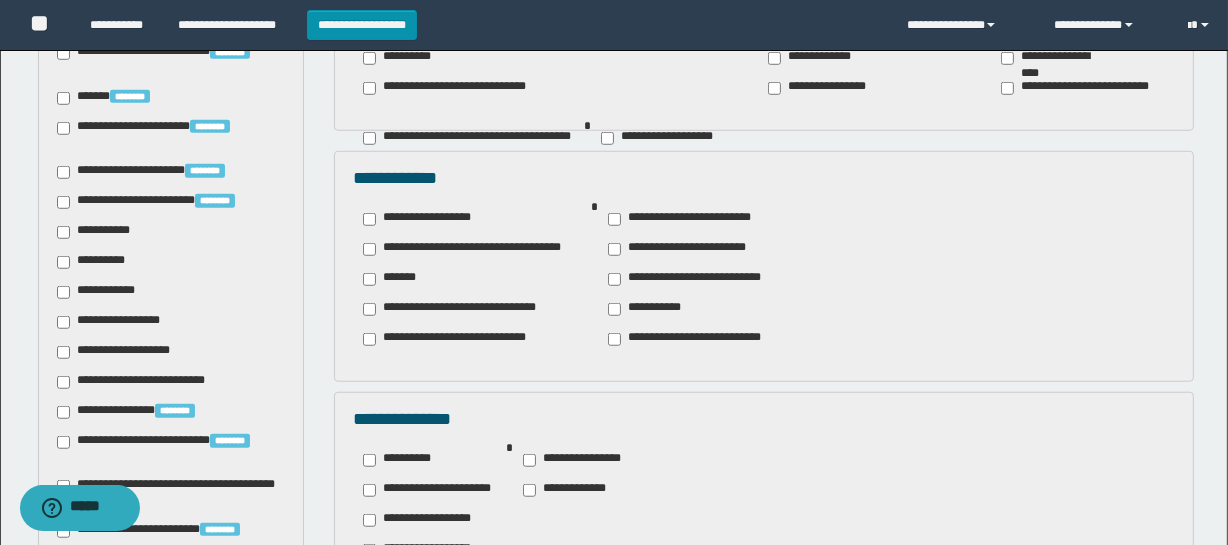 click on "**********" at bounding box center [691, 339] 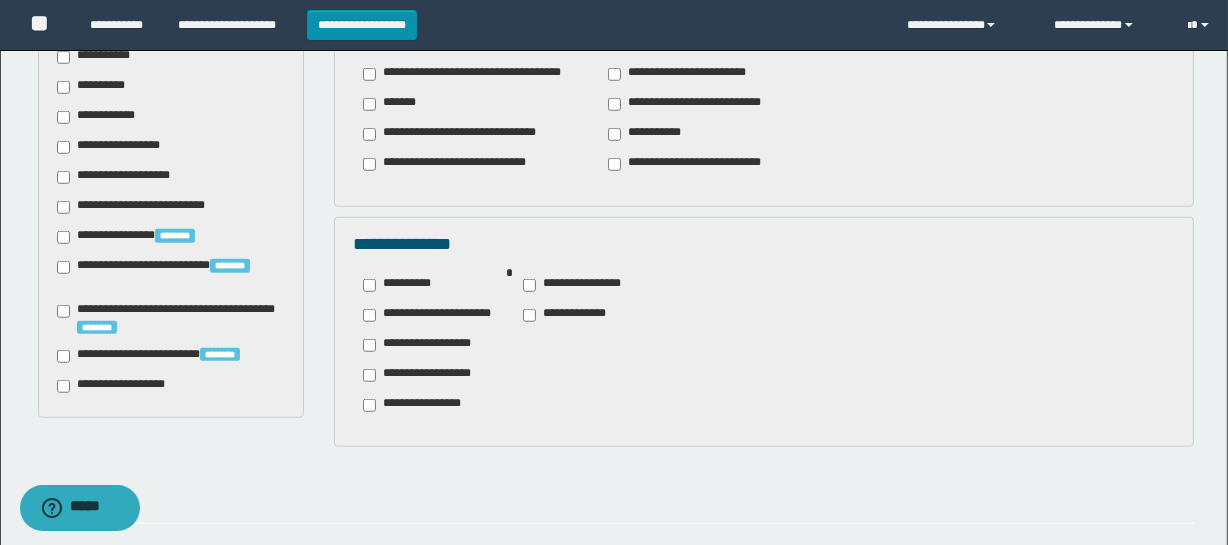 scroll, scrollTop: 1545, scrollLeft: 0, axis: vertical 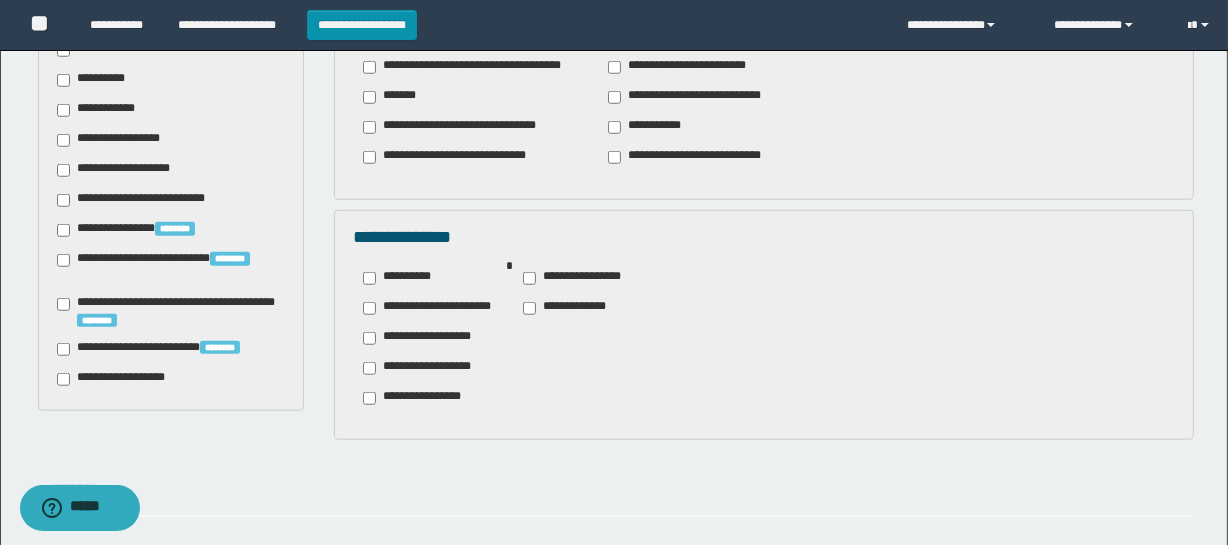 click on "**********" at bounding box center [572, 308] 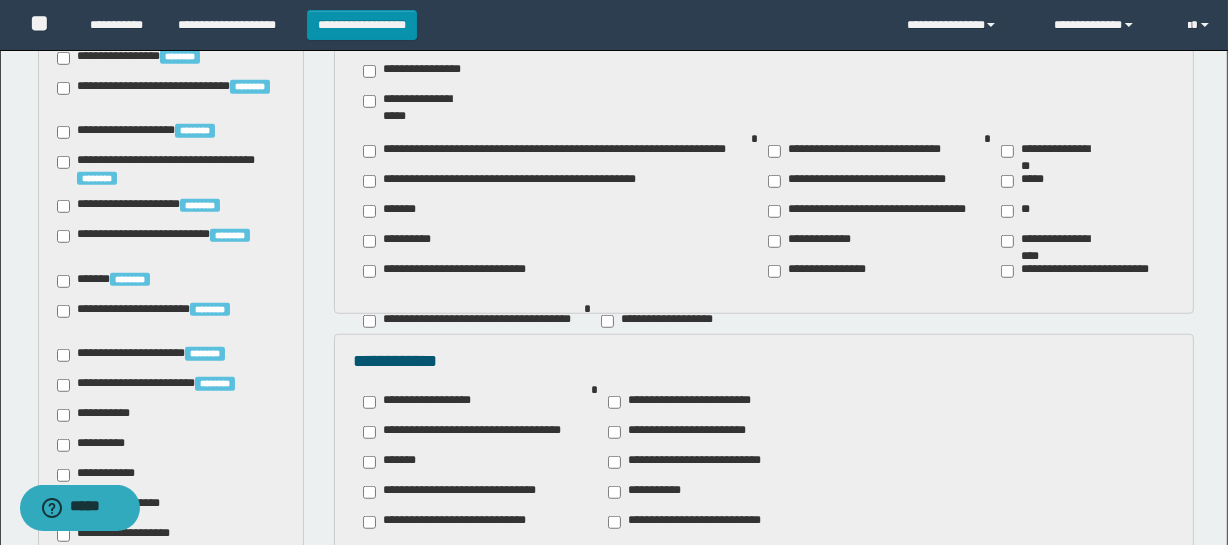 scroll, scrollTop: 1181, scrollLeft: 0, axis: vertical 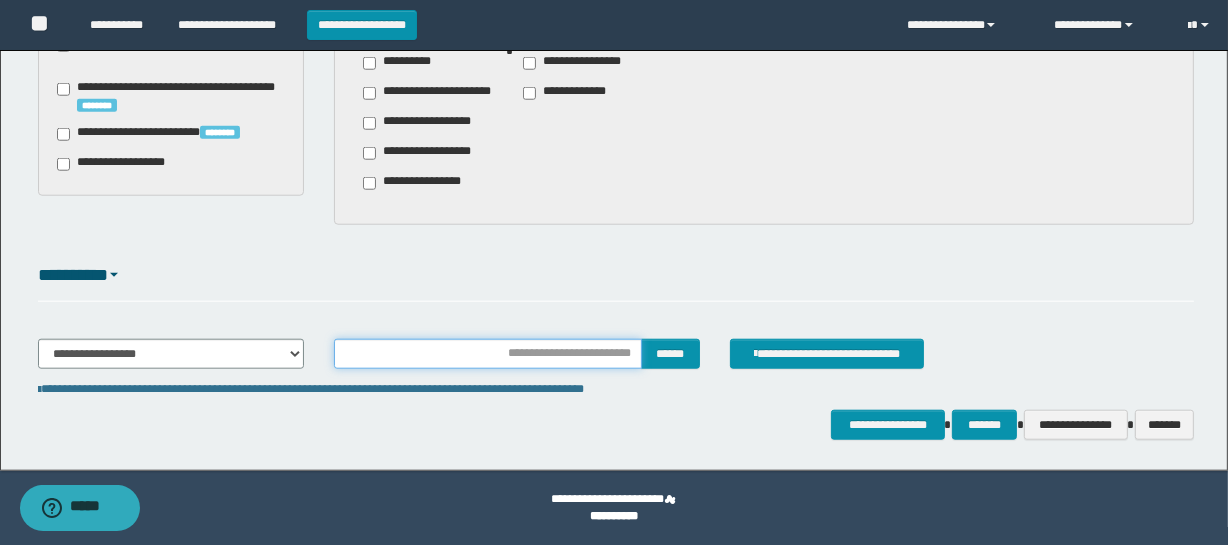 click at bounding box center (487, 354) 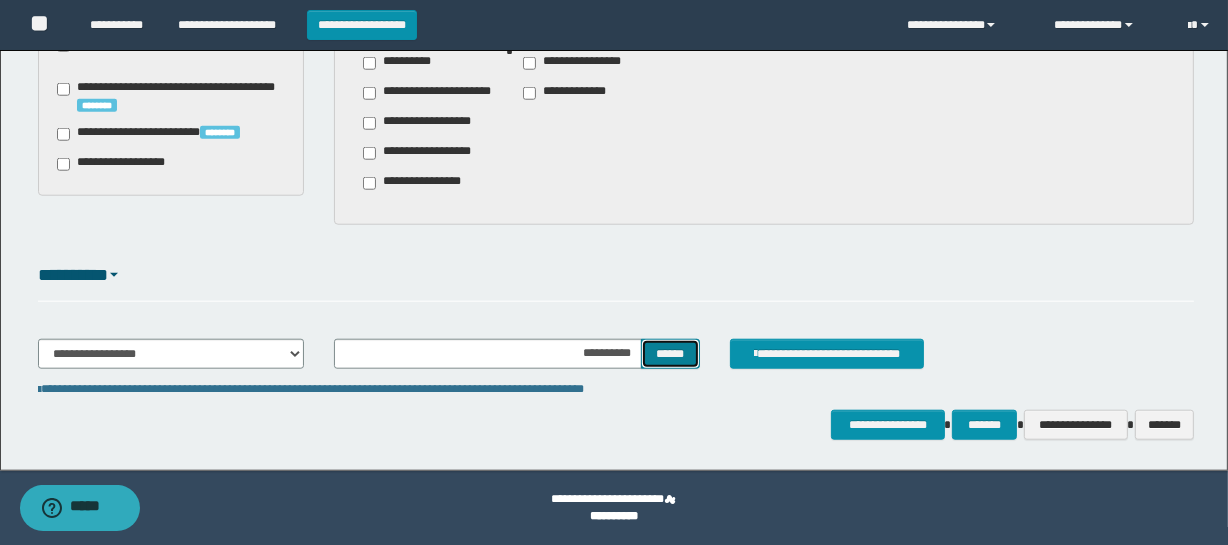 click on "******" at bounding box center [670, 354] 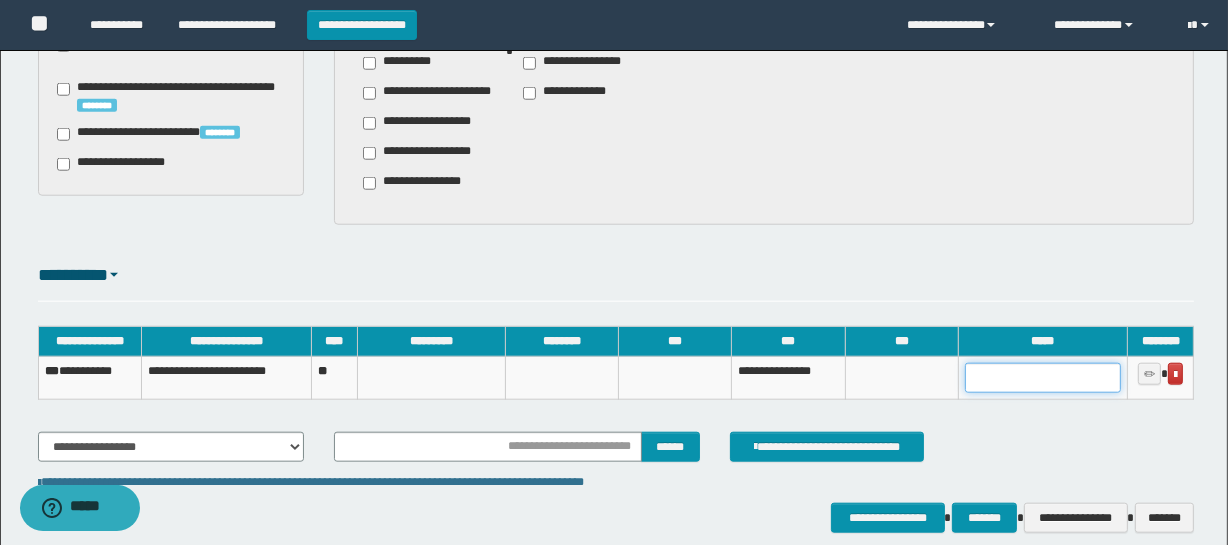 click at bounding box center [1043, 378] 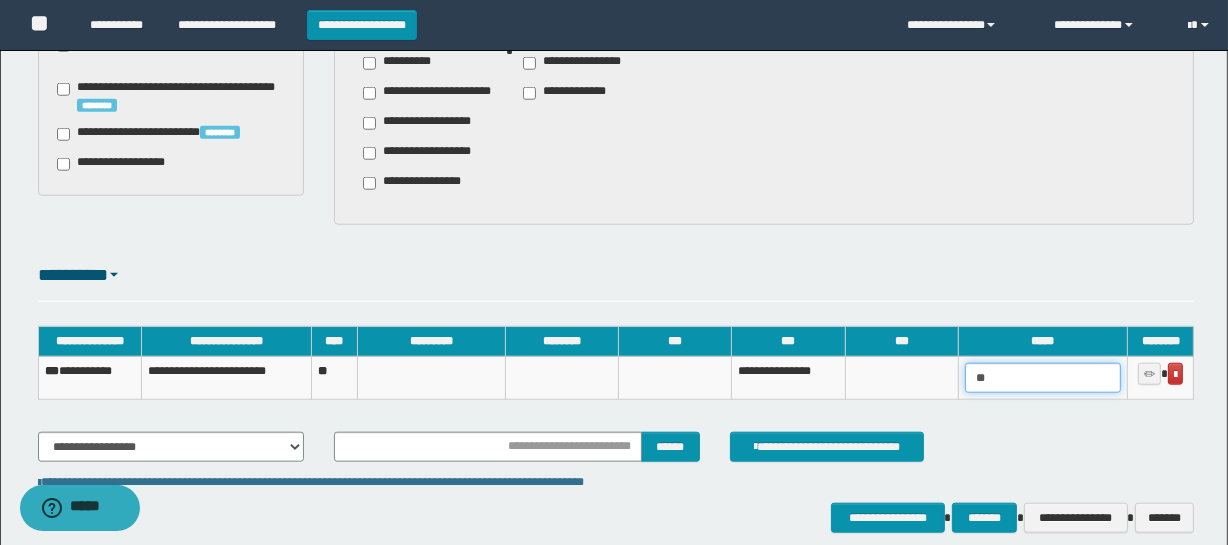 type on "*" 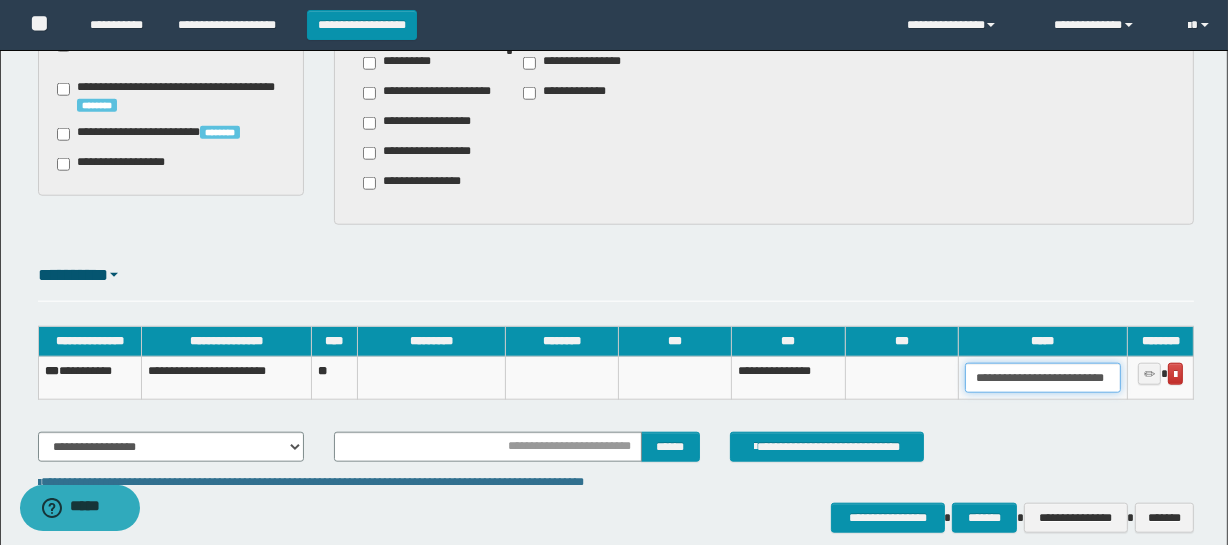 scroll, scrollTop: 0, scrollLeft: 5, axis: horizontal 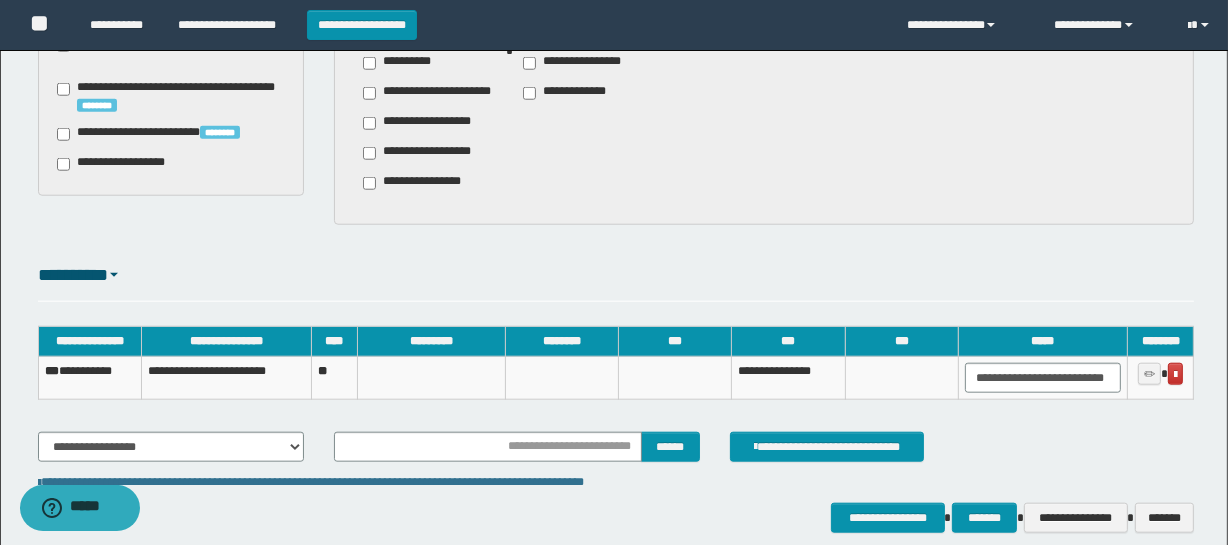 click on "**********" at bounding box center [616, 408] 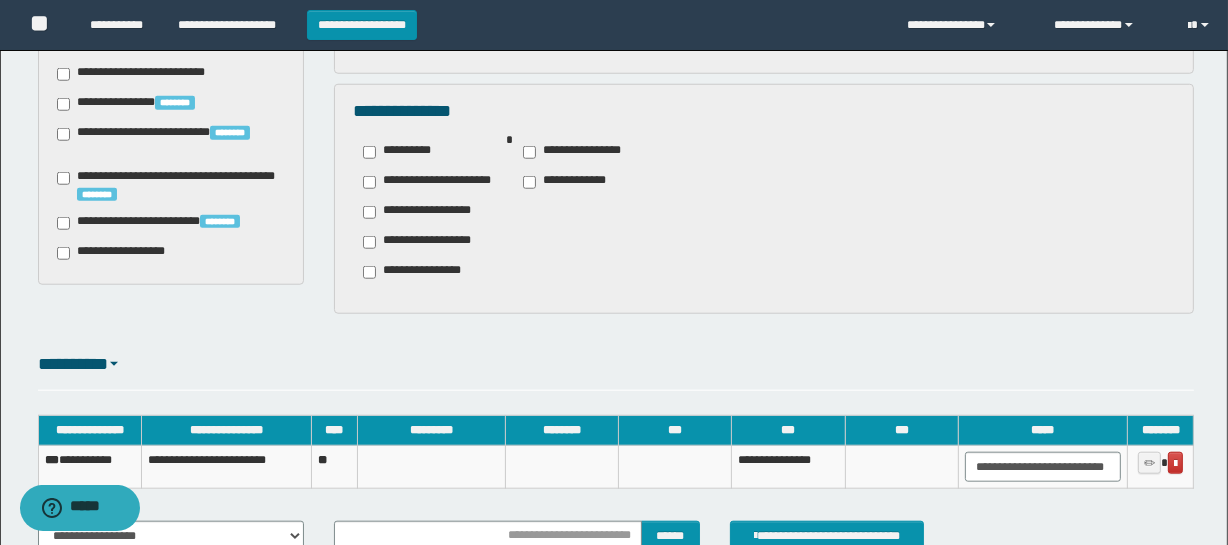 scroll, scrollTop: 1853, scrollLeft: 0, axis: vertical 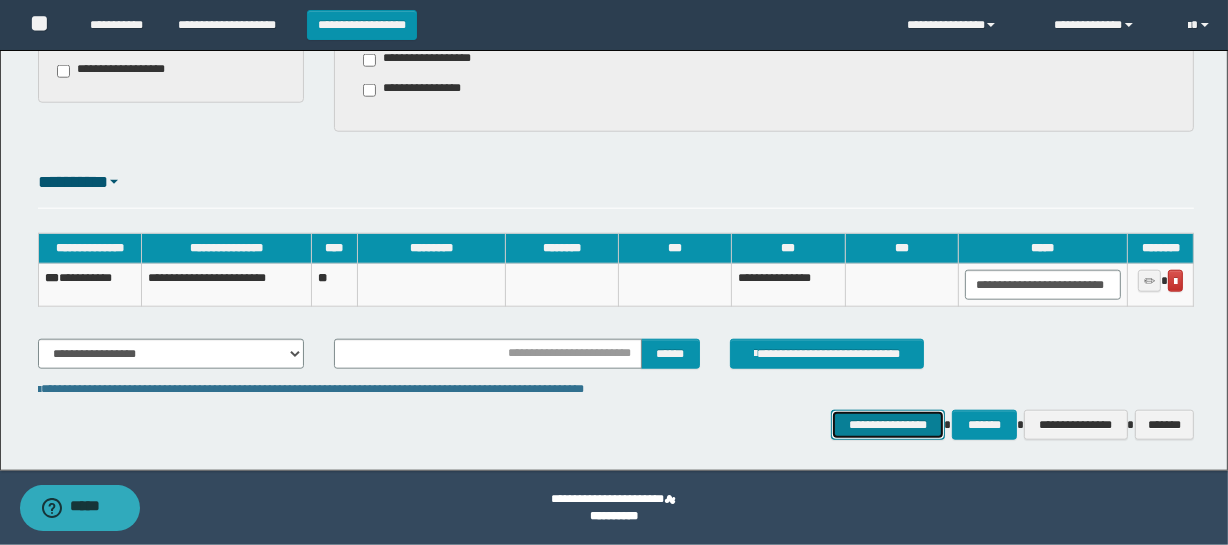 click on "**********" at bounding box center [887, 425] 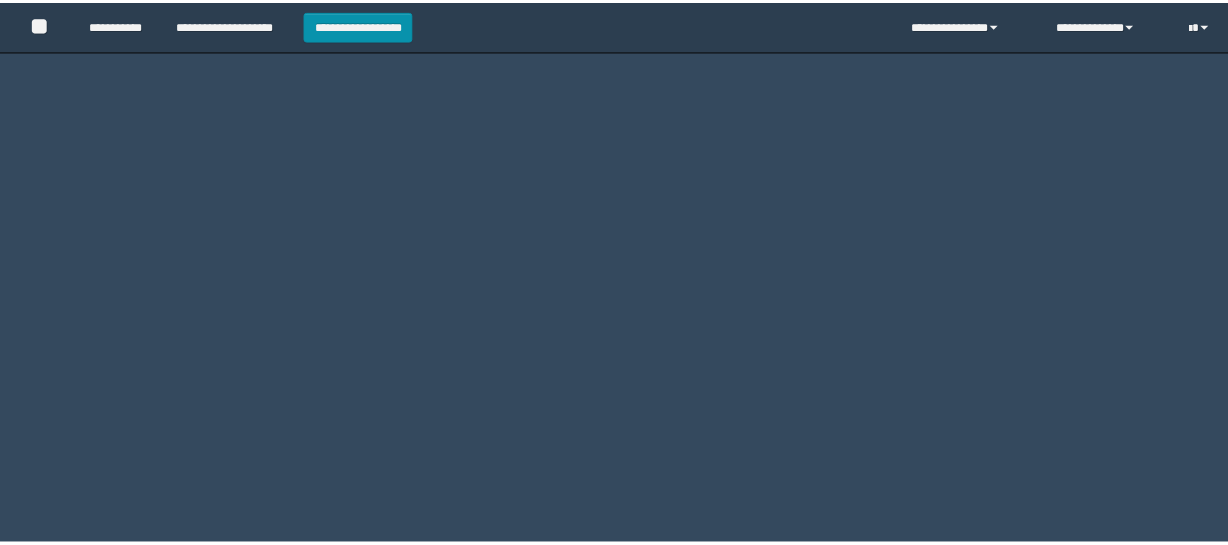 scroll, scrollTop: 0, scrollLeft: 0, axis: both 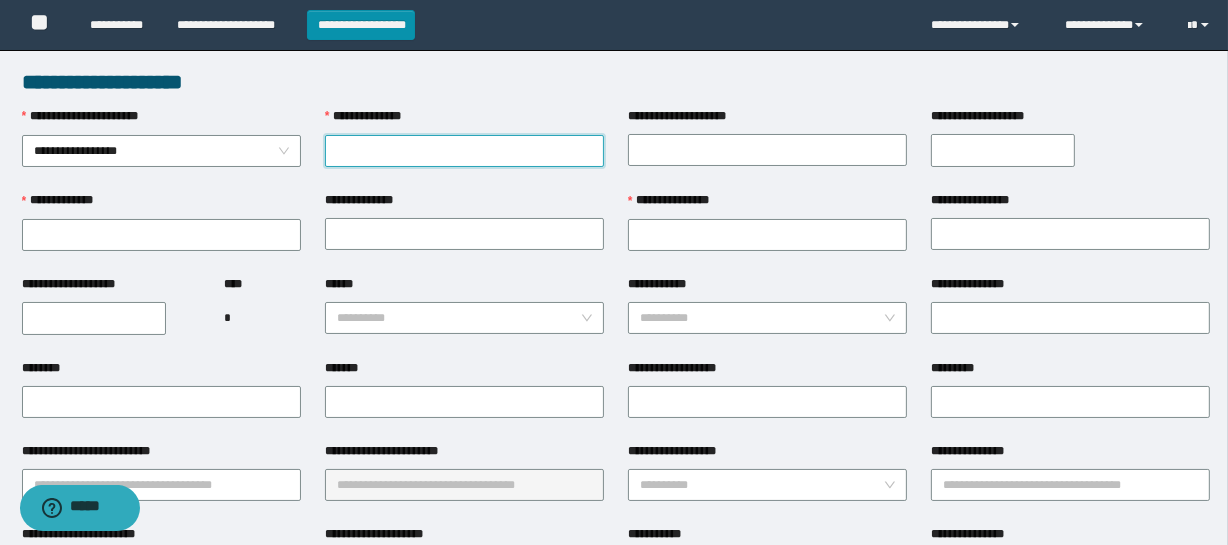 paste on "**********" 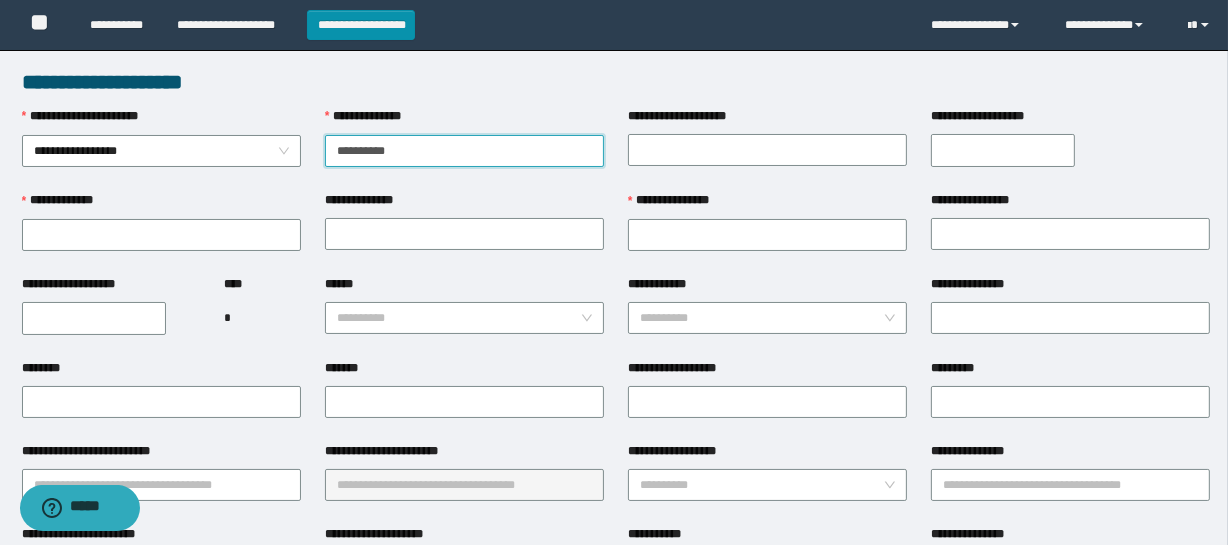 click on "**********" at bounding box center (464, 151) 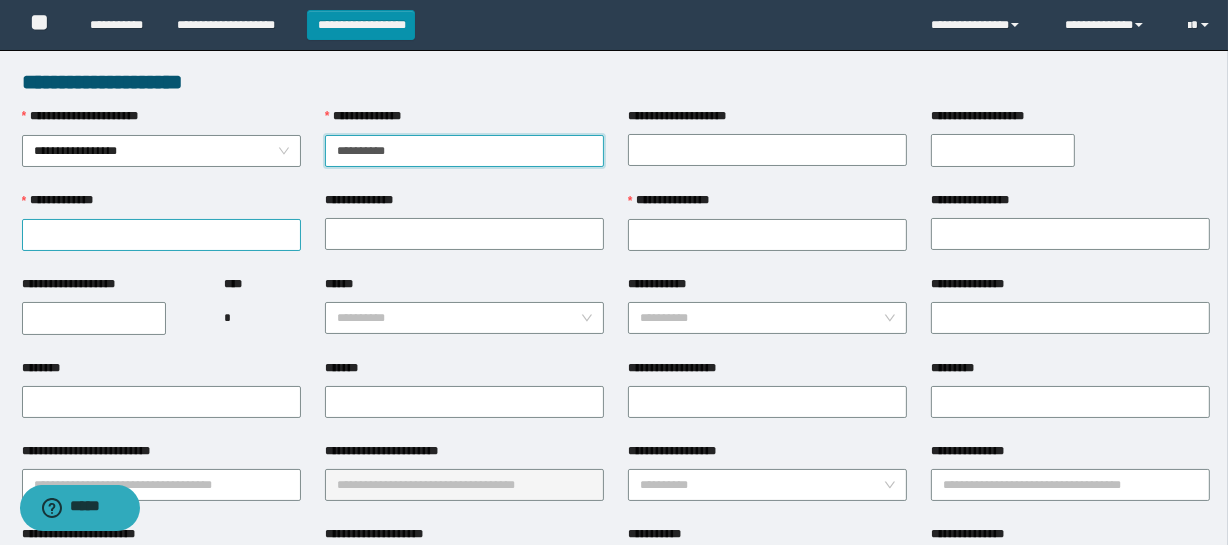 type on "**********" 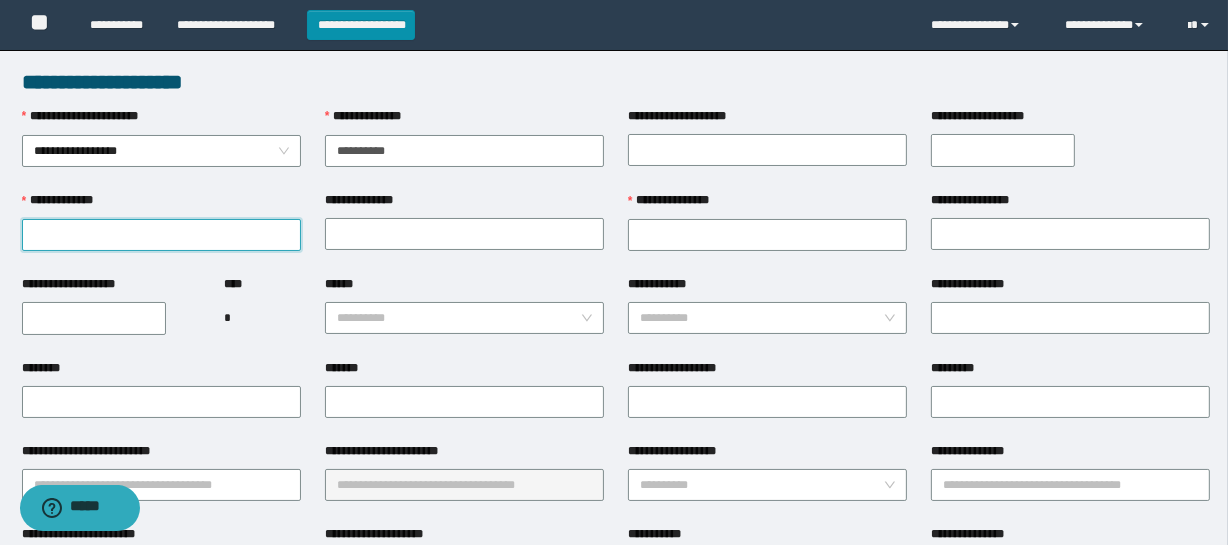 click on "**********" at bounding box center [161, 235] 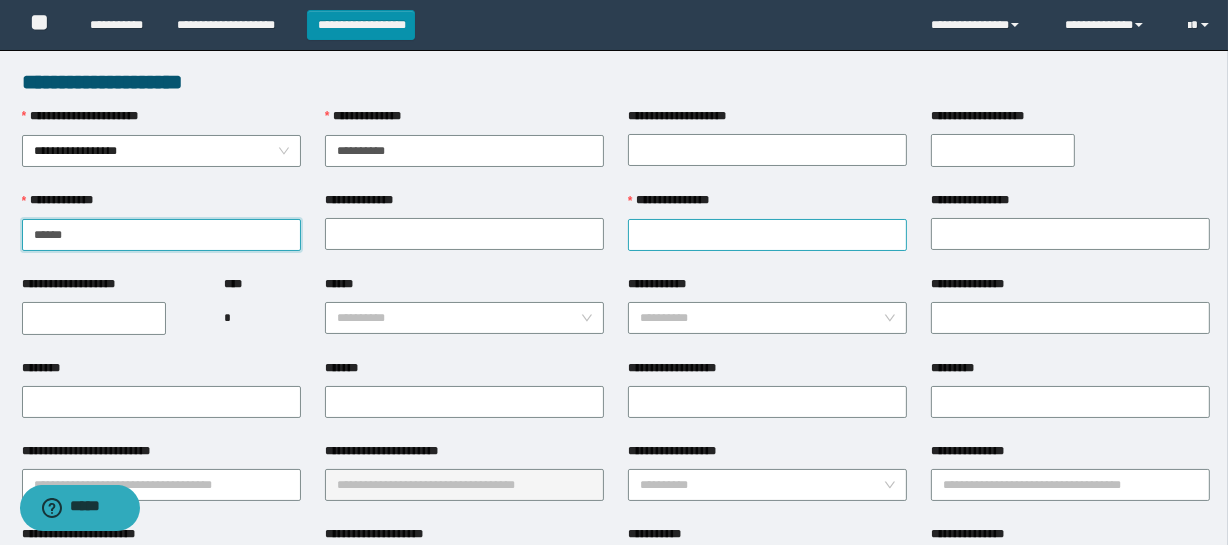 type on "******" 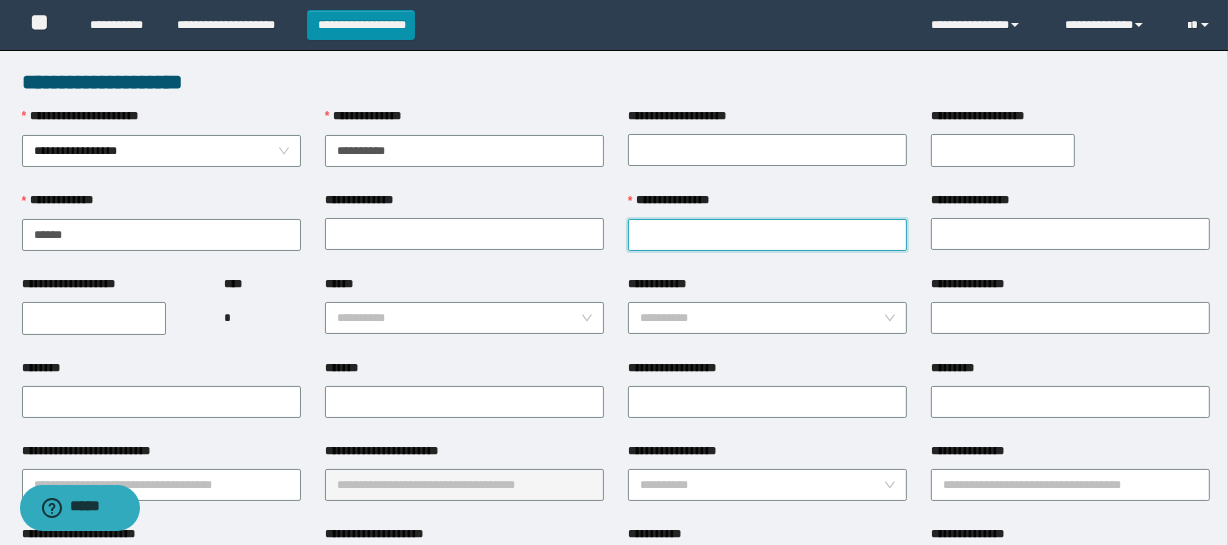 click on "**********" at bounding box center (767, 235) 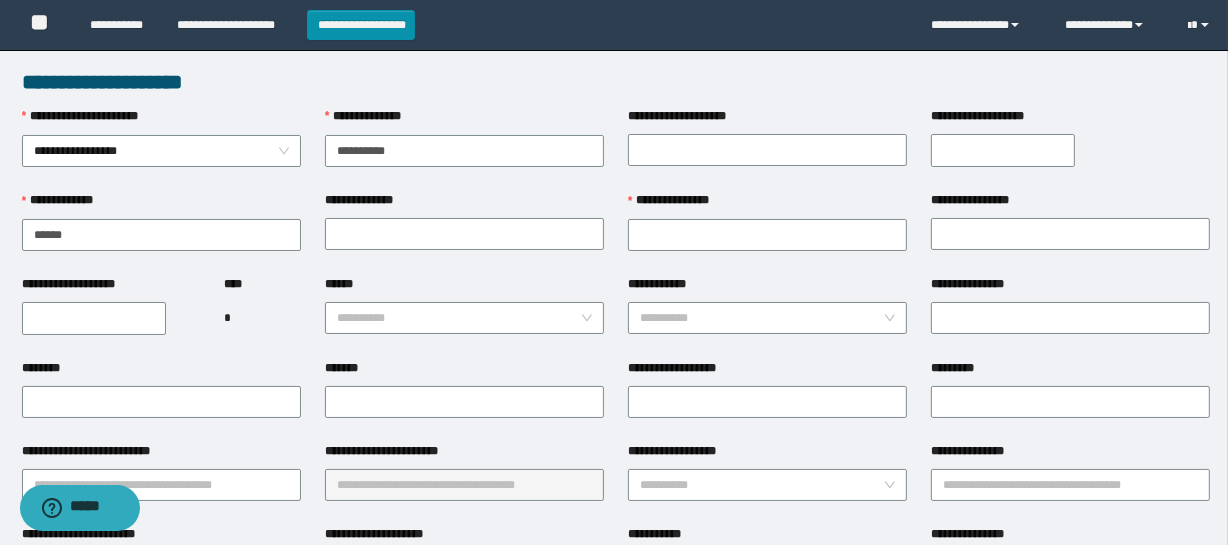 click on "**********" at bounding box center (464, 233) 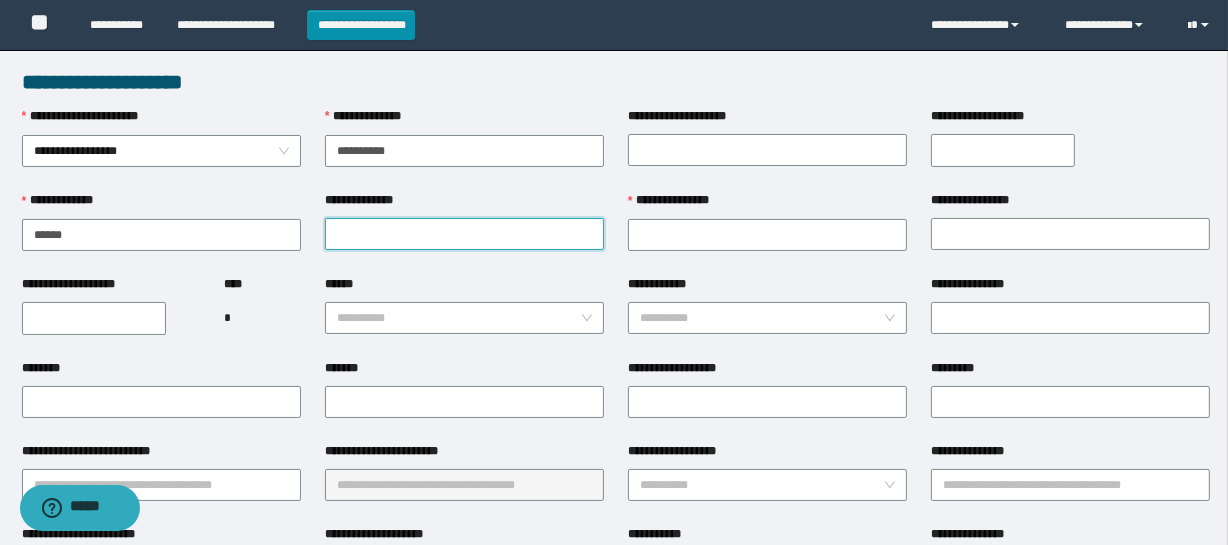 click on "**********" at bounding box center [464, 234] 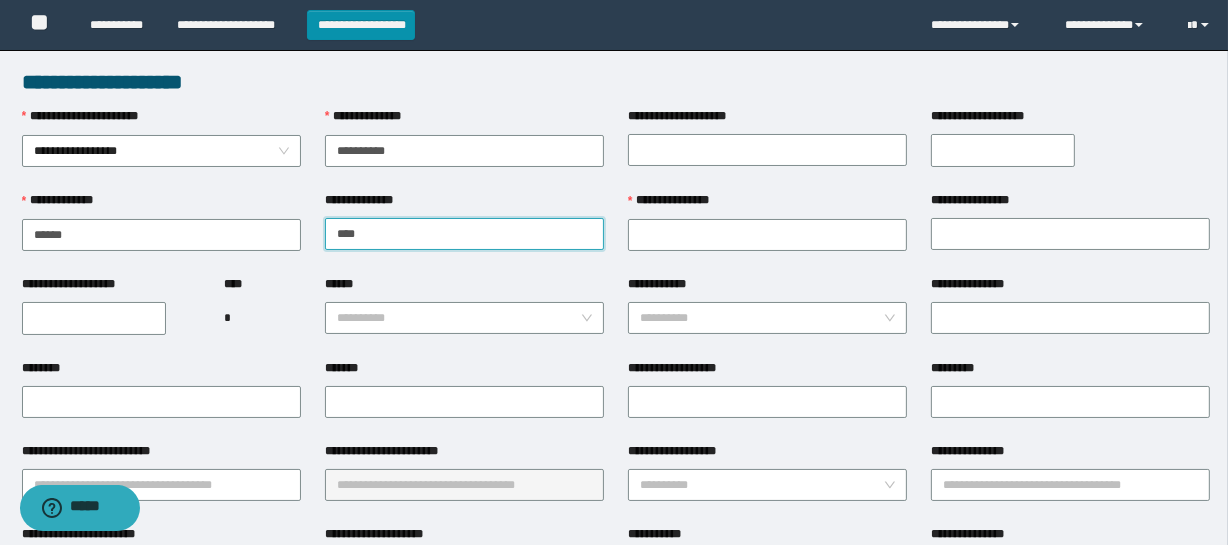 type on "****" 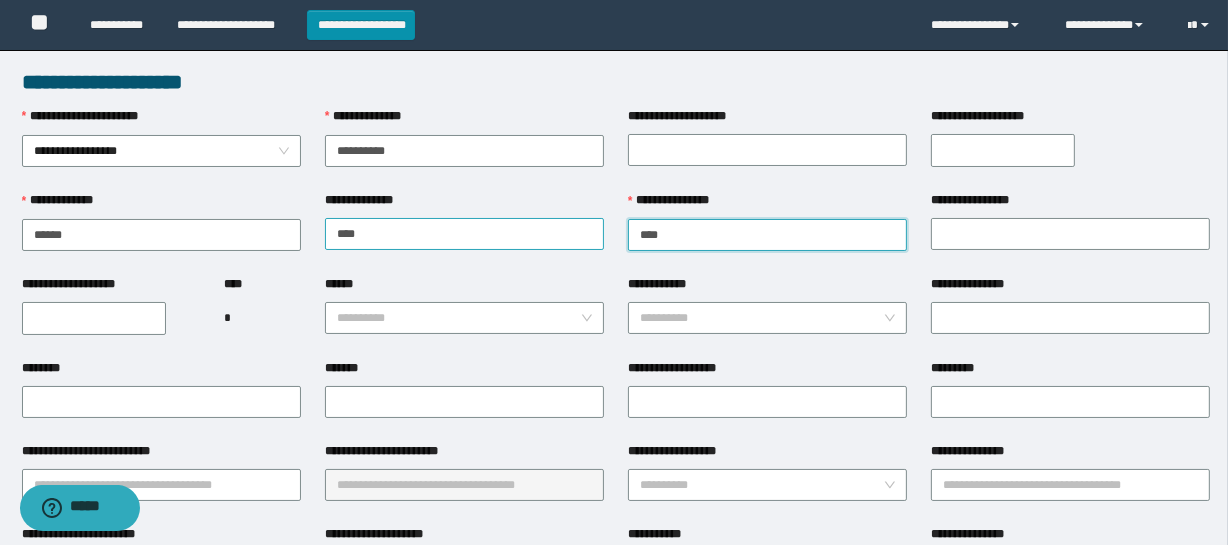 type on "****" 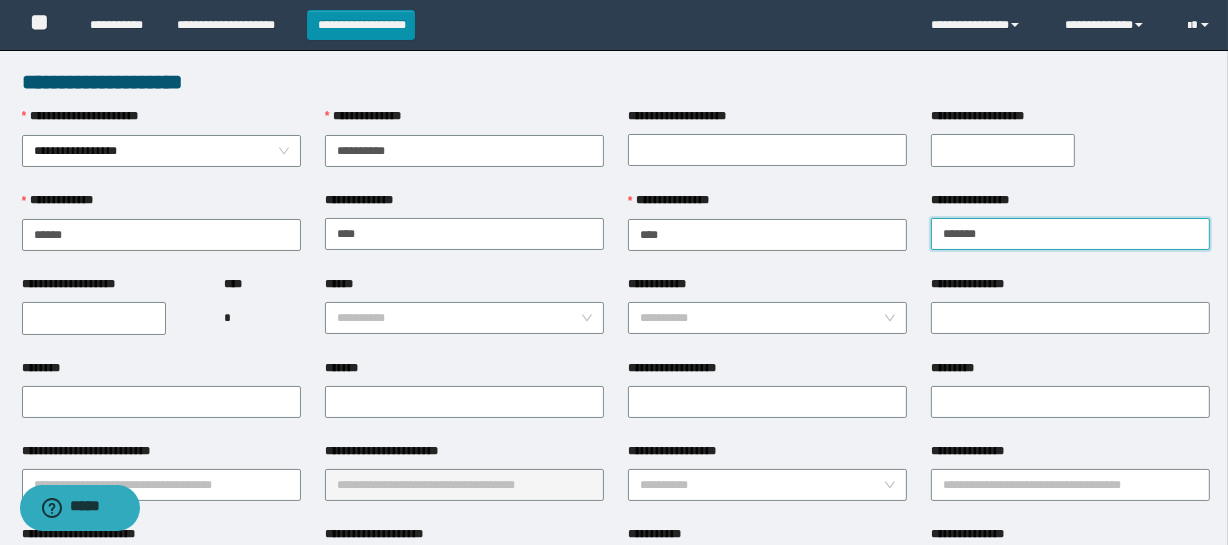 type on "*******" 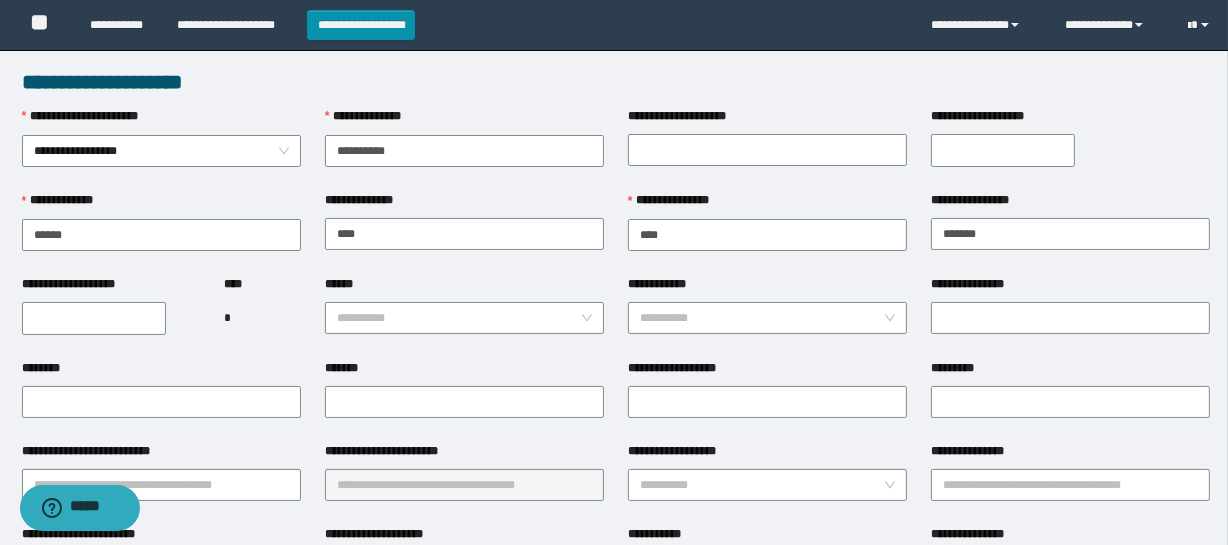 type on "**********" 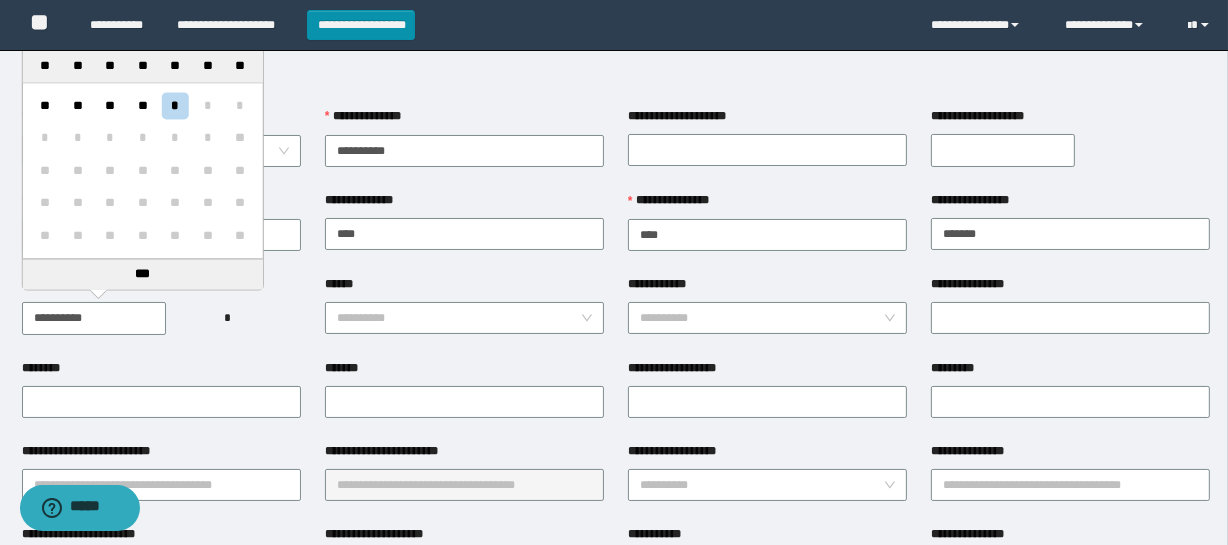 click on "**********" at bounding box center (94, 318) 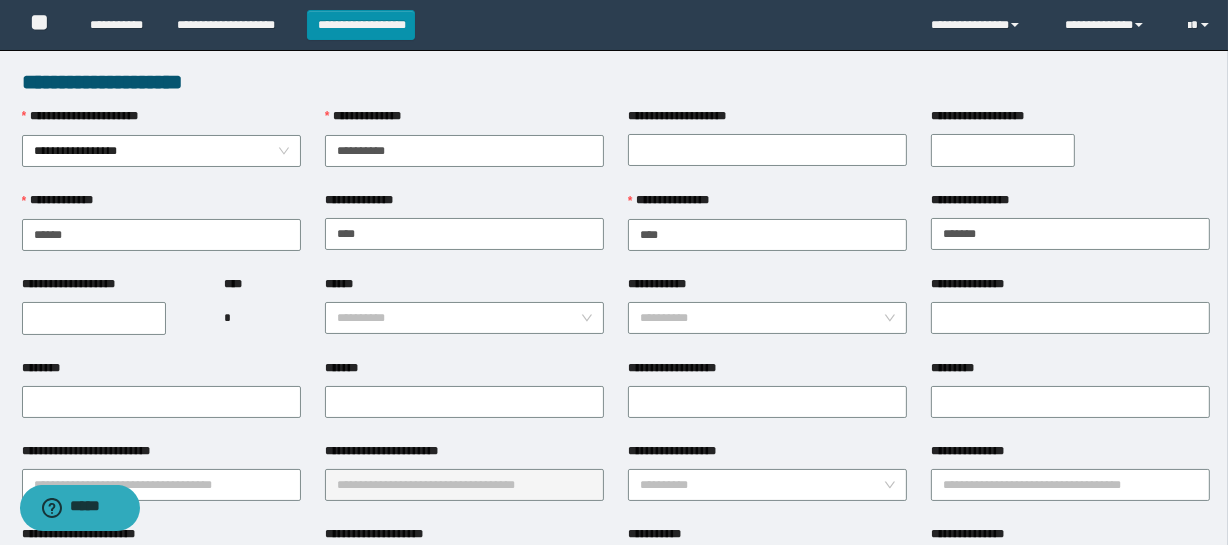 click on "**** *" at bounding box center [262, 317] 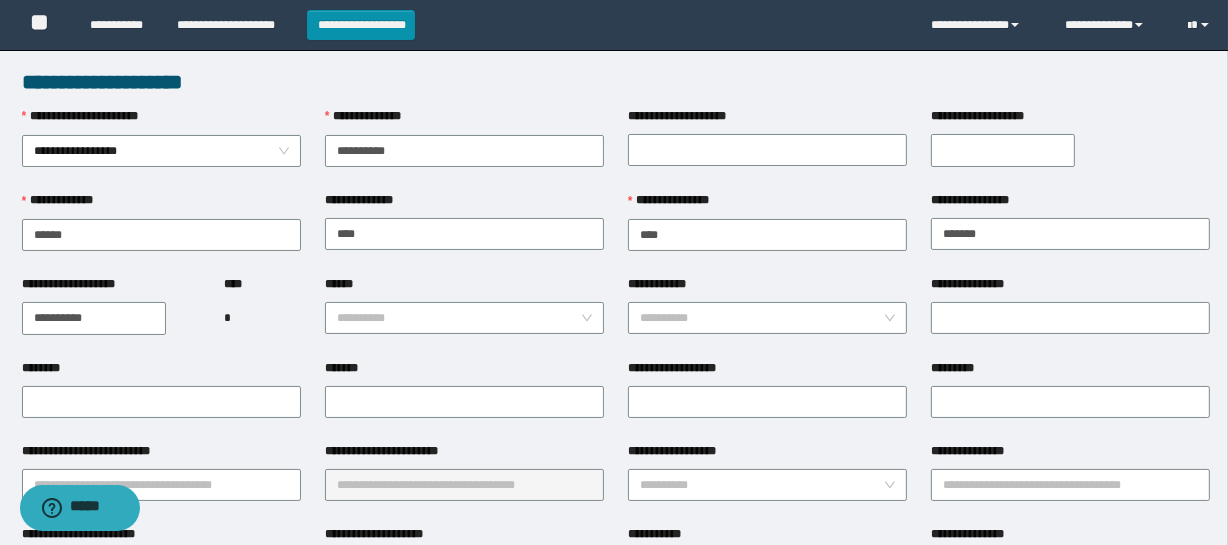 click on "**********" at bounding box center (94, 318) 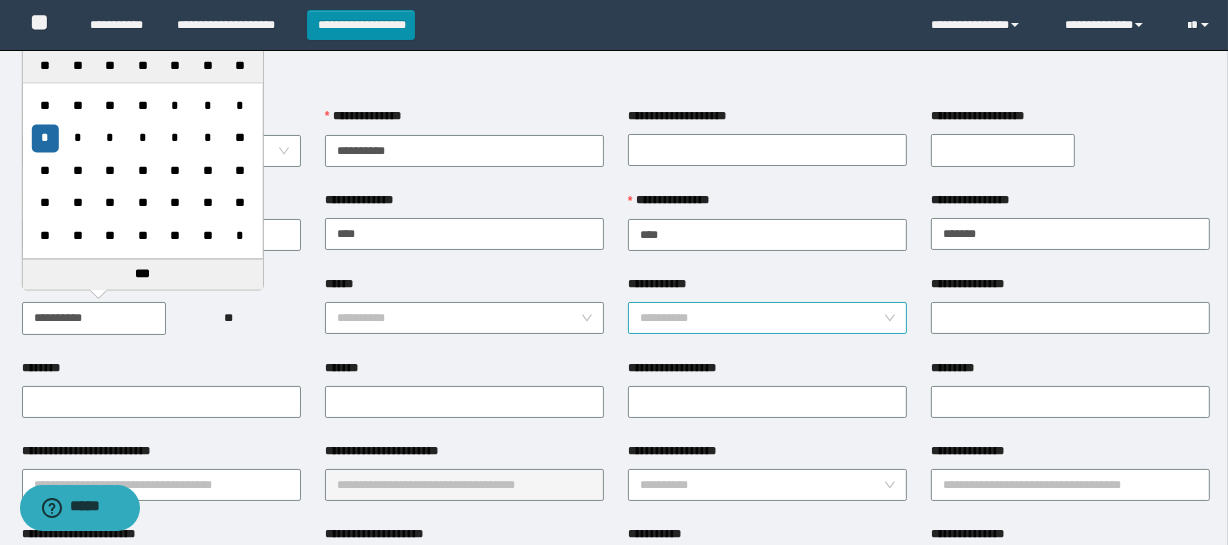type on "**********" 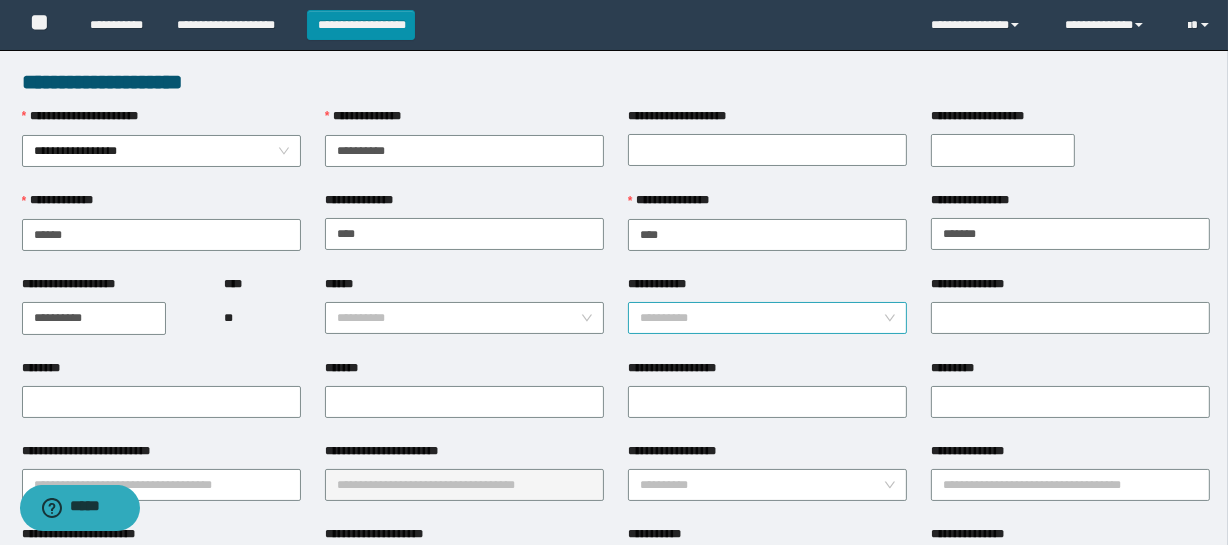 click on "**********" at bounding box center [761, 318] 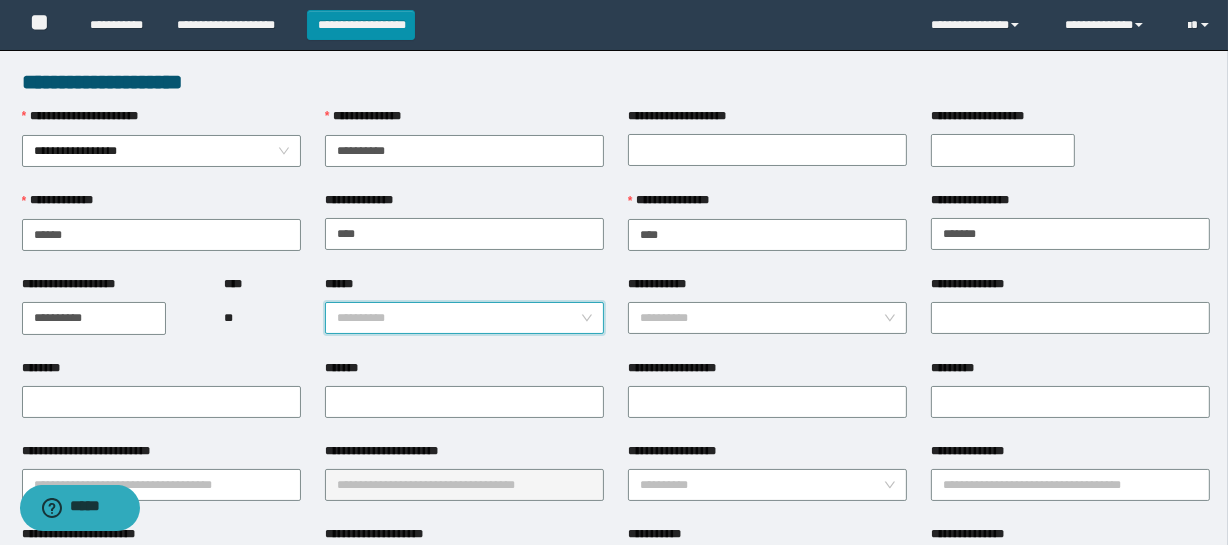 click on "******" at bounding box center (458, 318) 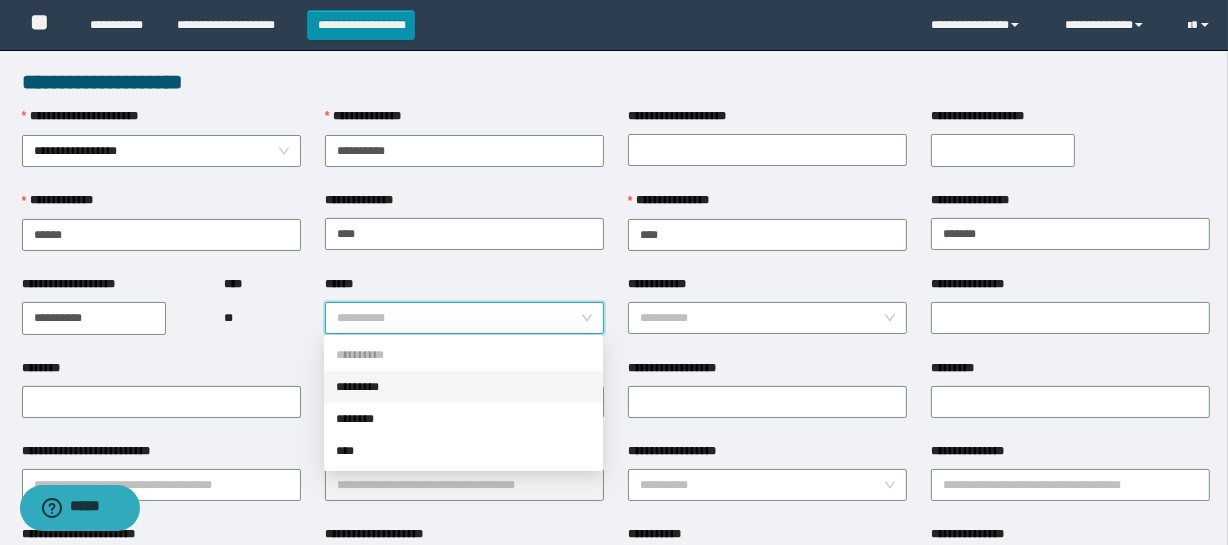 click on "**** **" at bounding box center (262, 317) 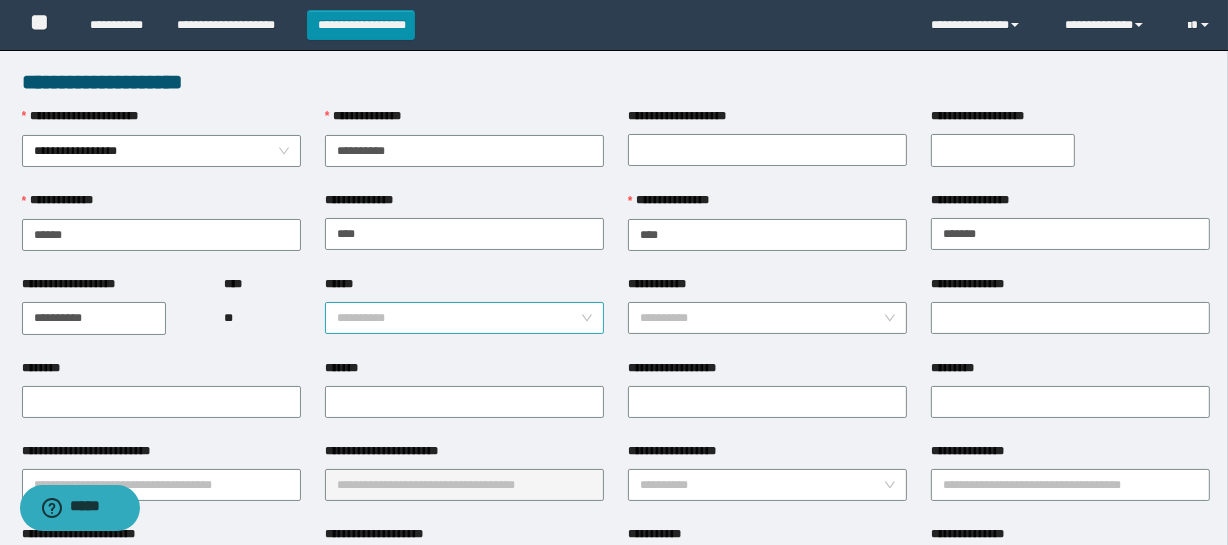 click on "******" at bounding box center (458, 318) 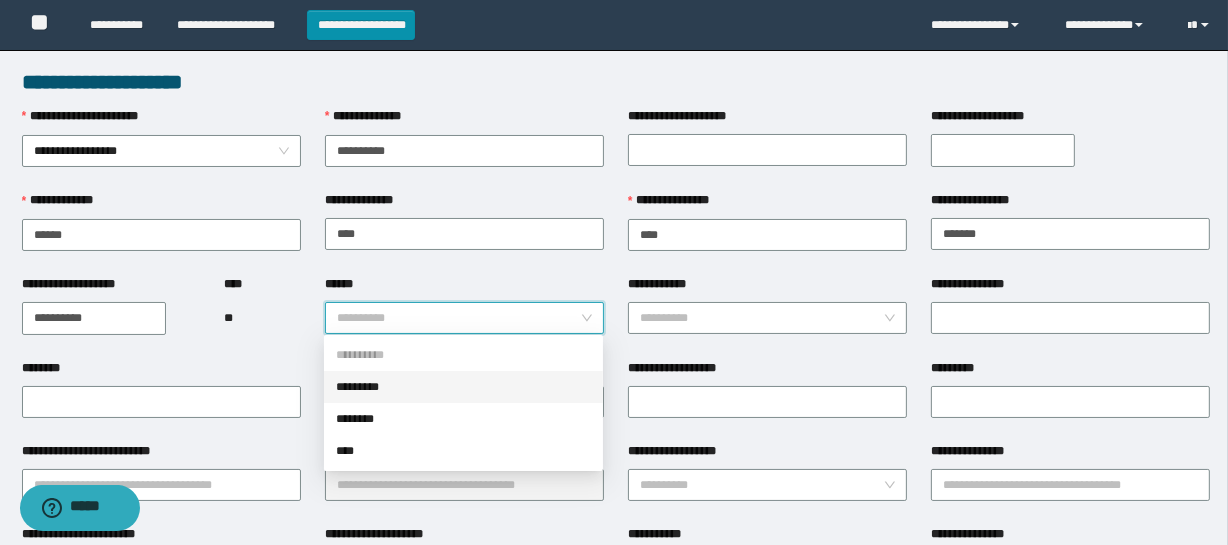 click on "*********" at bounding box center [463, 387] 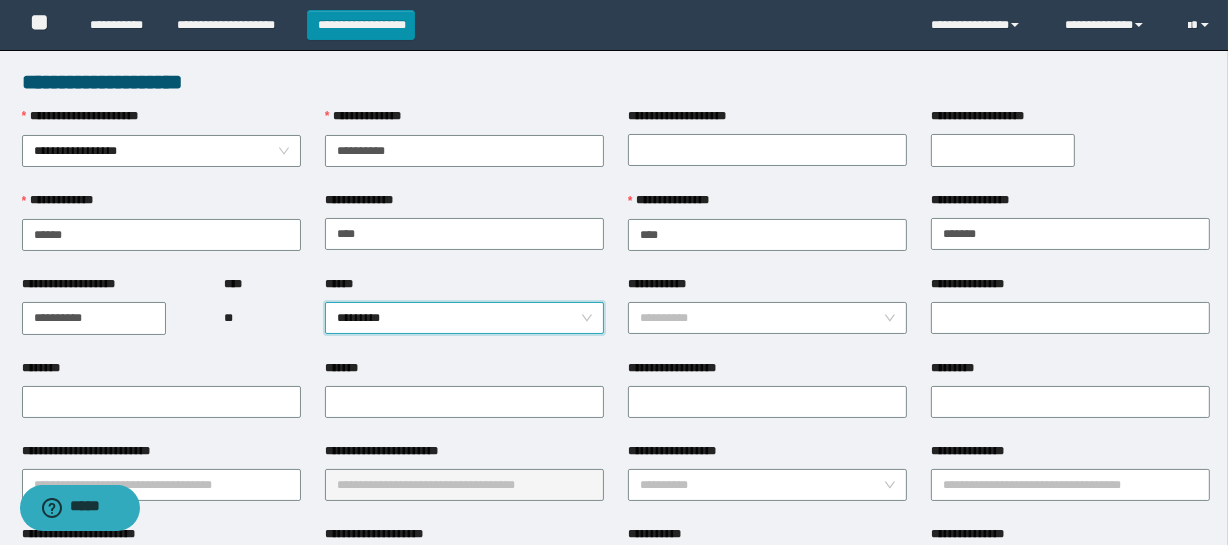 click on "**********" at bounding box center [680, 368] 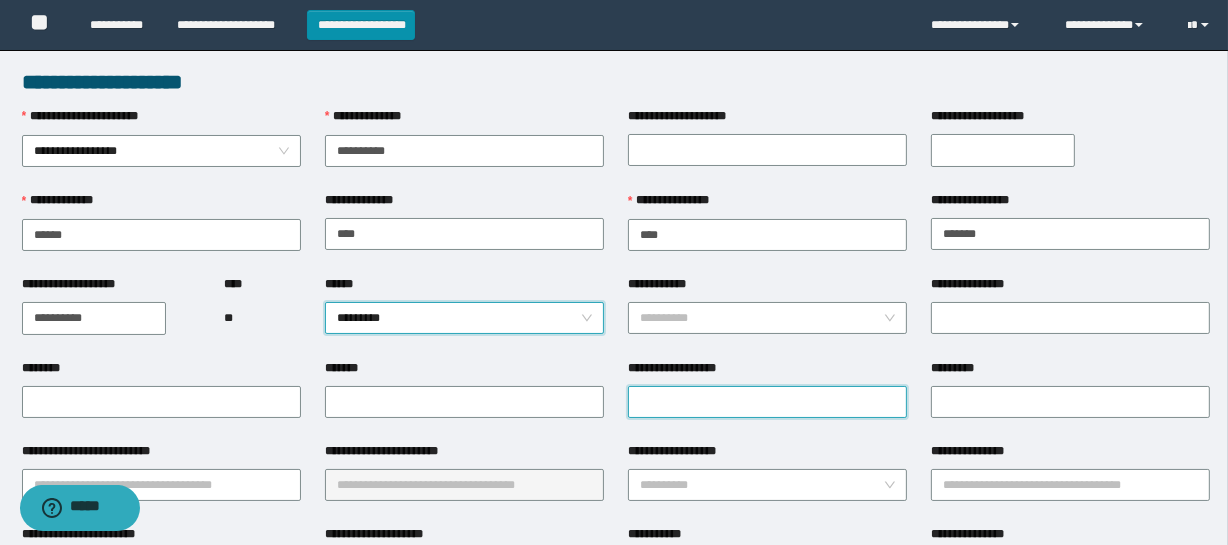 click on "**********" at bounding box center (767, 402) 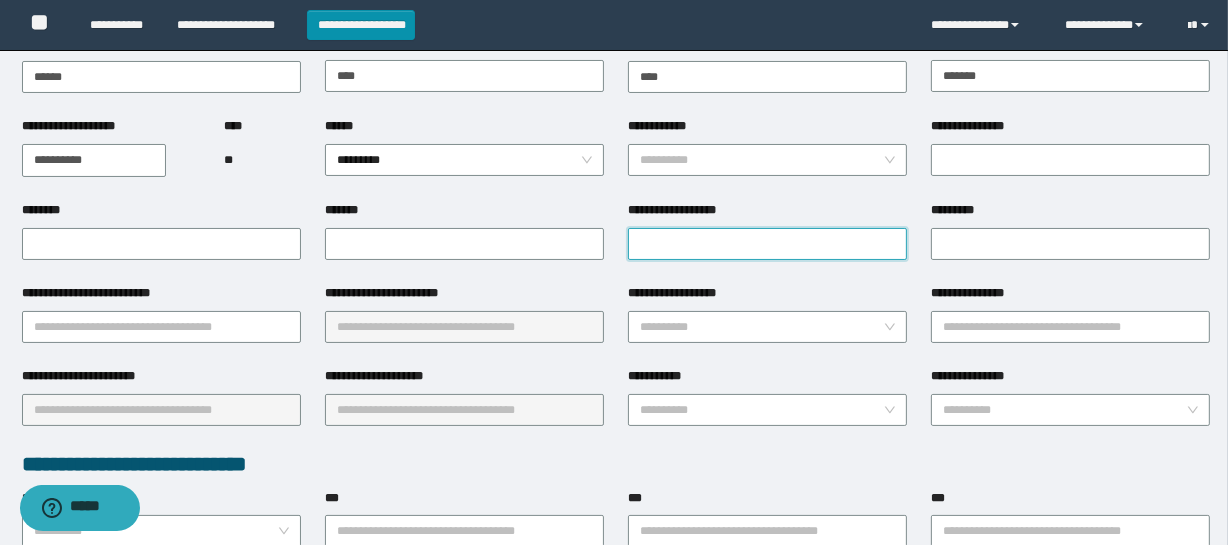 scroll, scrollTop: 151, scrollLeft: 0, axis: vertical 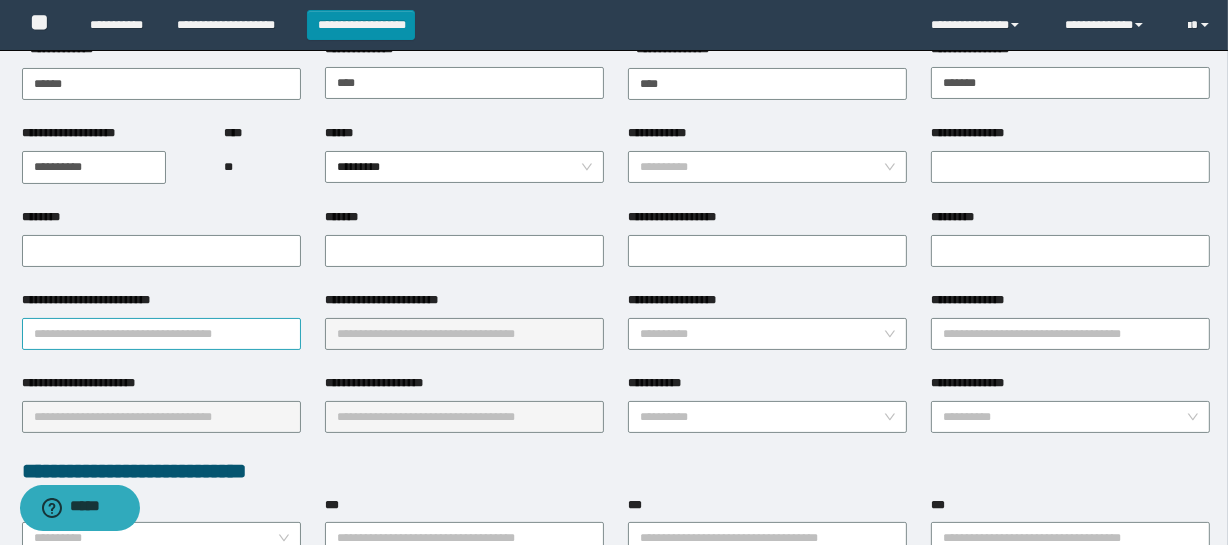click on "**********" at bounding box center (161, 334) 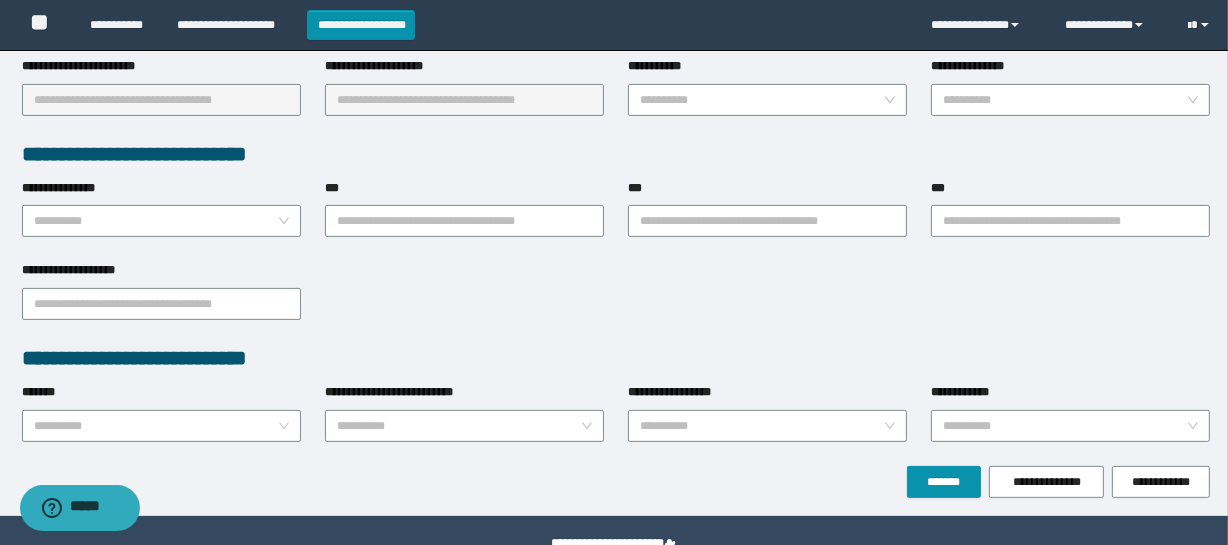 scroll, scrollTop: 515, scrollLeft: 0, axis: vertical 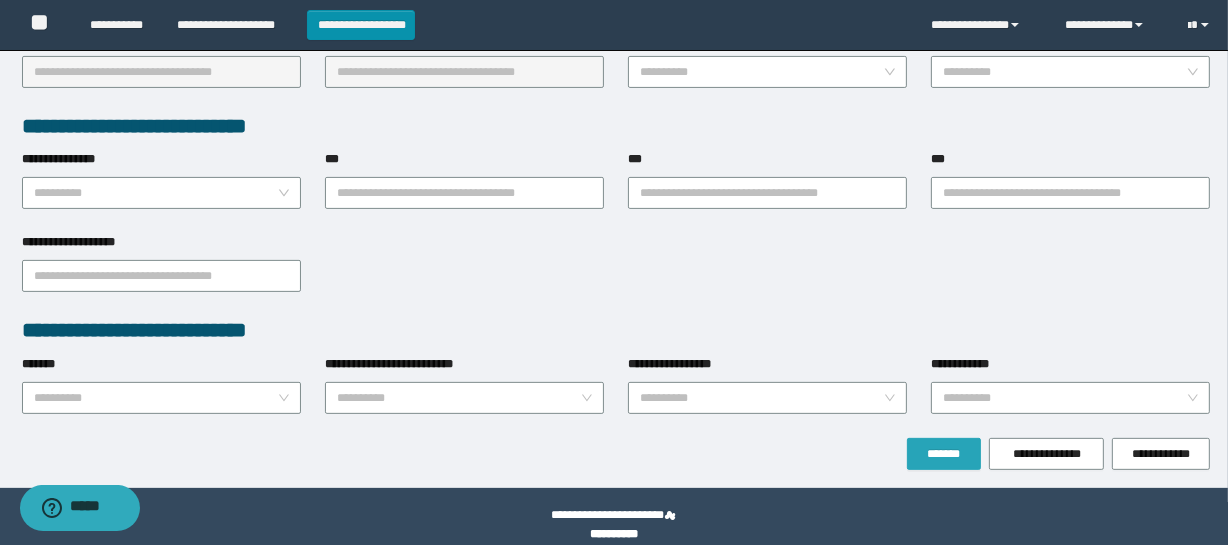 click on "**********" at bounding box center [616, 454] 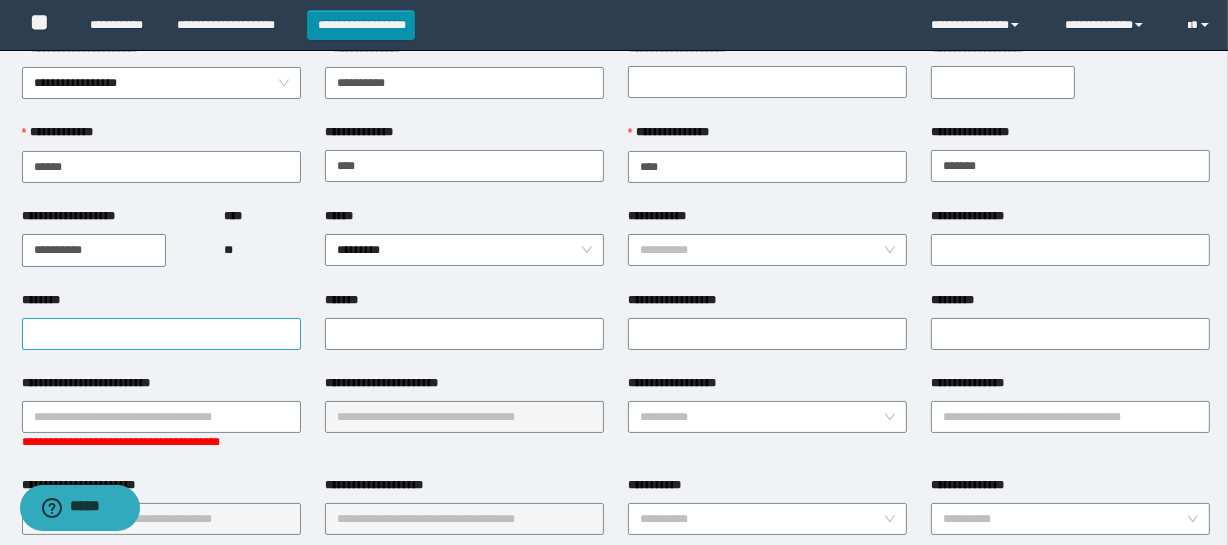 scroll, scrollTop: 60, scrollLeft: 0, axis: vertical 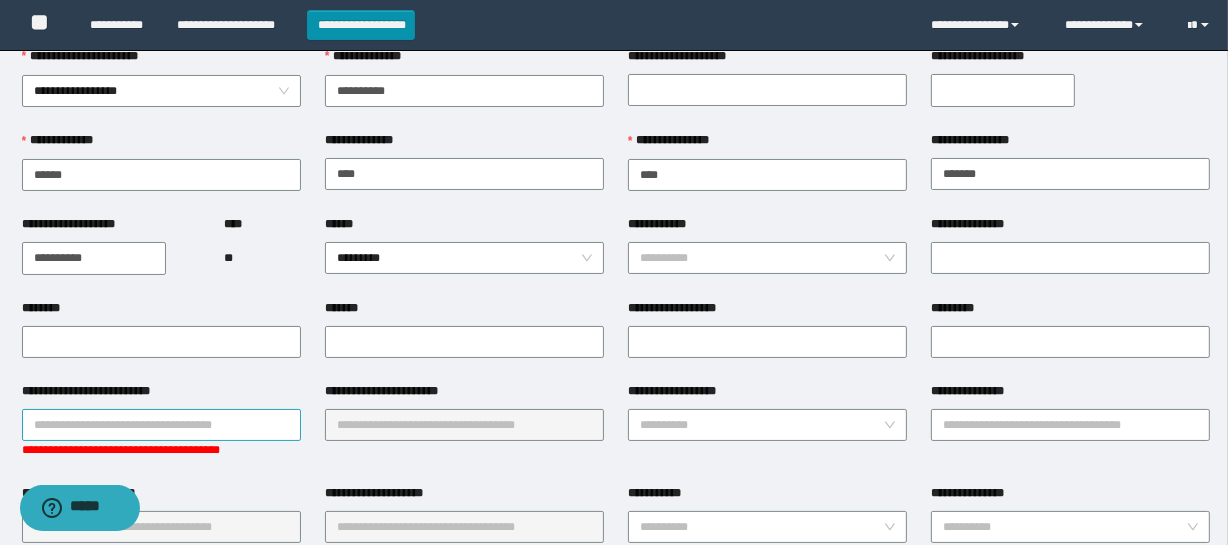 click on "**********" at bounding box center (161, 425) 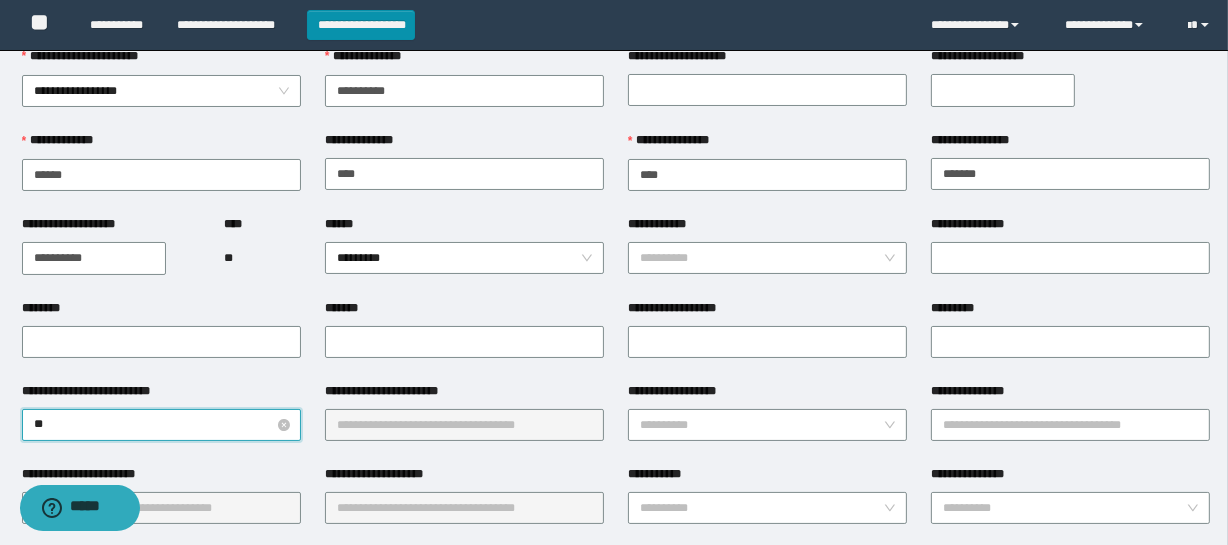 type on "*" 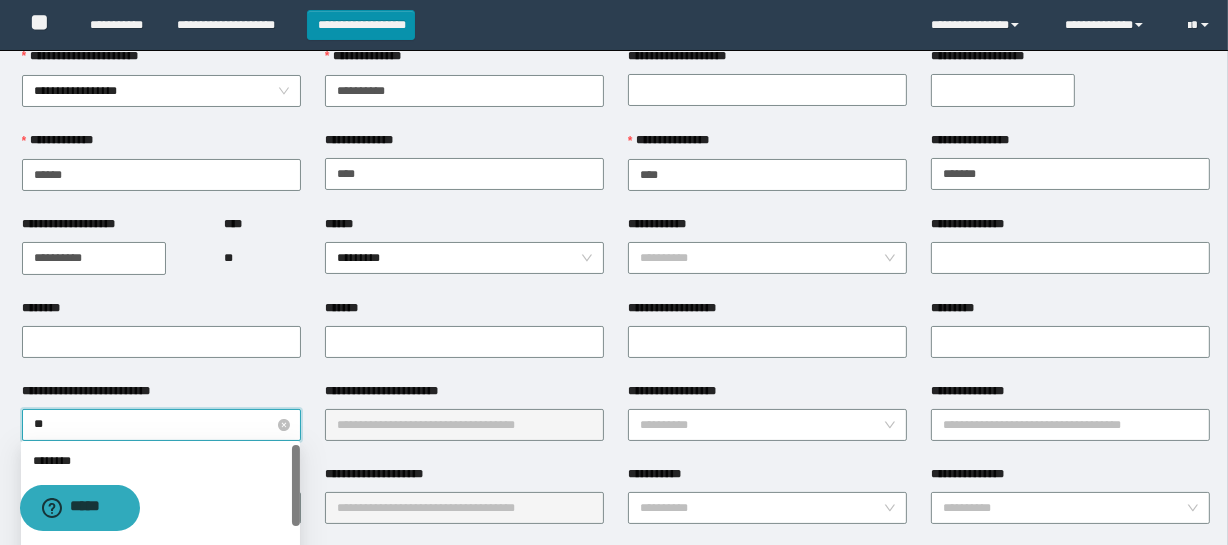 type on "*" 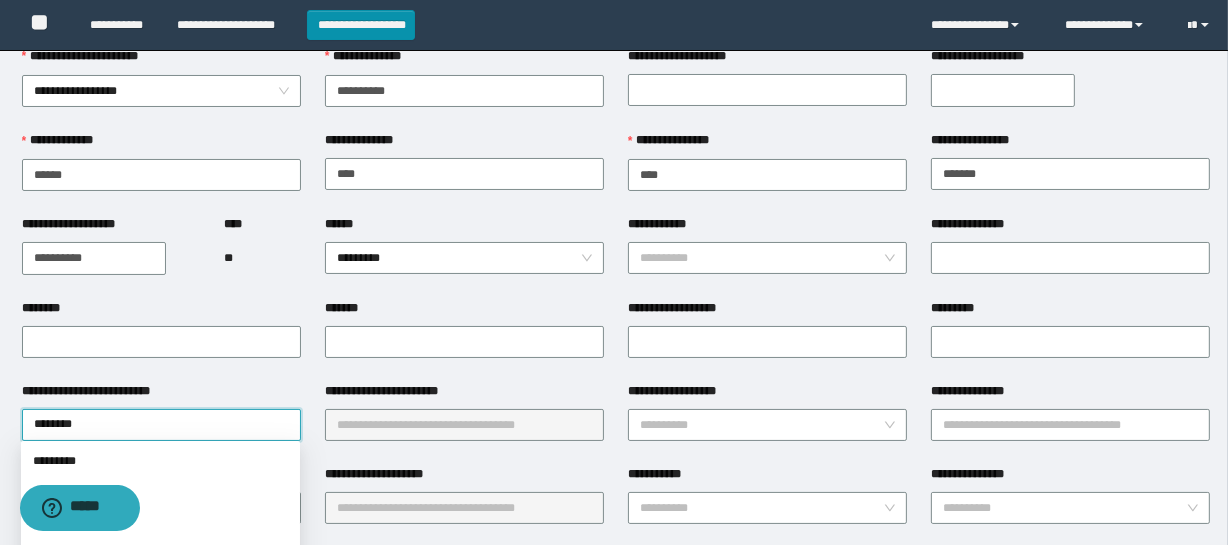type on "*********" 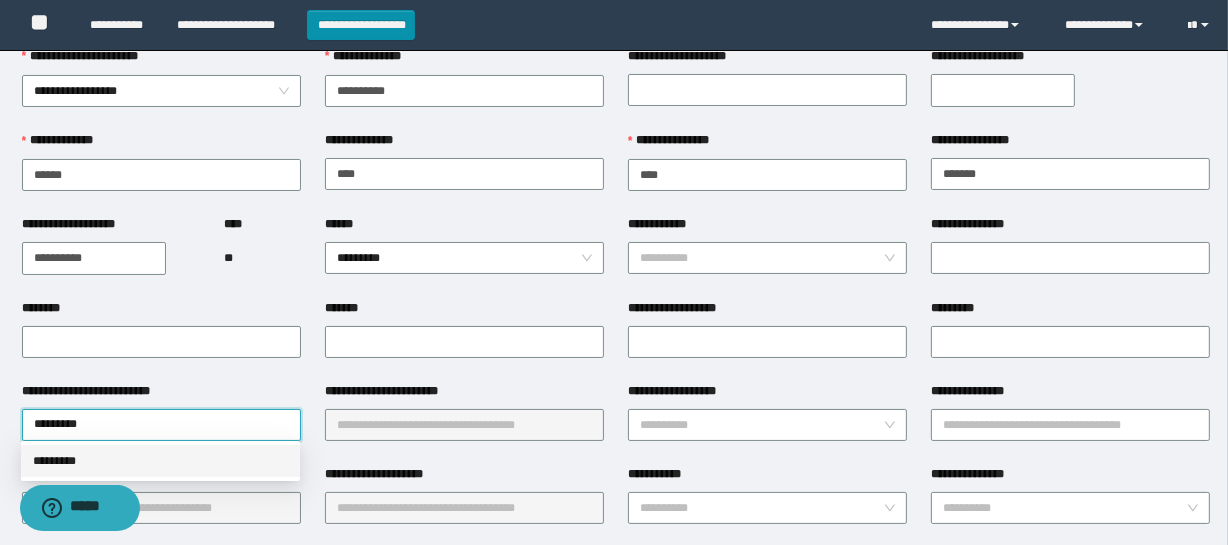 click on "*********" at bounding box center [160, 461] 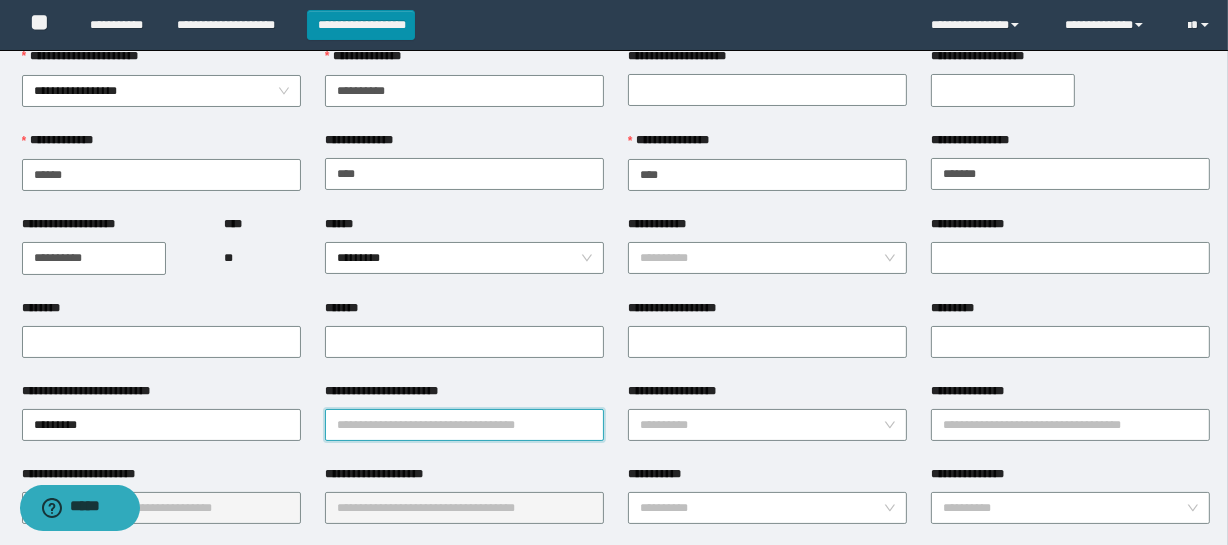click on "**********" at bounding box center (464, 425) 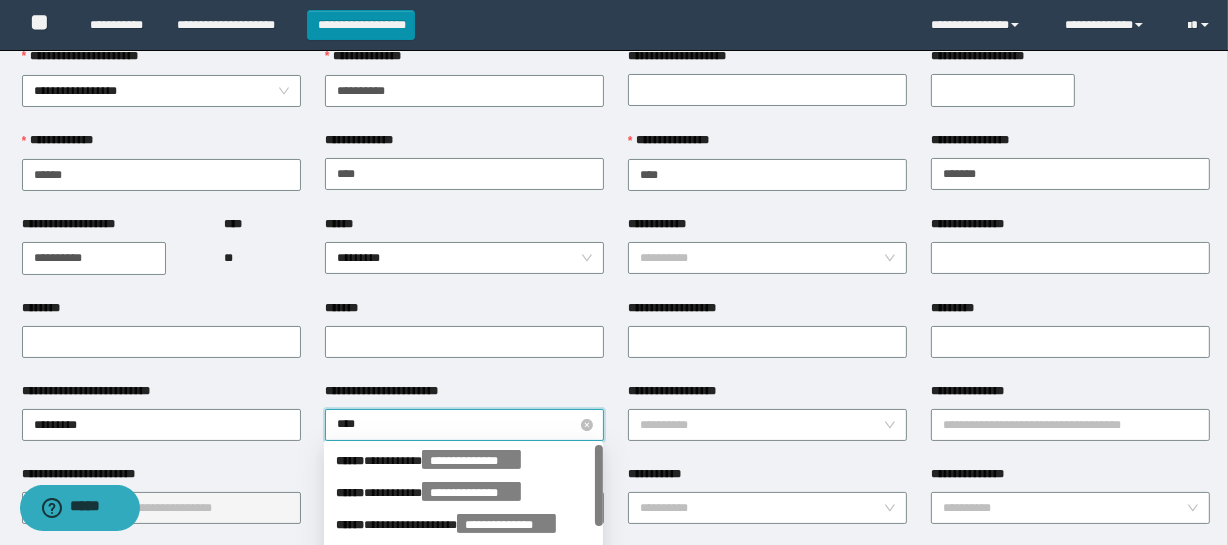type on "*****" 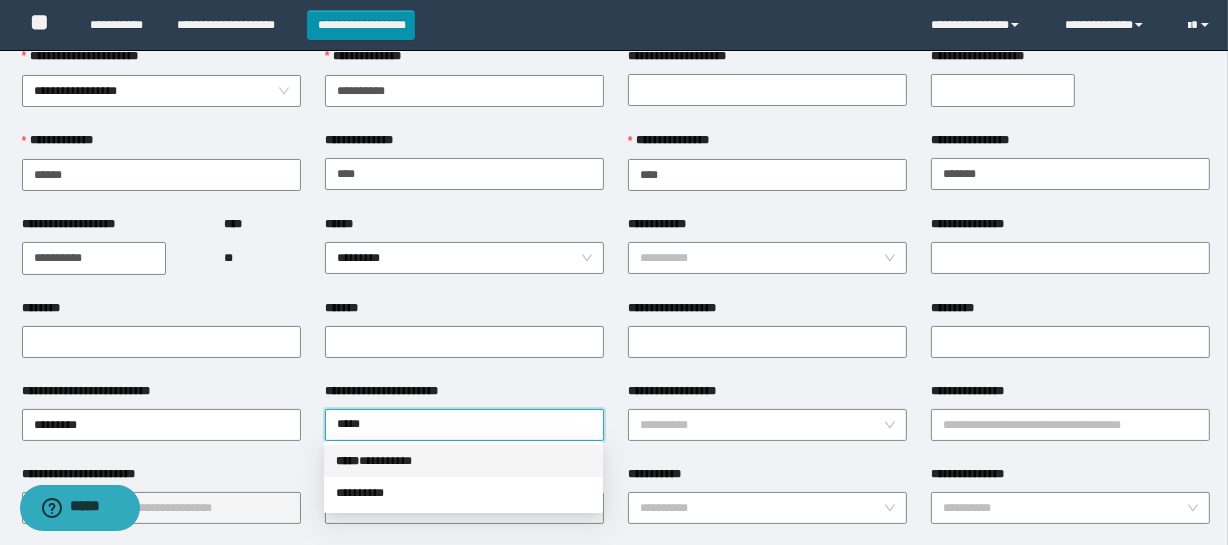 click on "***** * ********" at bounding box center (463, 461) 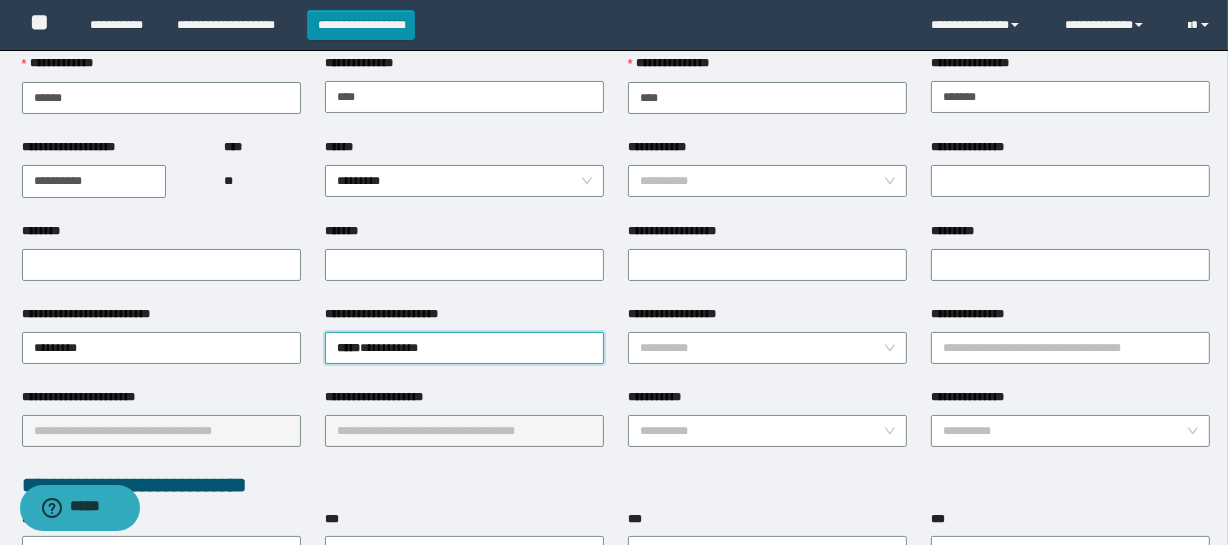 scroll, scrollTop: 242, scrollLeft: 0, axis: vertical 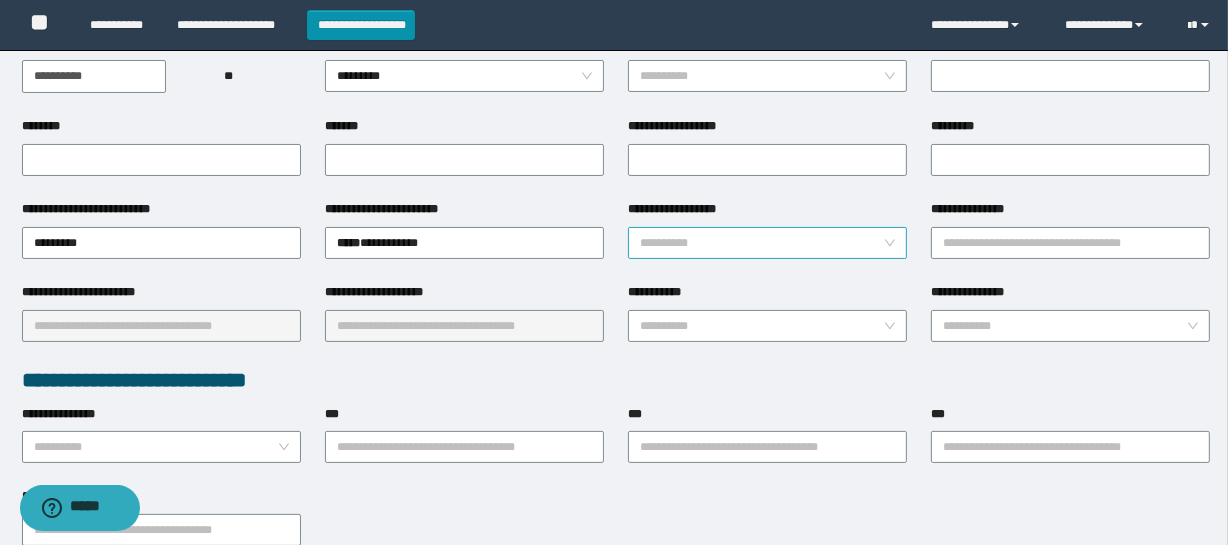 click on "**********" at bounding box center (761, 243) 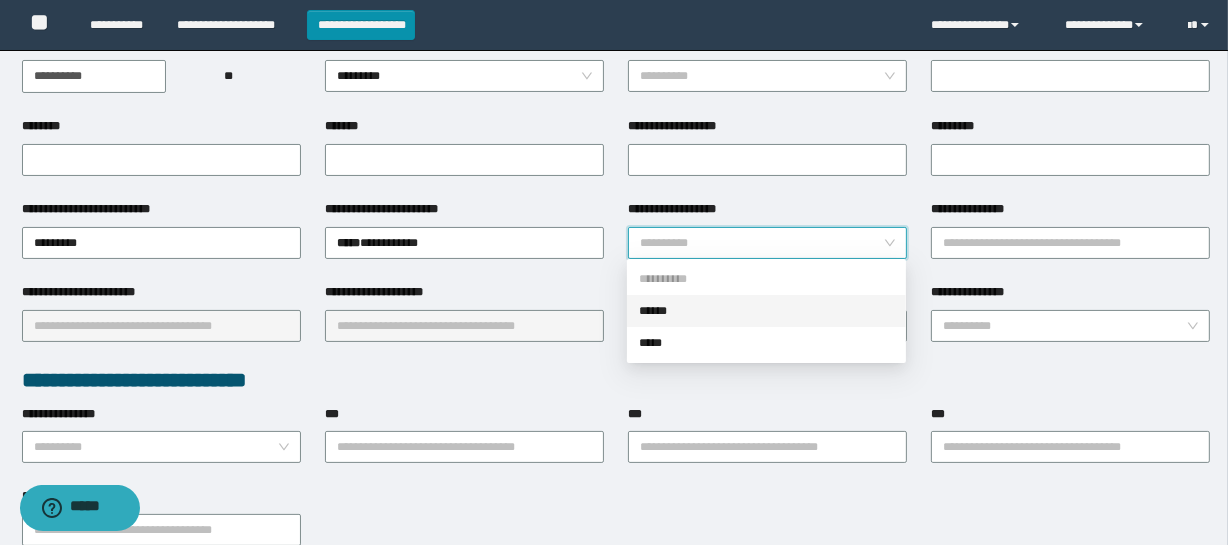 click on "******" at bounding box center [766, 311] 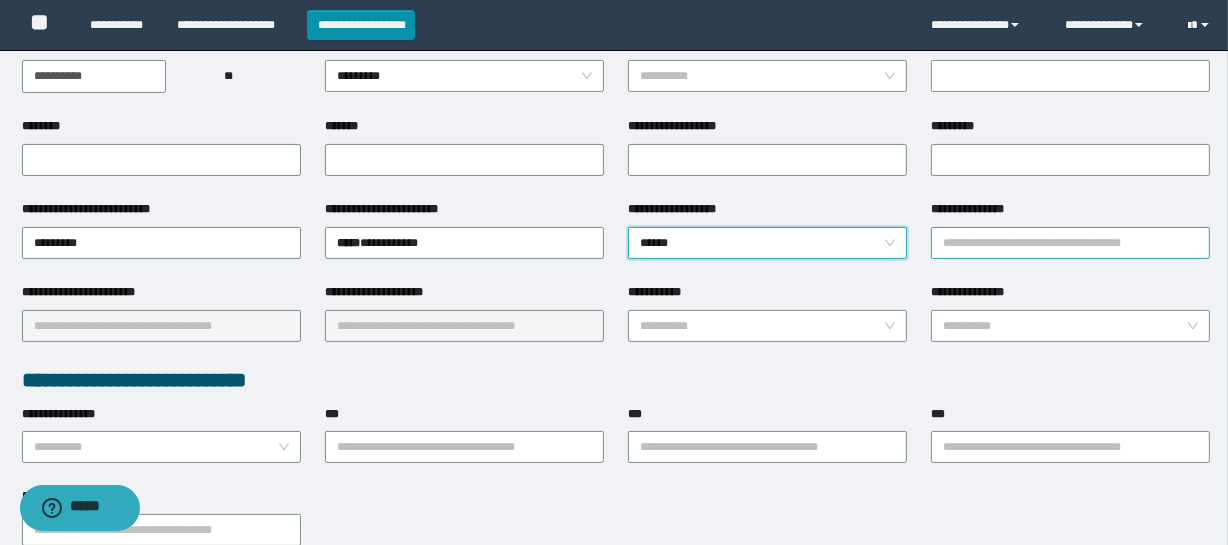click on "**********" at bounding box center [1070, 243] 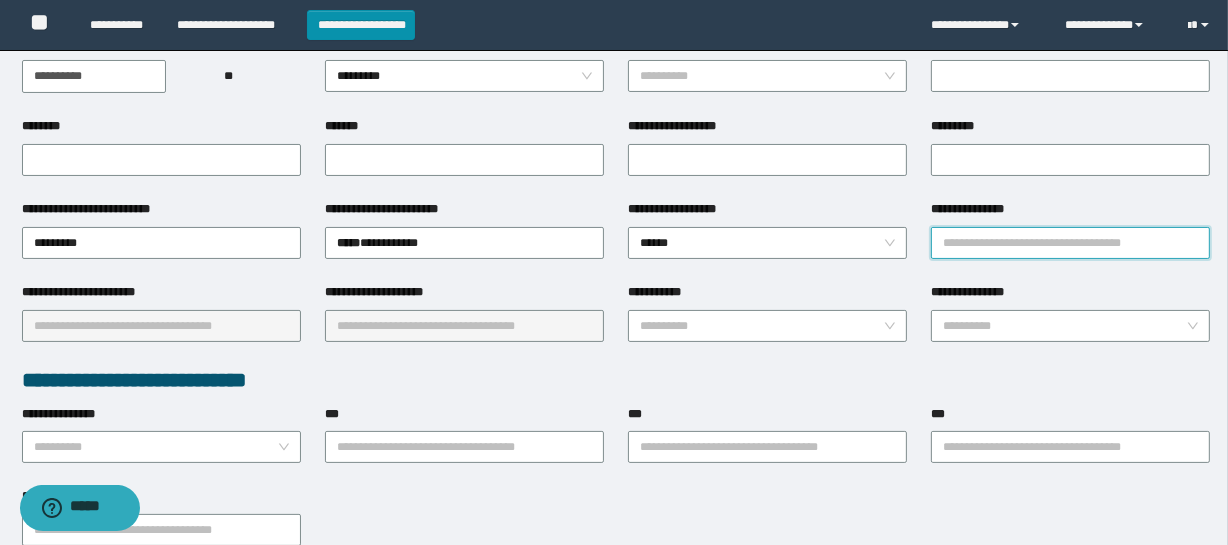 click on "**********" at bounding box center (1070, 241) 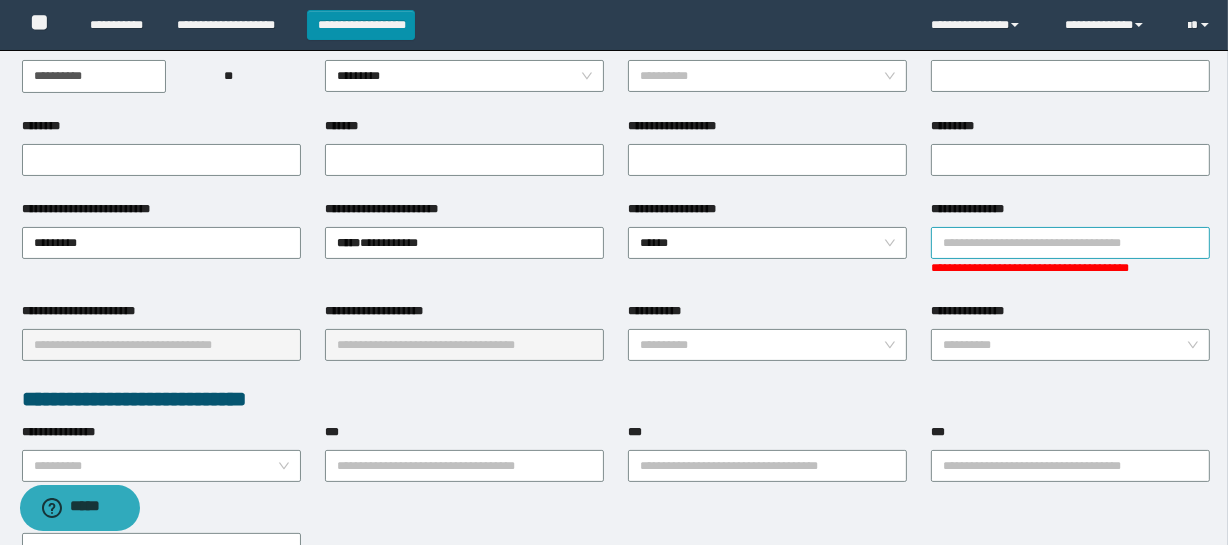 click on "**********" at bounding box center (1070, 243) 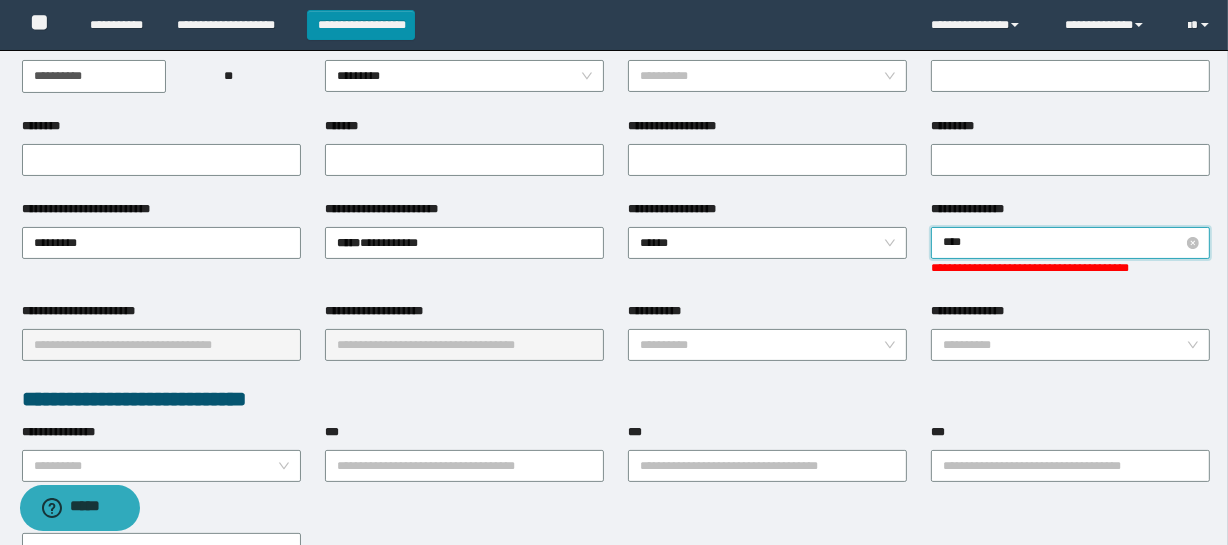 type on "*****" 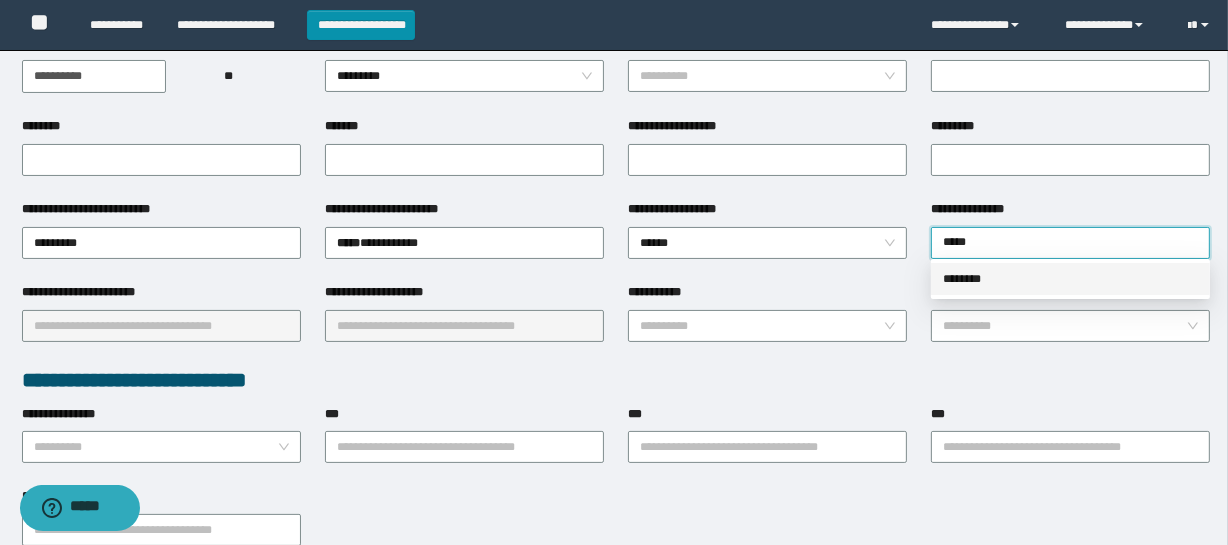 click on "********" at bounding box center (1070, 279) 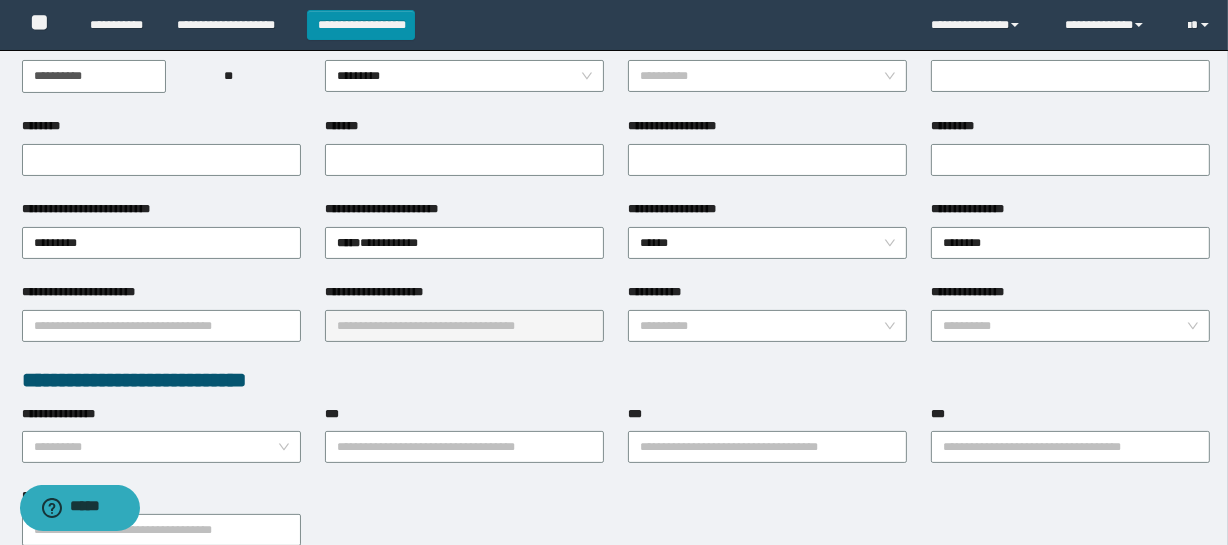 click on "**********" at bounding box center (767, 241) 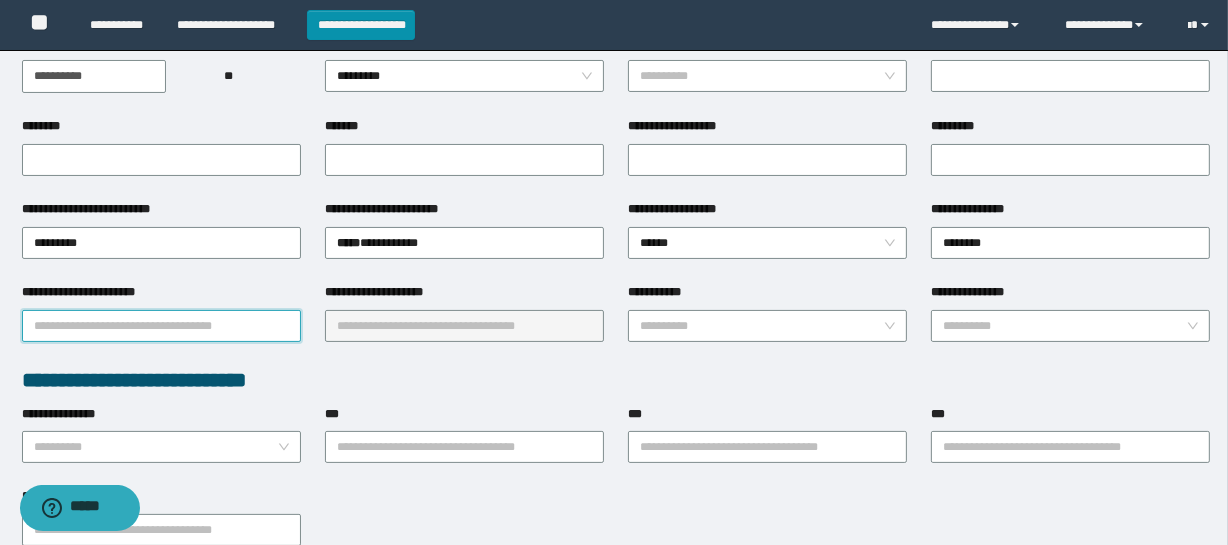 click on "**********" at bounding box center [161, 326] 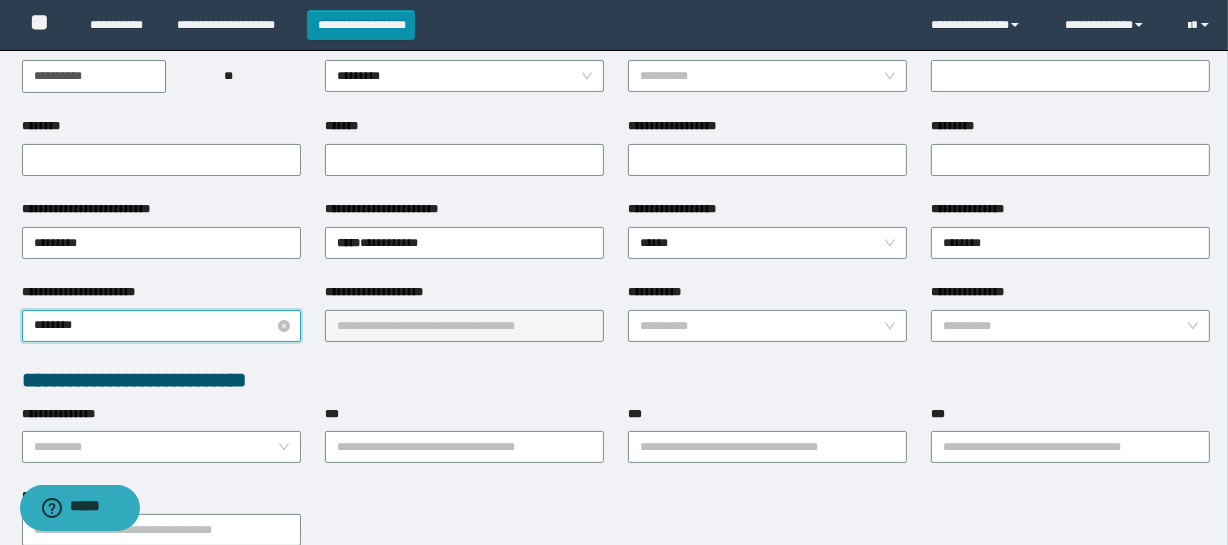 type on "*********" 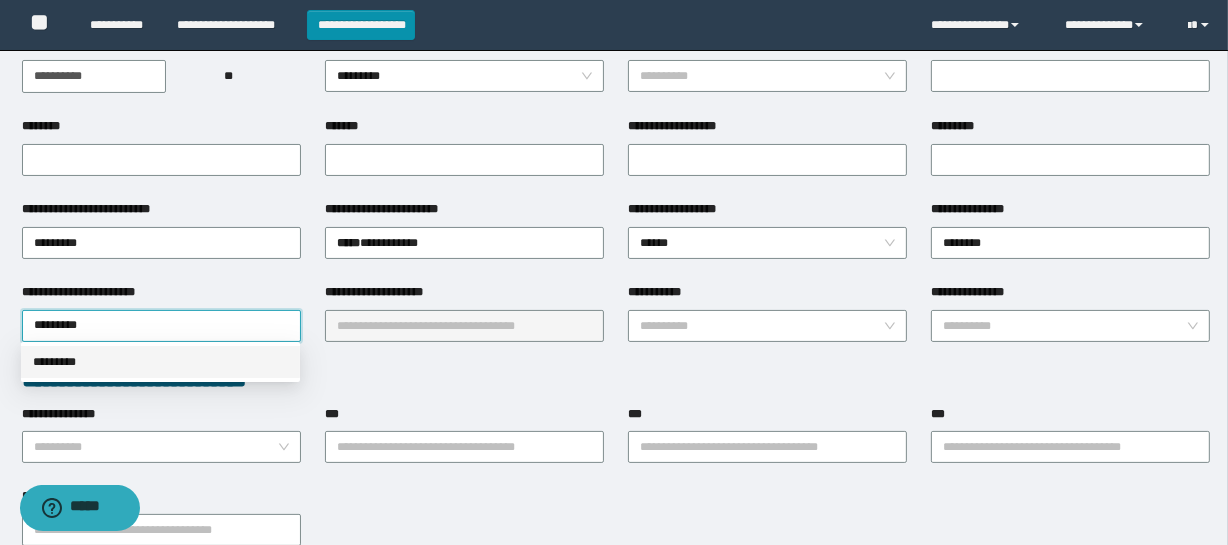 click on "*********" at bounding box center (160, 362) 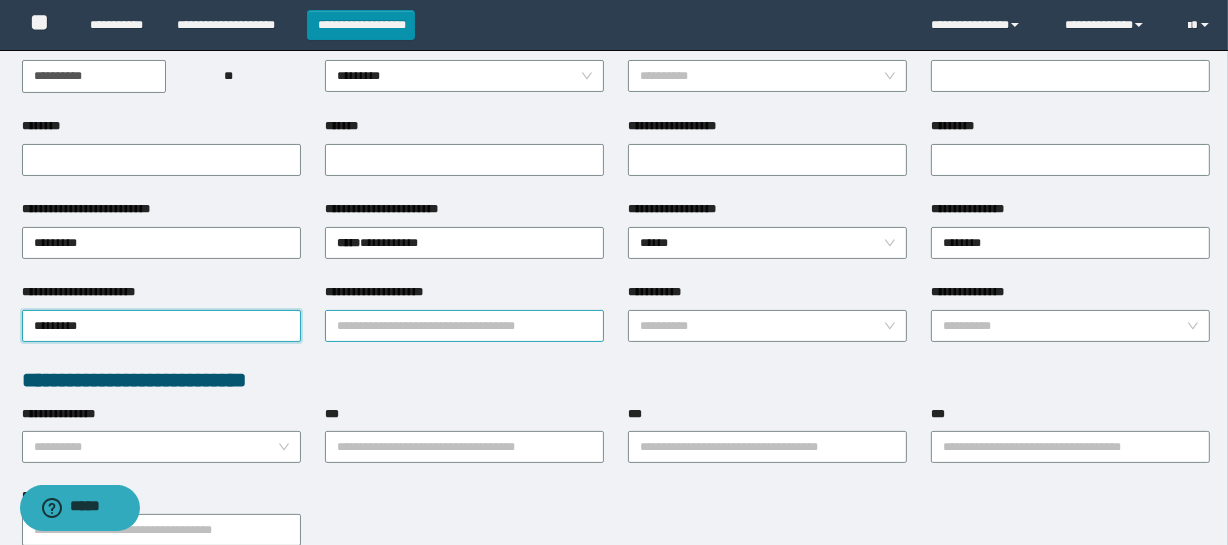 click on "**********" at bounding box center [464, 326] 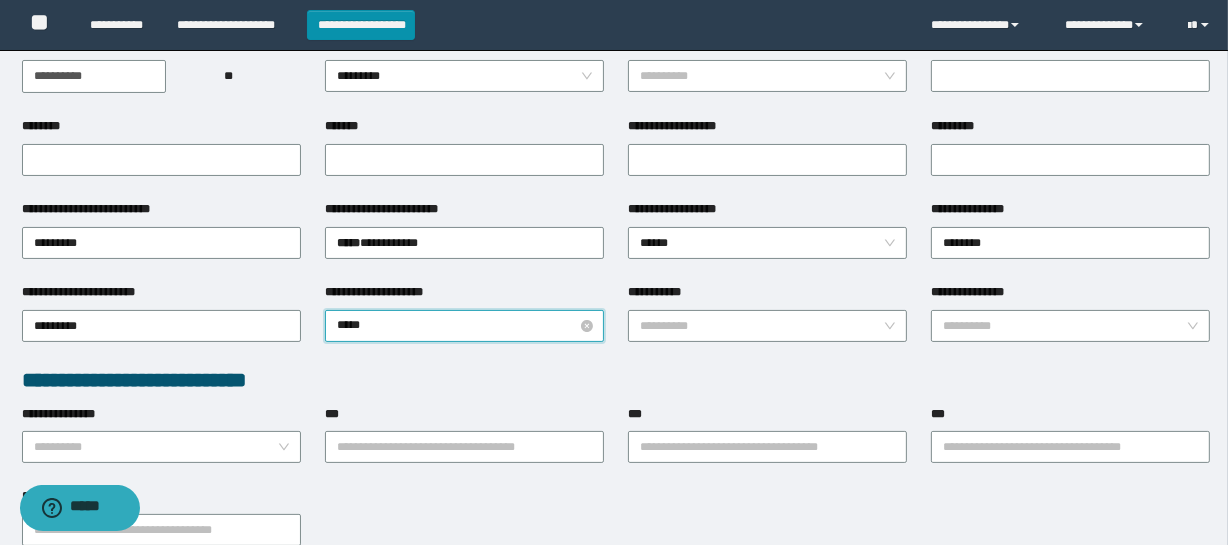 type on "******" 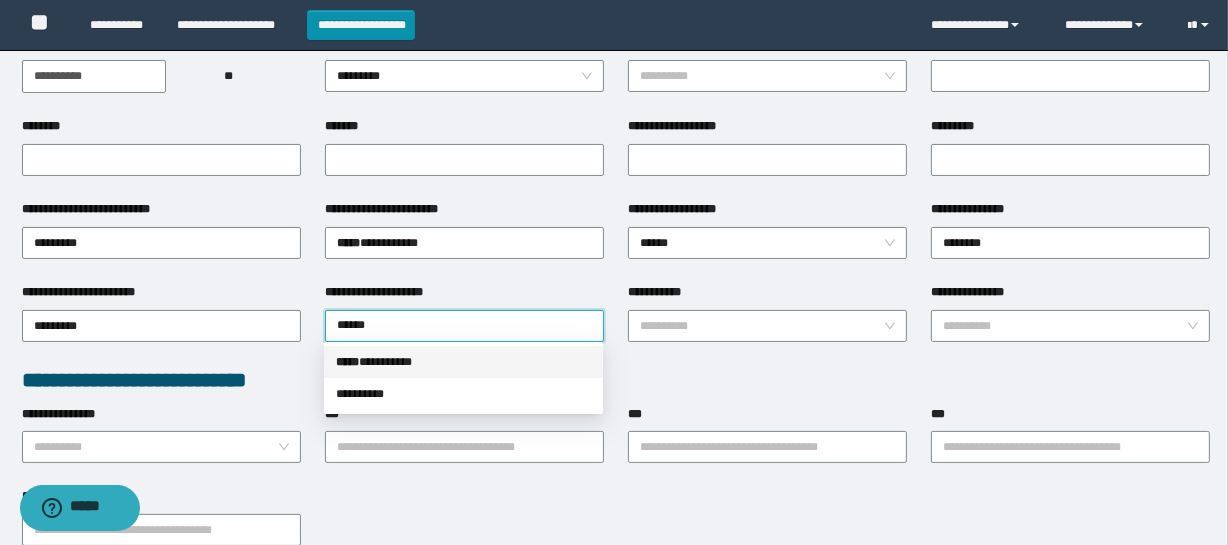 click on "***** * ********" at bounding box center (463, 362) 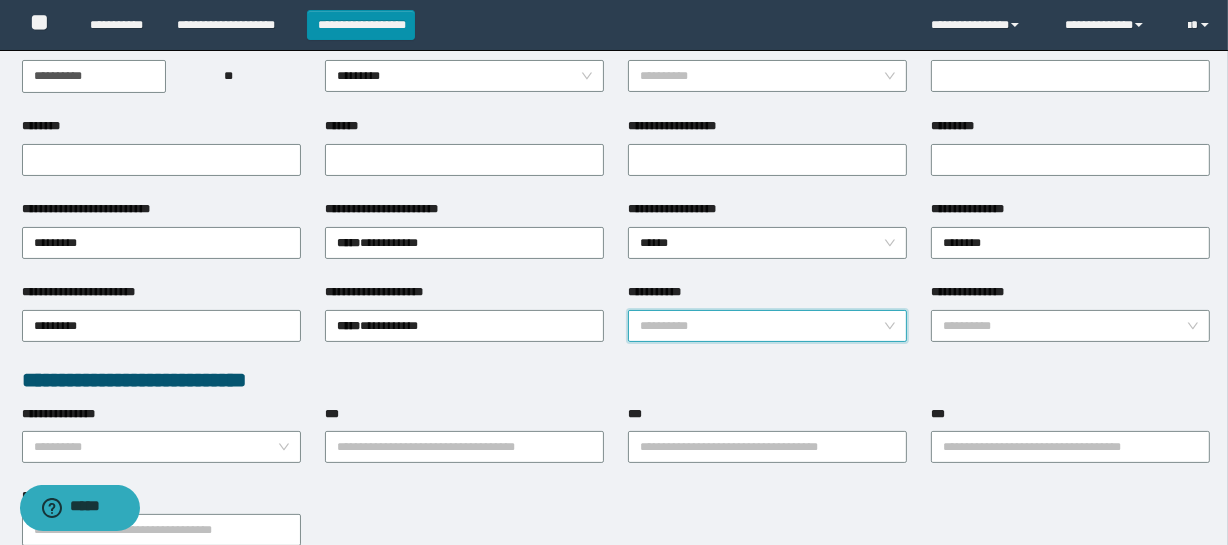 click on "**********" at bounding box center (761, 326) 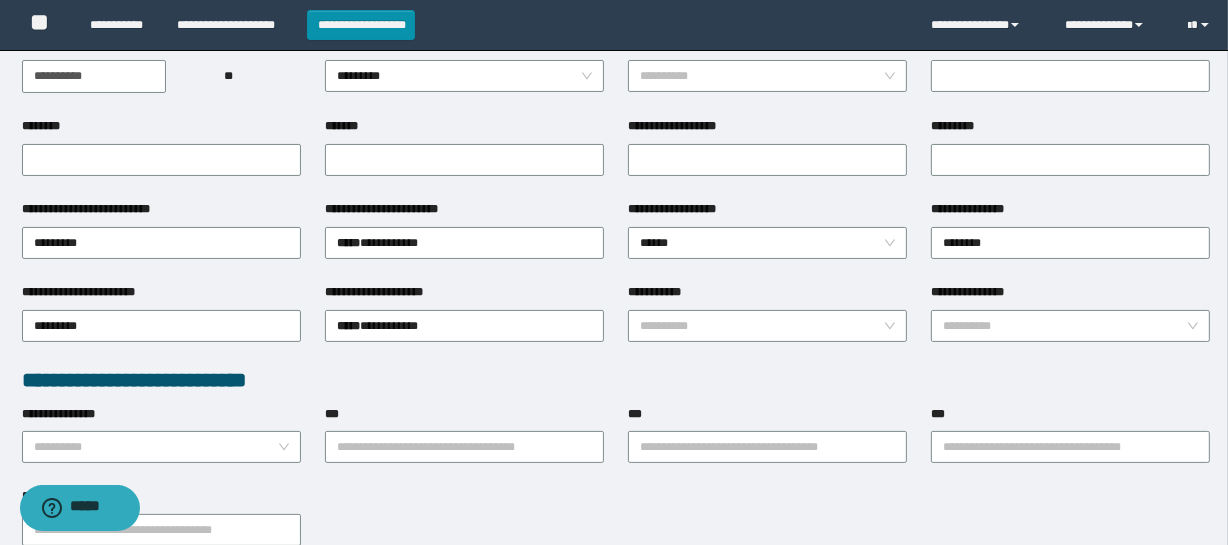 click on "**********" at bounding box center (616, 380) 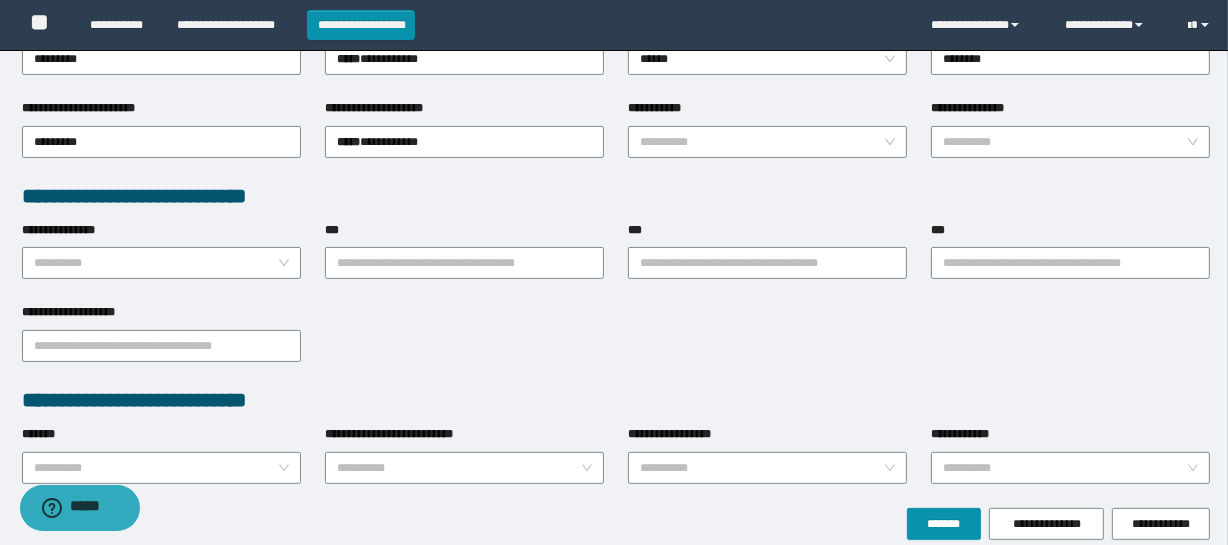 scroll, scrollTop: 515, scrollLeft: 0, axis: vertical 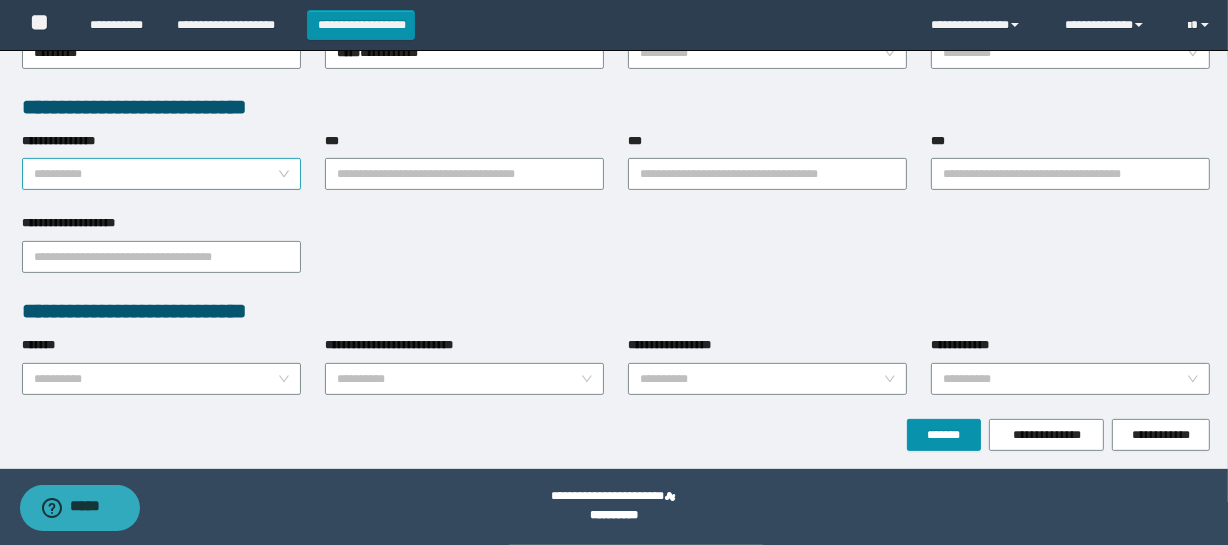 click on "**********" at bounding box center [155, 174] 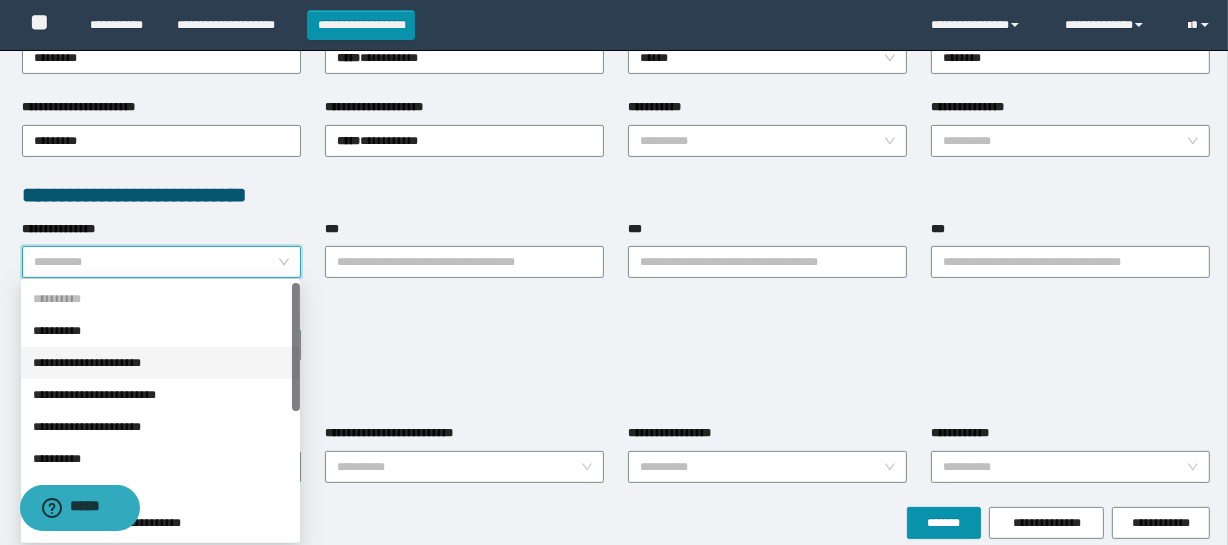 scroll, scrollTop: 515, scrollLeft: 0, axis: vertical 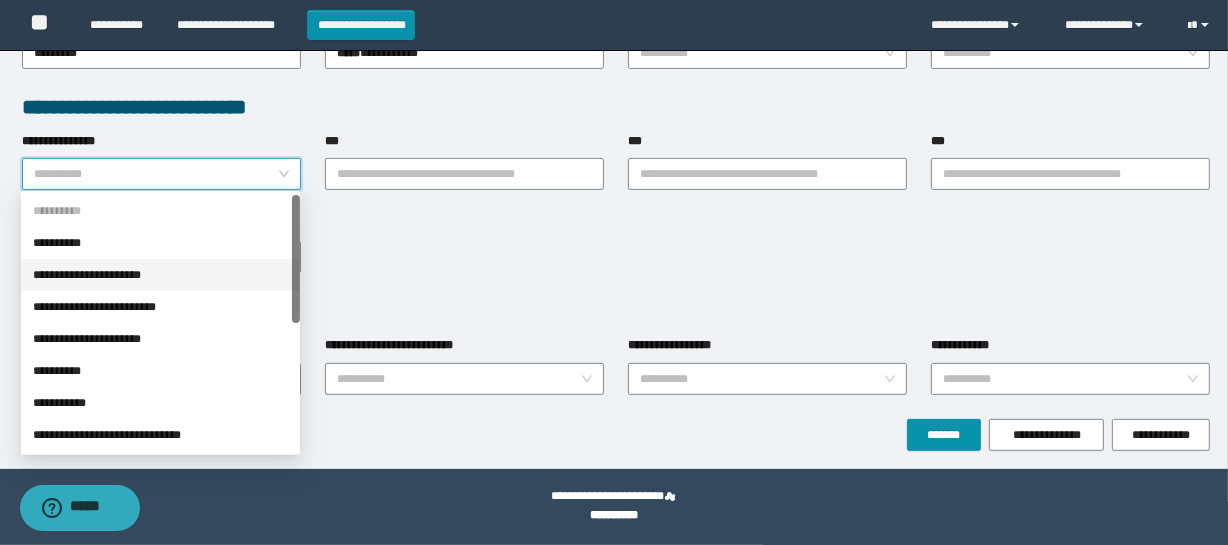 click on "**********" at bounding box center [160, 275] 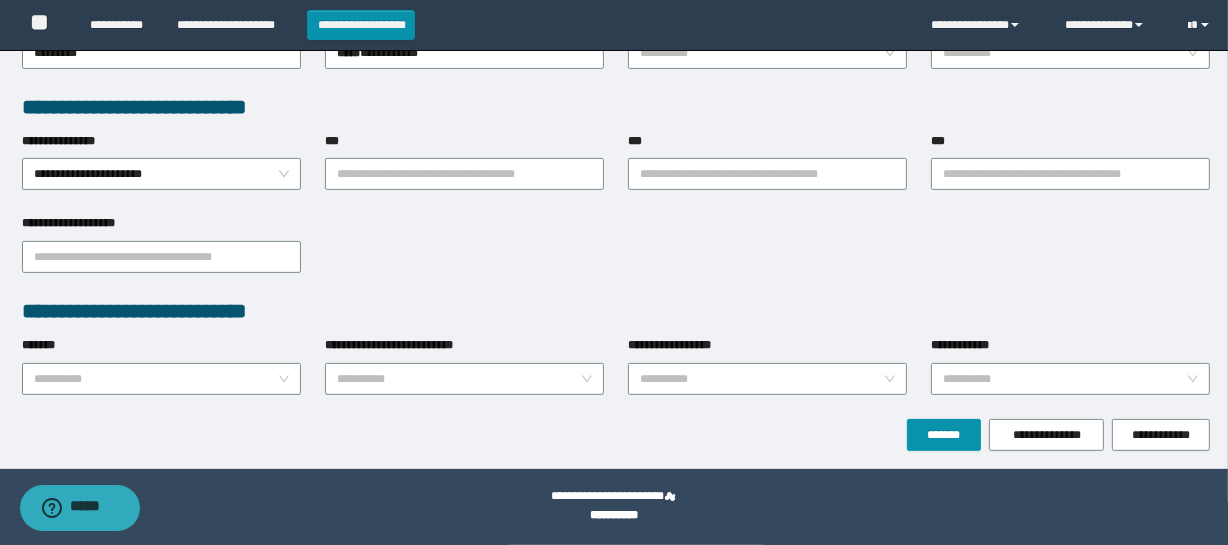 click on "**********" at bounding box center (464, 173) 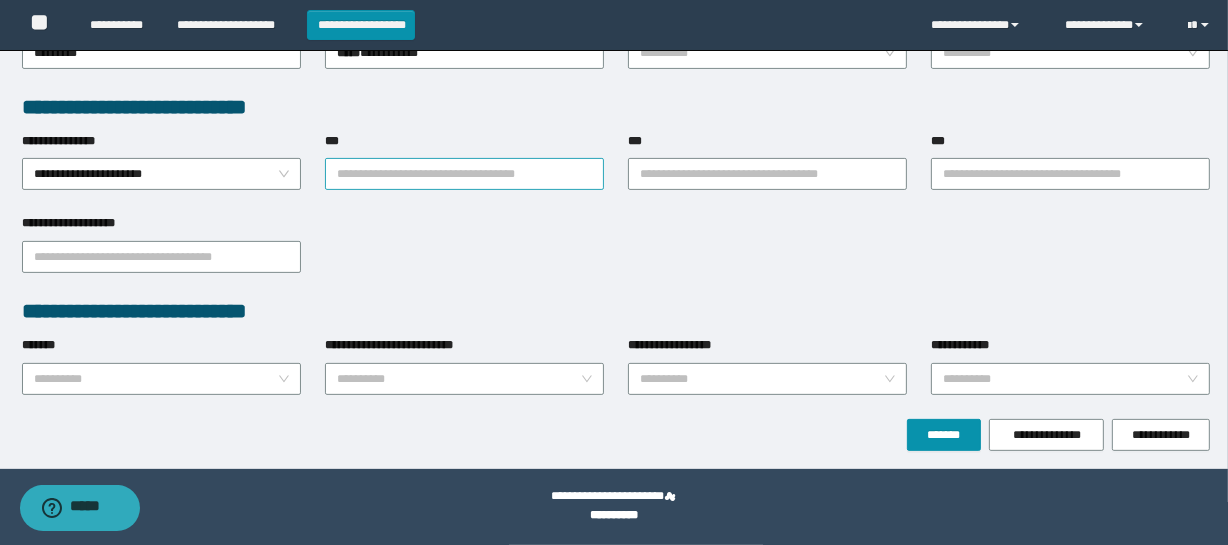 click on "***" at bounding box center [464, 174] 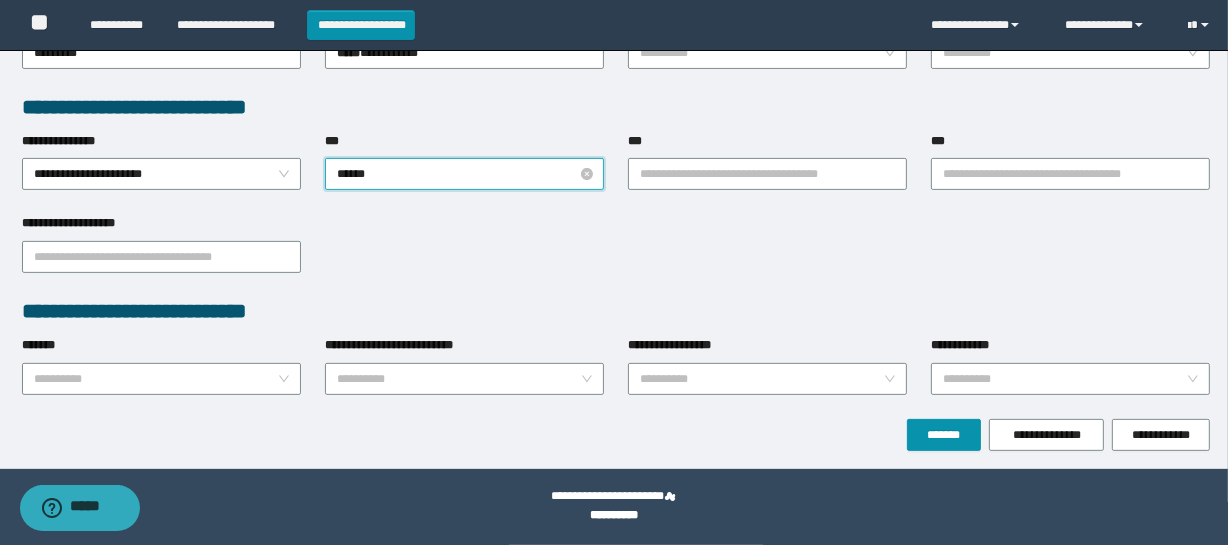 type on "*******" 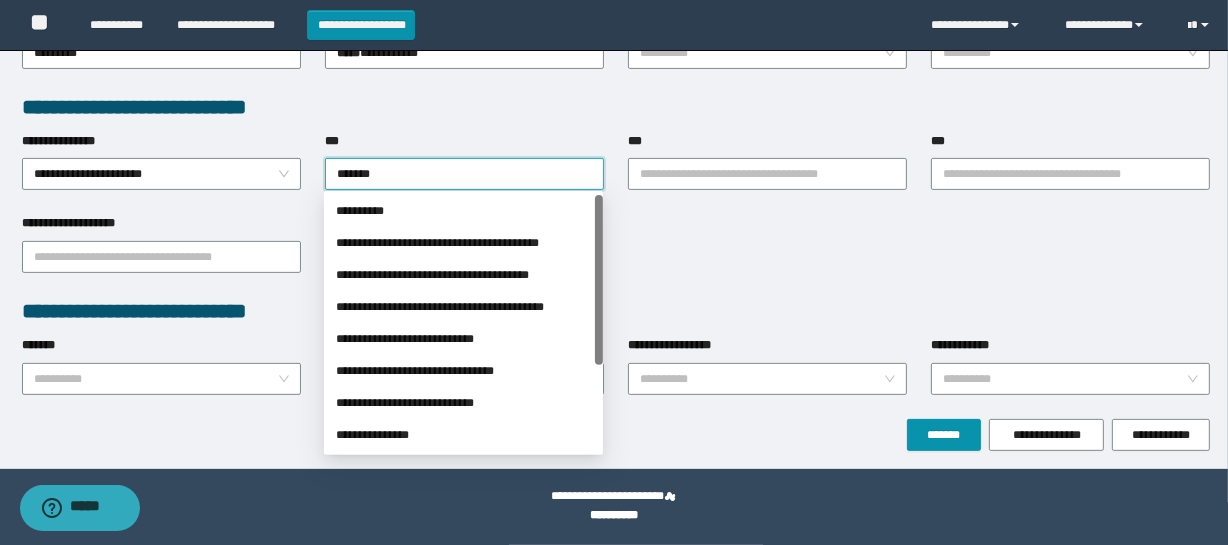 scroll, scrollTop: 424, scrollLeft: 0, axis: vertical 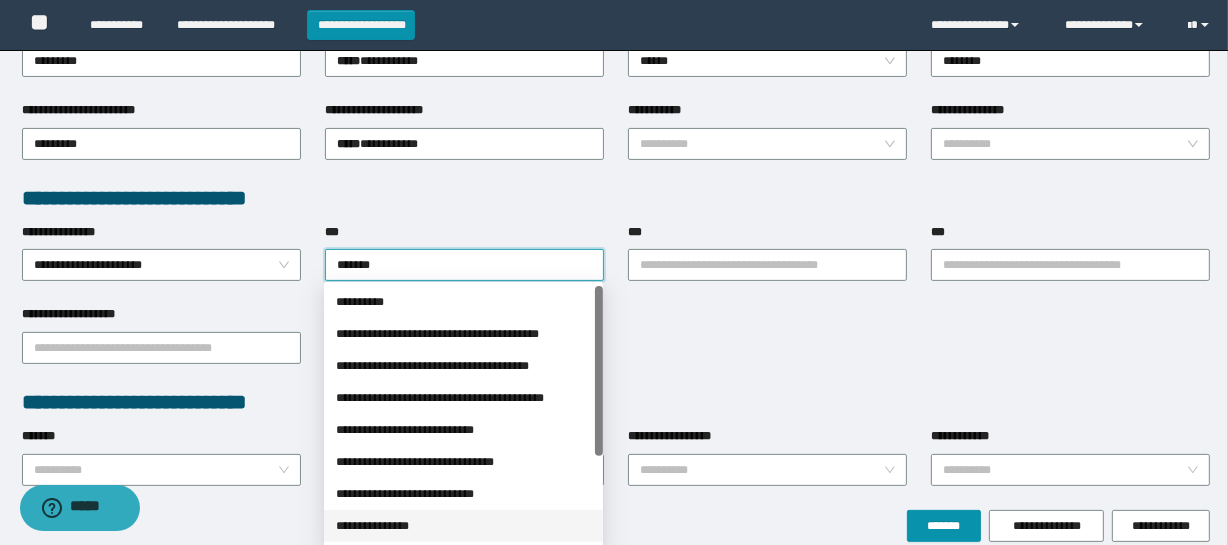 click on "**********" at bounding box center (463, 526) 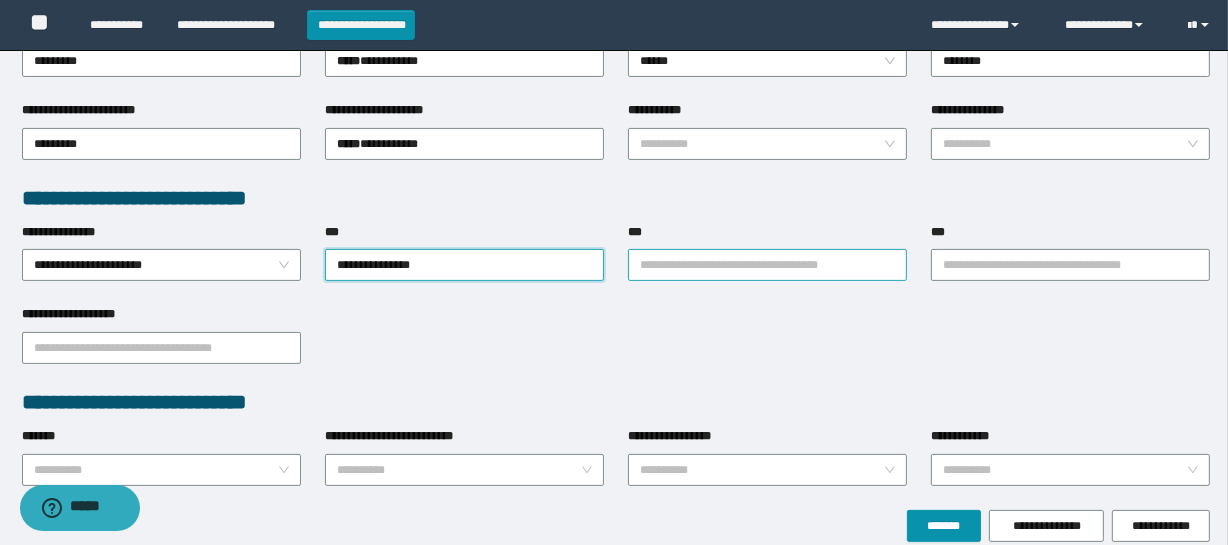 click on "***" at bounding box center (767, 265) 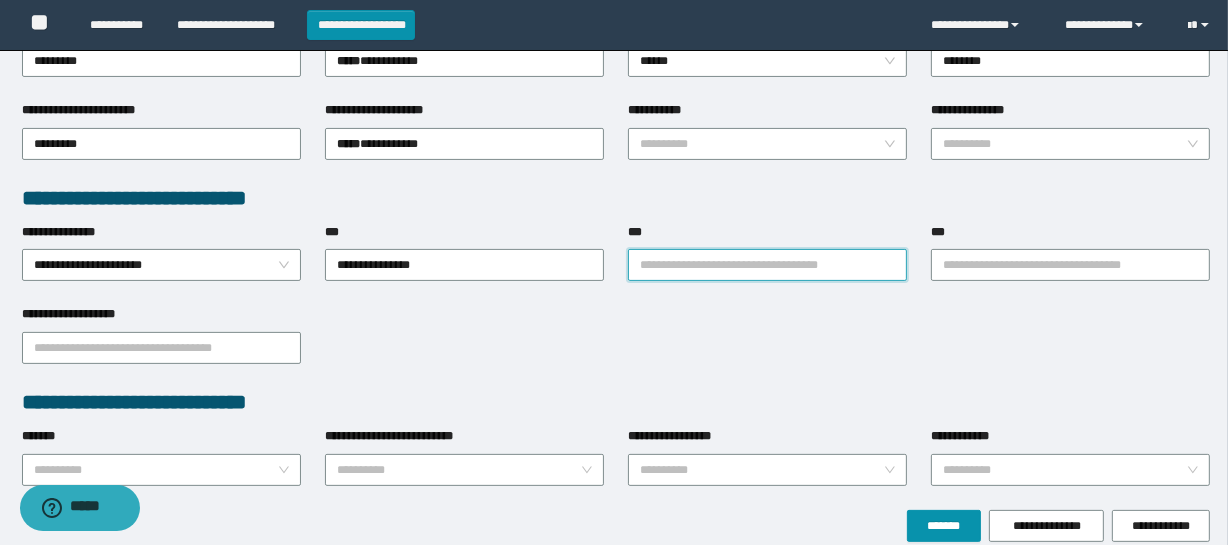 click on "**********" at bounding box center [616, 346] 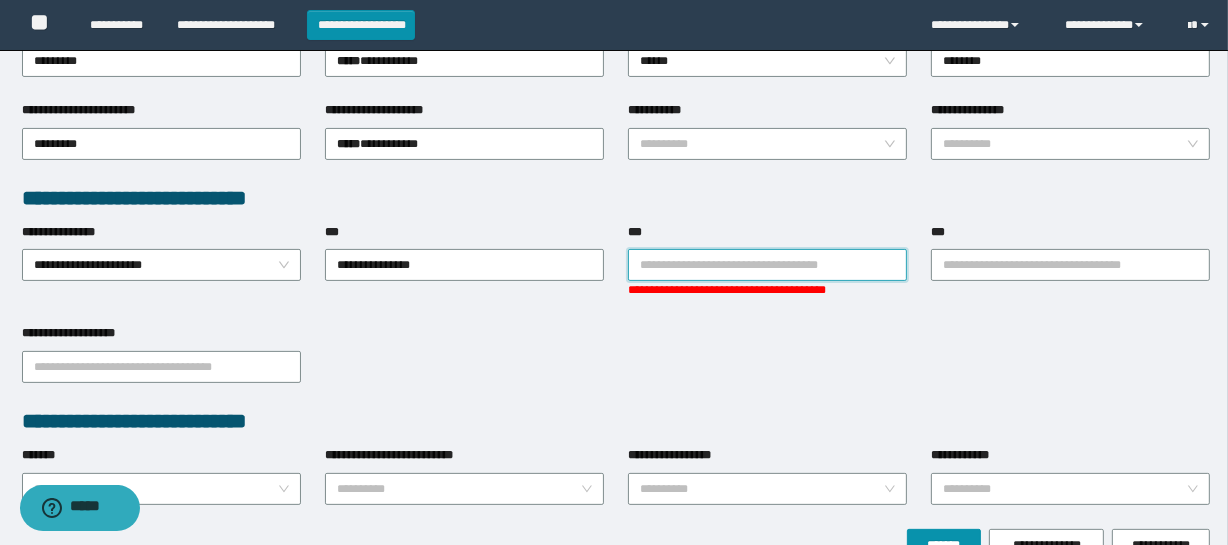 click on "***" at bounding box center (767, 265) 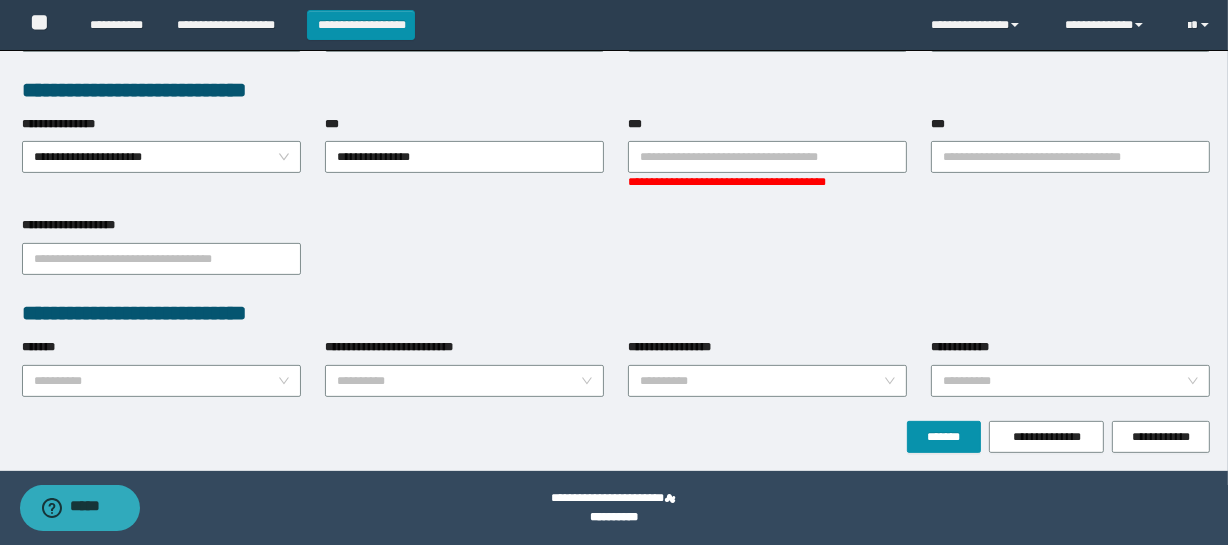 scroll, scrollTop: 534, scrollLeft: 0, axis: vertical 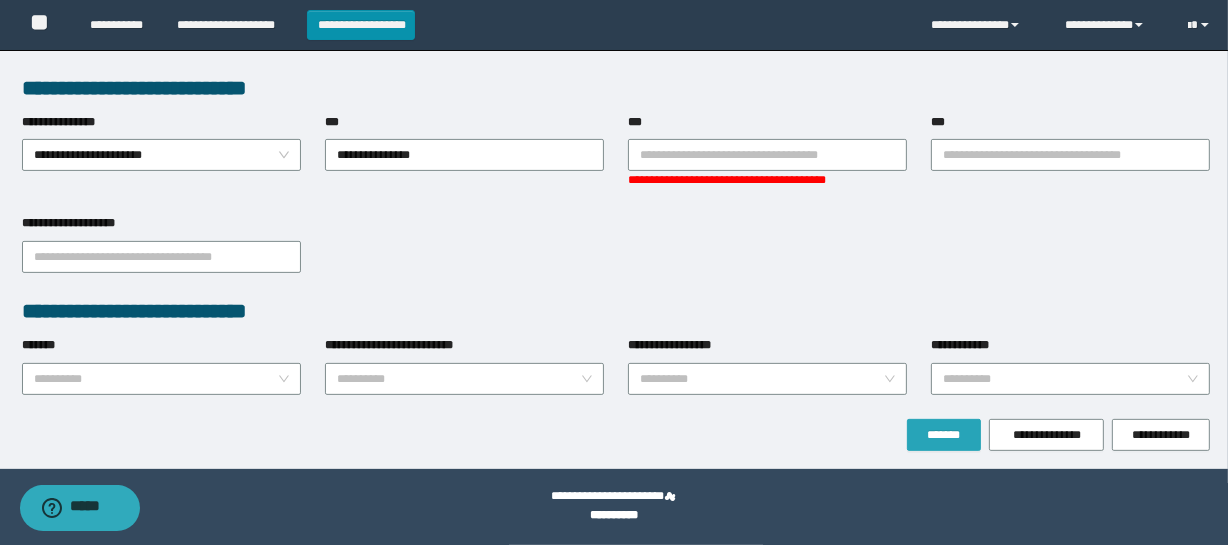 click on "*******" at bounding box center [944, 435] 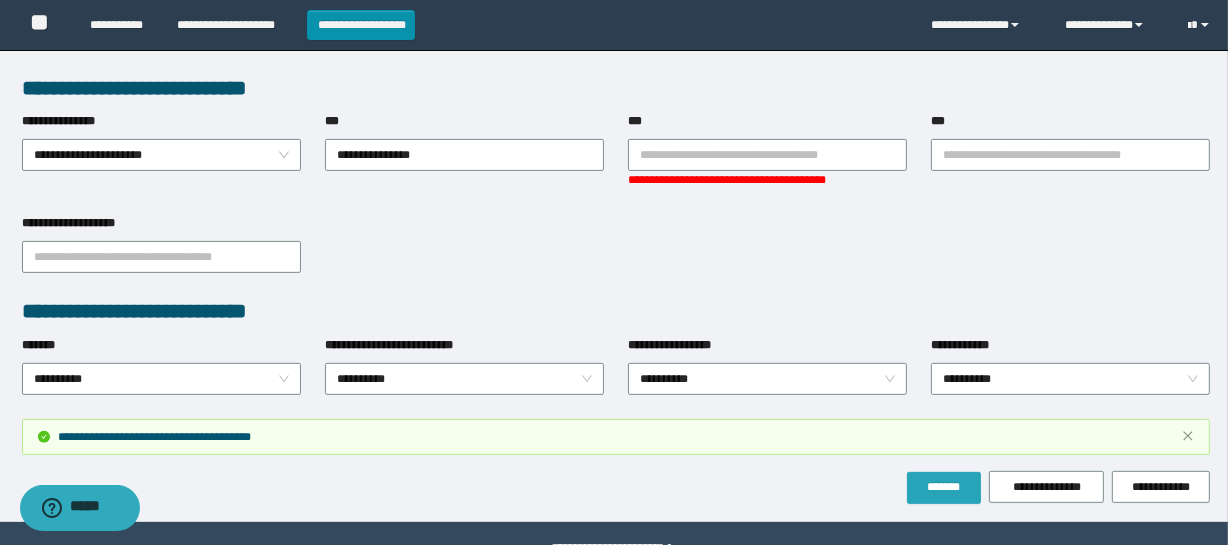 scroll, scrollTop: 506, scrollLeft: 0, axis: vertical 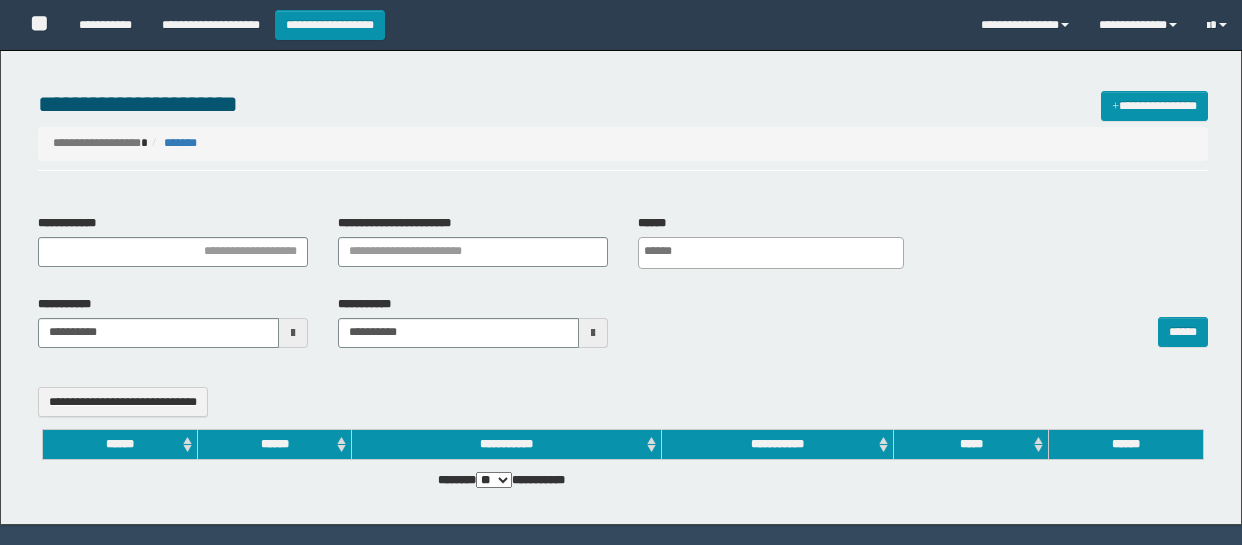 select 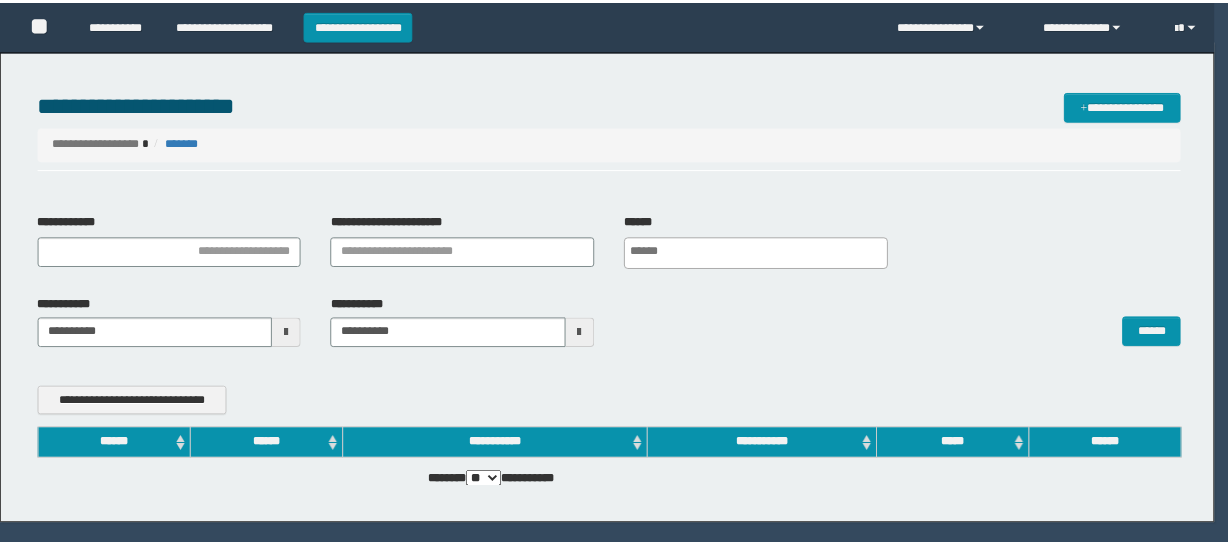 scroll, scrollTop: 0, scrollLeft: 0, axis: both 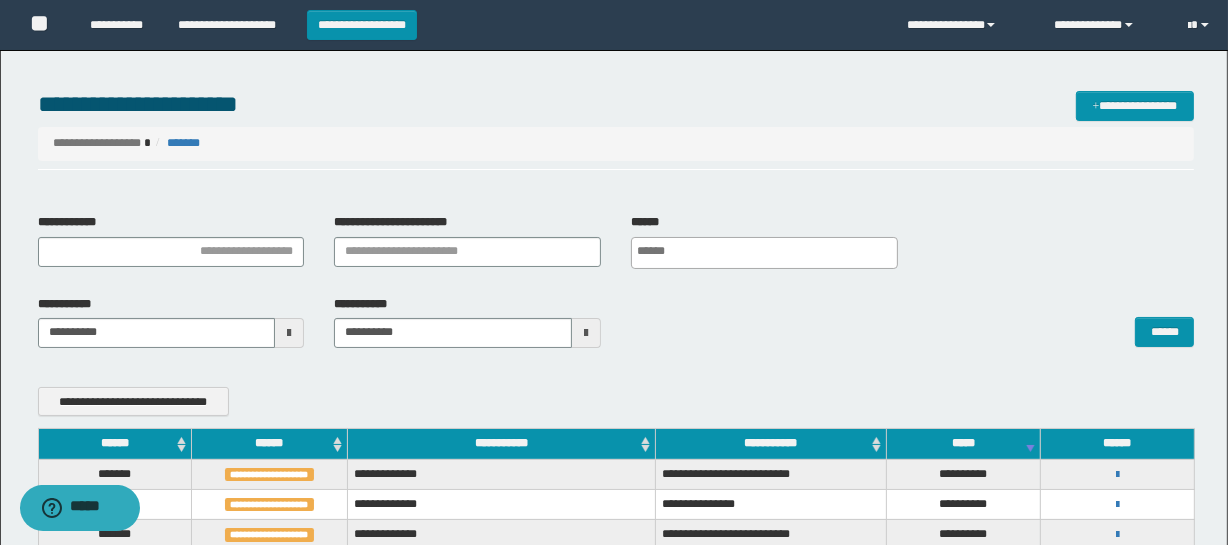 click on "******" at bounding box center (912, 321) 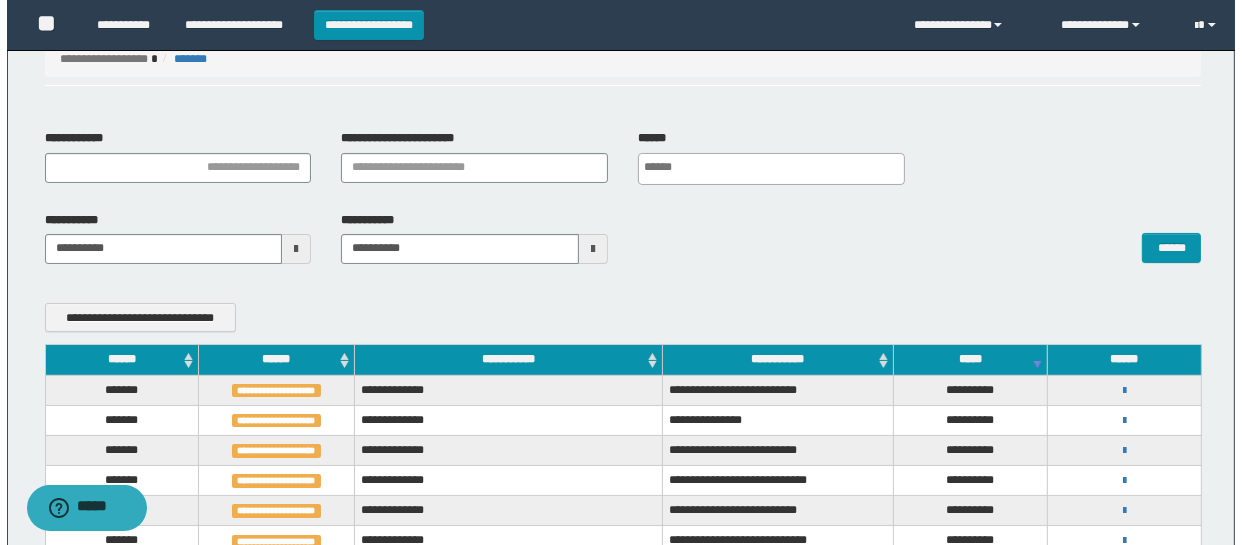 scroll, scrollTop: 272, scrollLeft: 0, axis: vertical 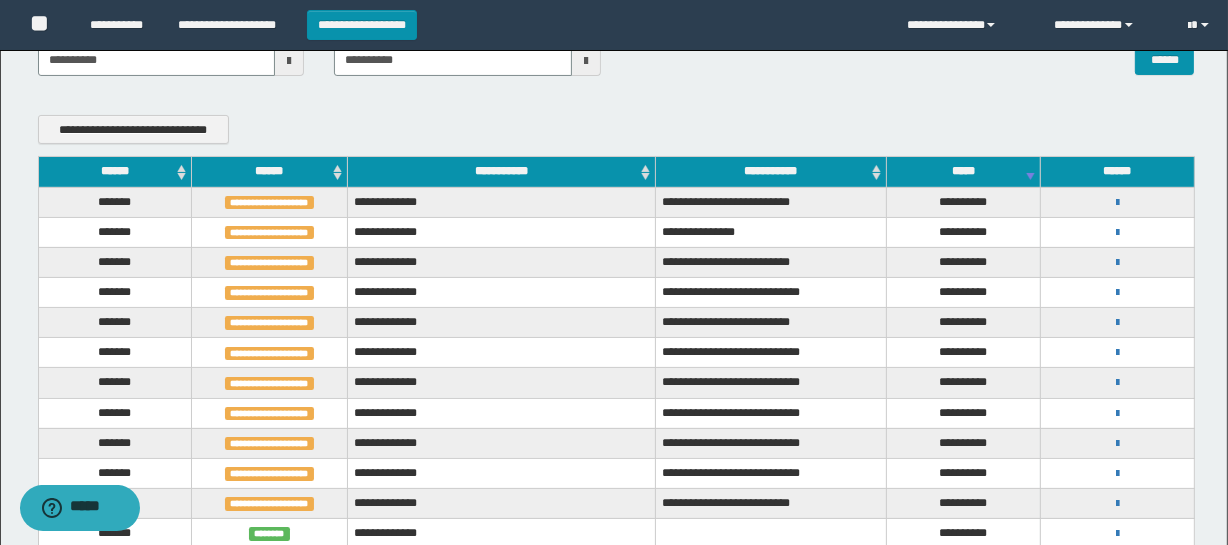 click on "**********" at bounding box center (1118, 262) 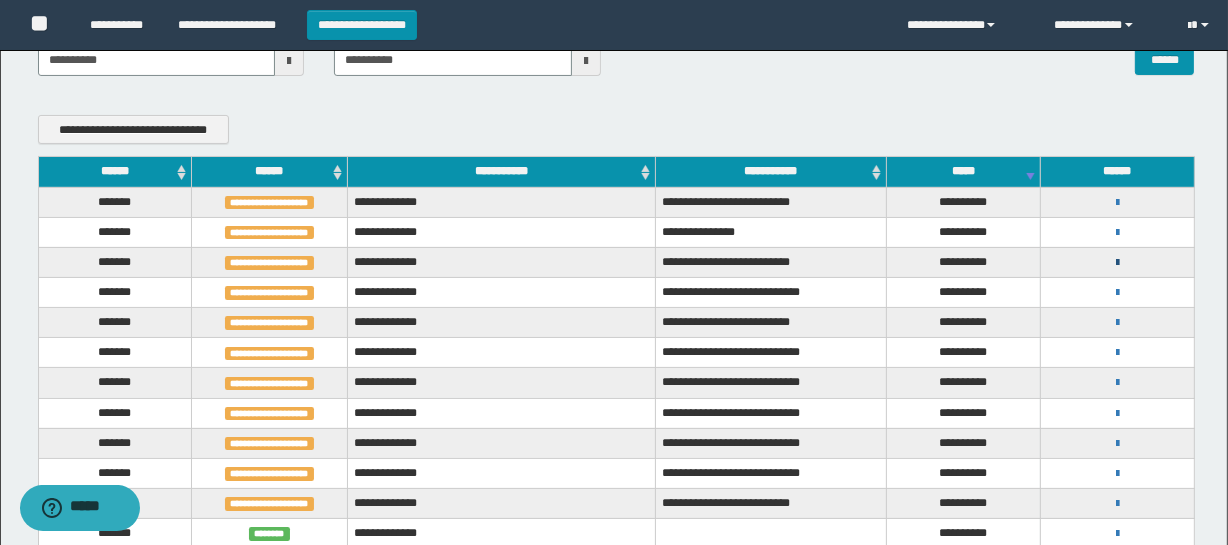 click at bounding box center [1117, 263] 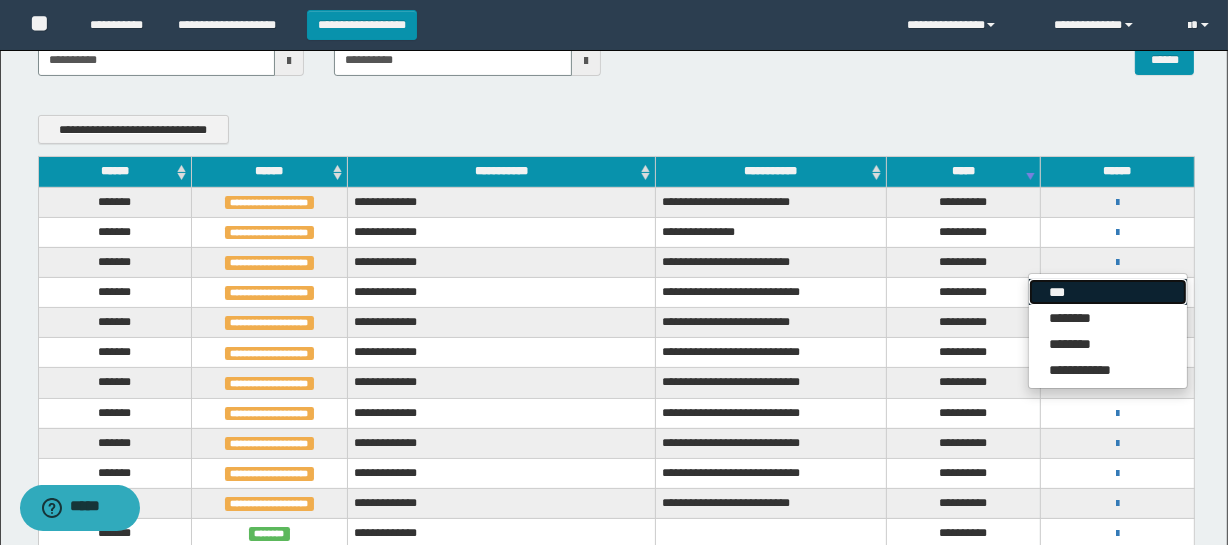 click on "***" at bounding box center (1108, 292) 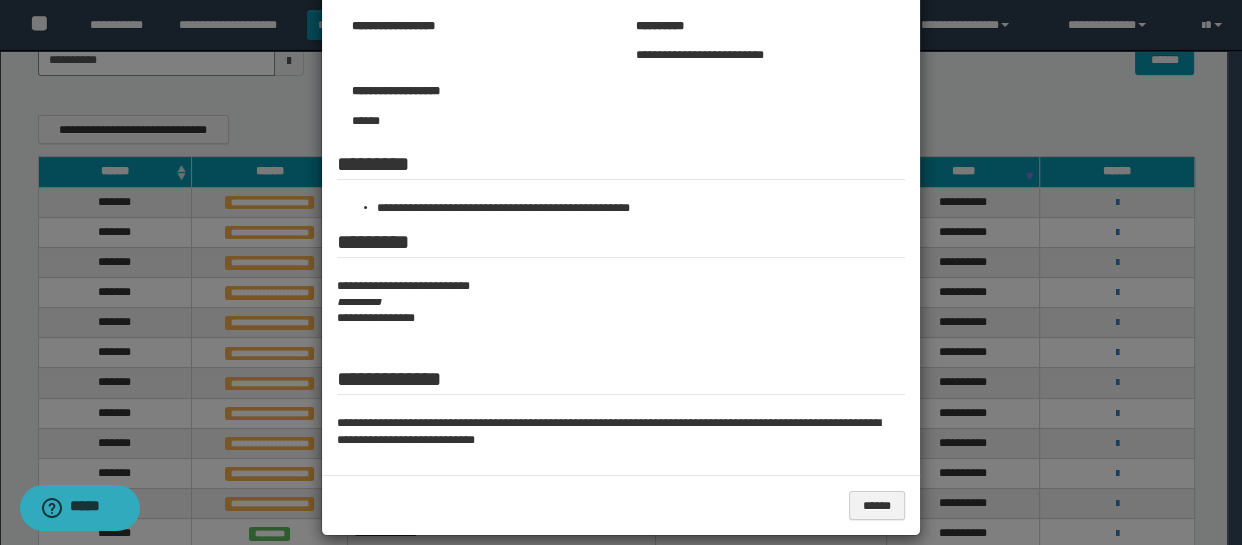scroll, scrollTop: 248, scrollLeft: 0, axis: vertical 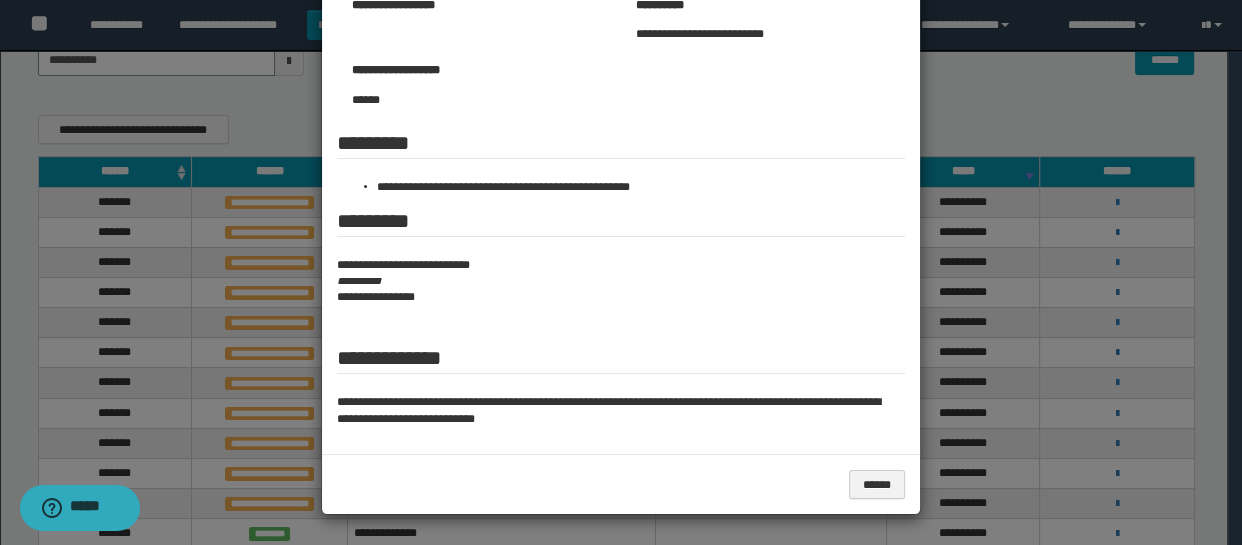 click at bounding box center [621, 148] 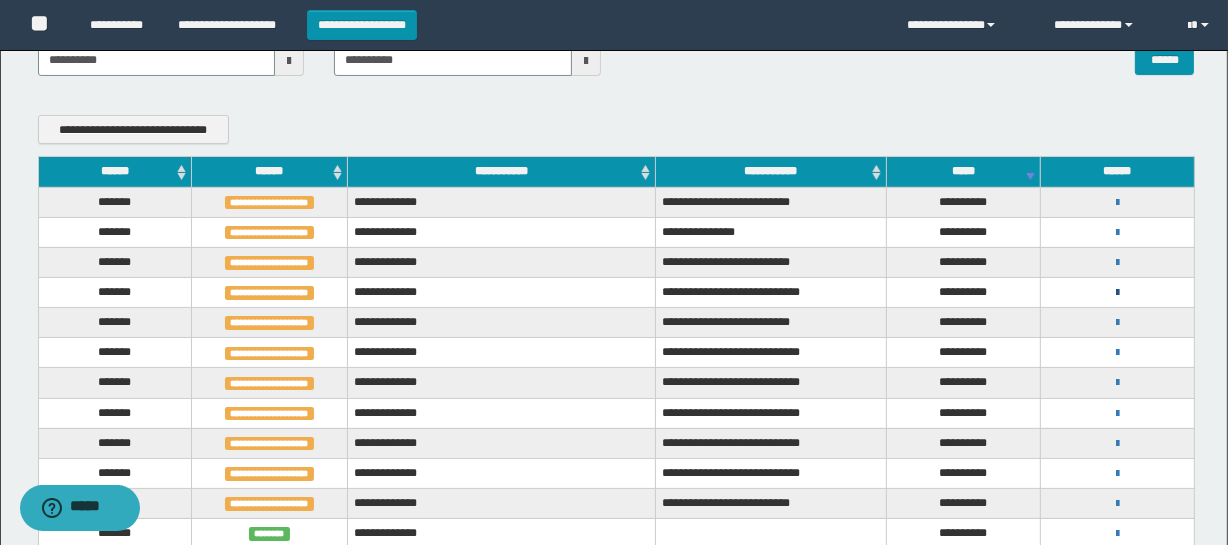 click at bounding box center [1117, 293] 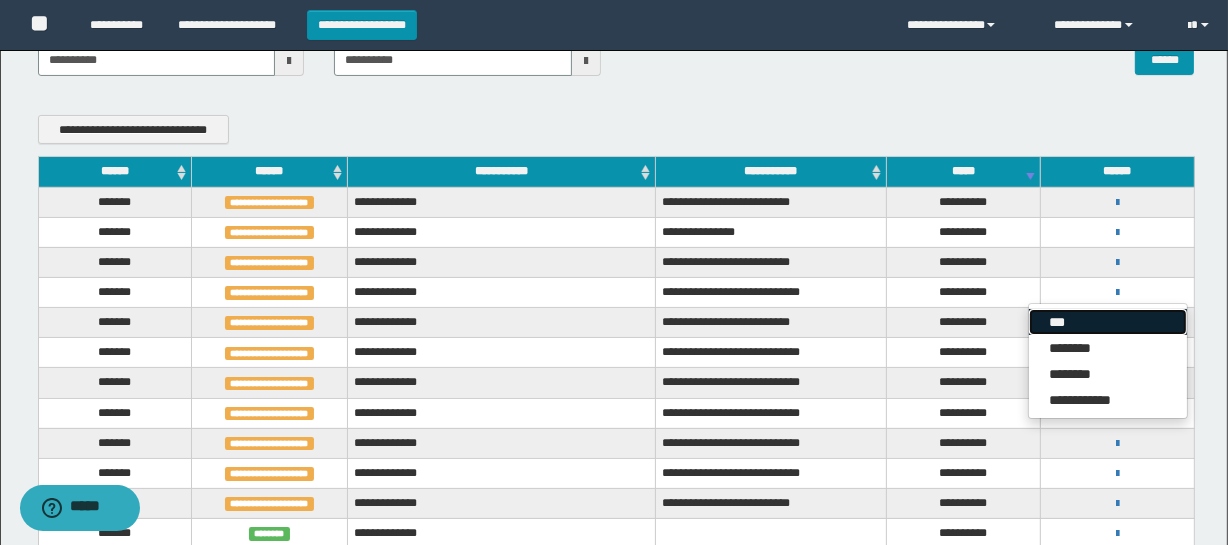 click on "***" at bounding box center [1108, 322] 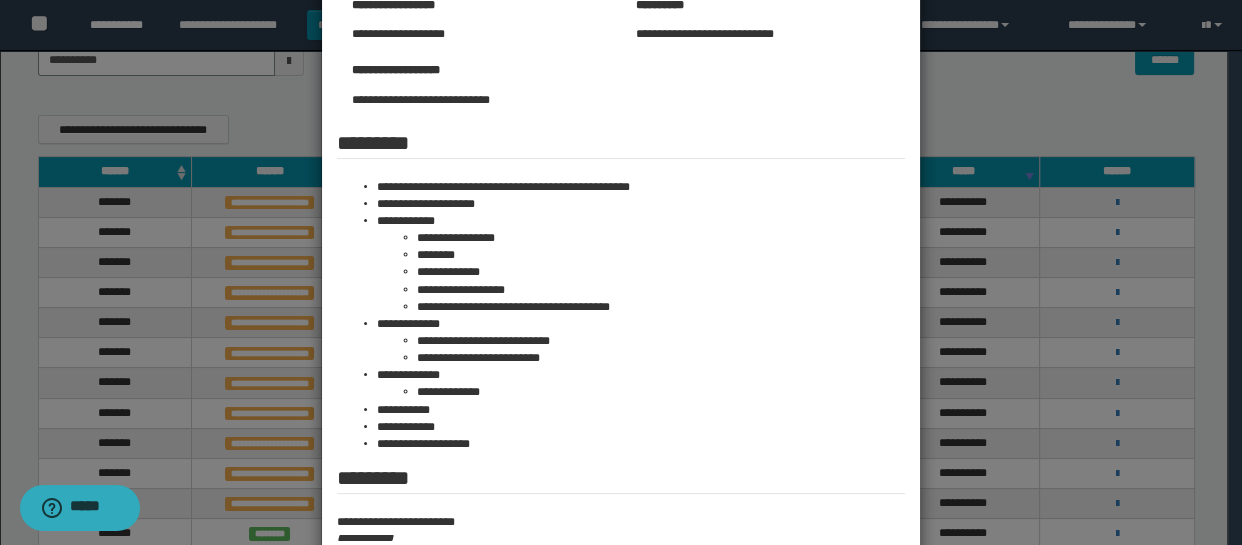 scroll, scrollTop: 0, scrollLeft: 0, axis: both 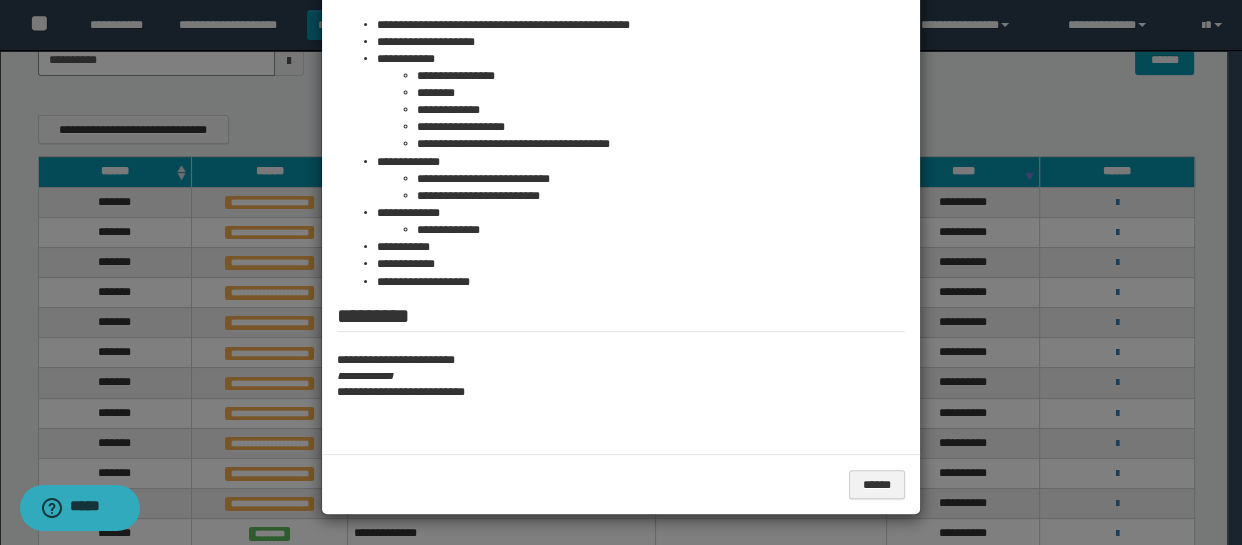 click at bounding box center (621, 67) 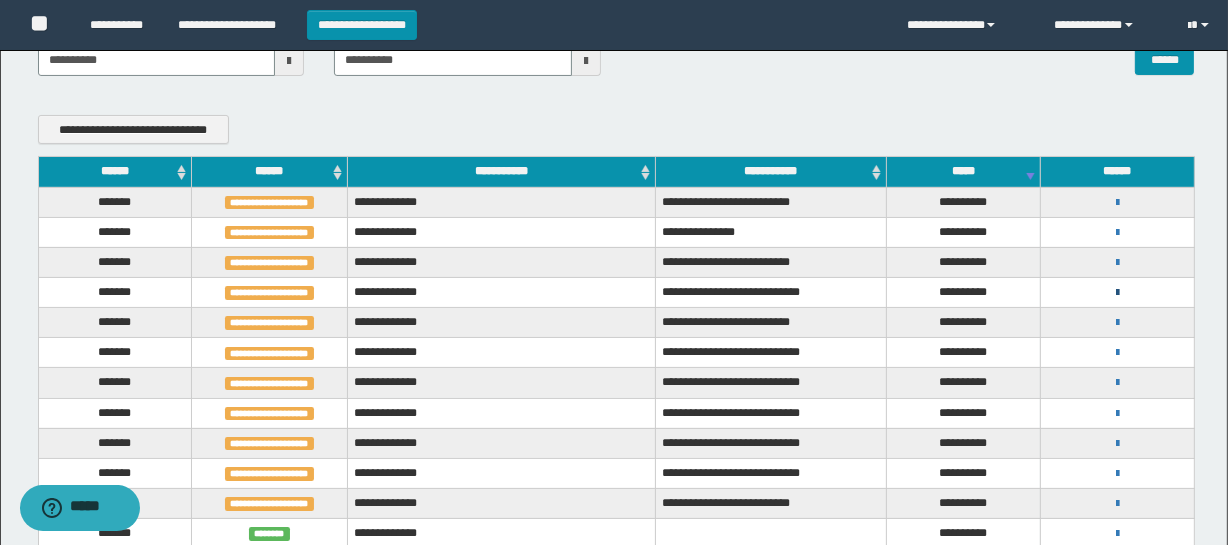 click at bounding box center [1117, 293] 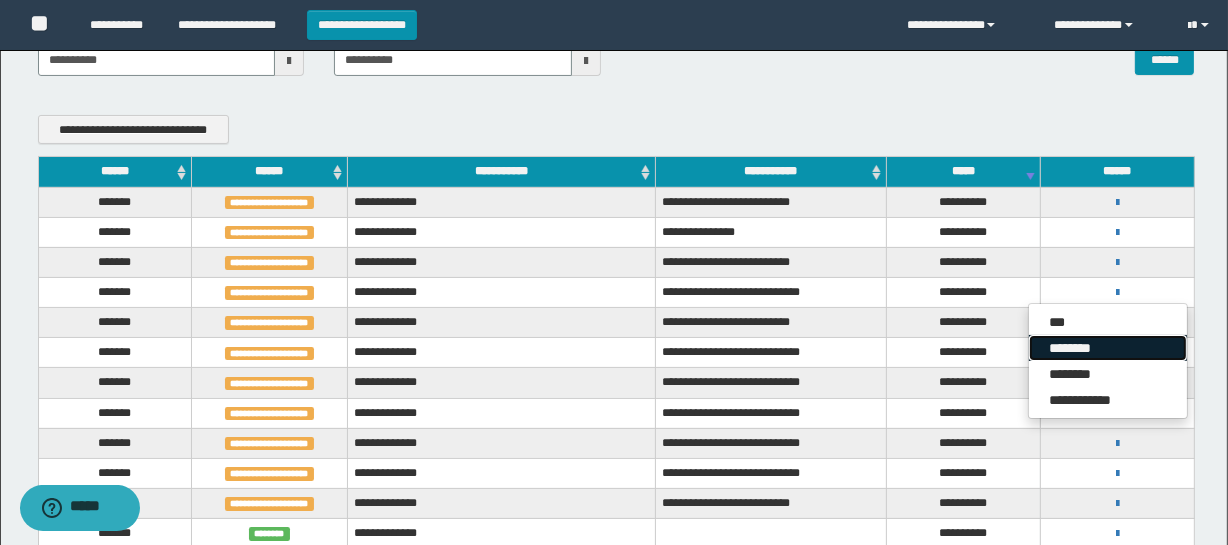 click on "********" at bounding box center (1108, 348) 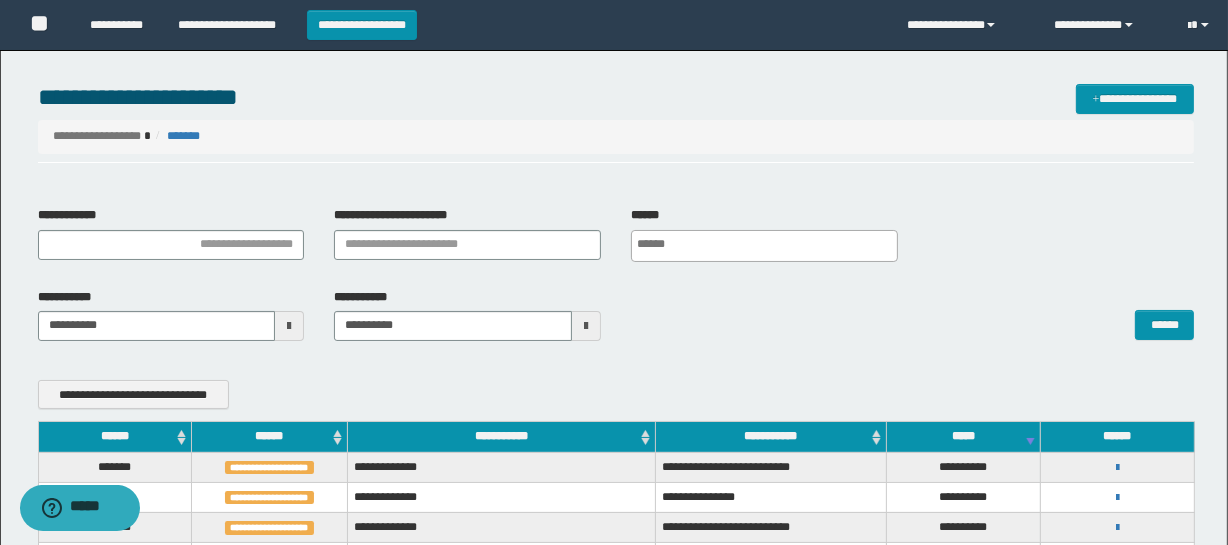 scroll, scrollTop: 0, scrollLeft: 0, axis: both 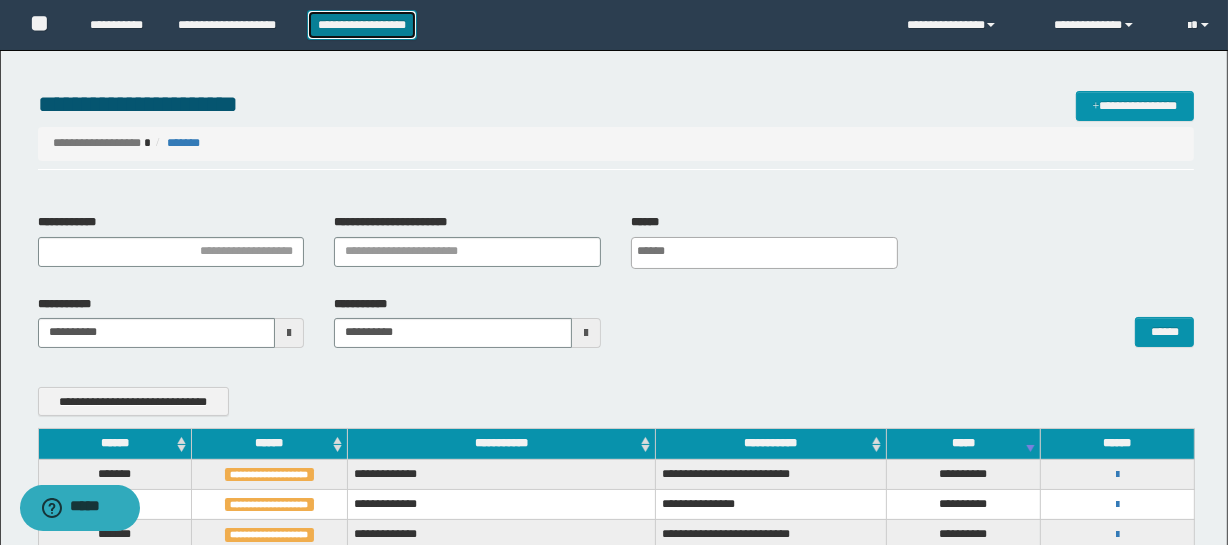 drag, startPoint x: 362, startPoint y: 26, endPoint x: 409, endPoint y: 40, distance: 49.0408 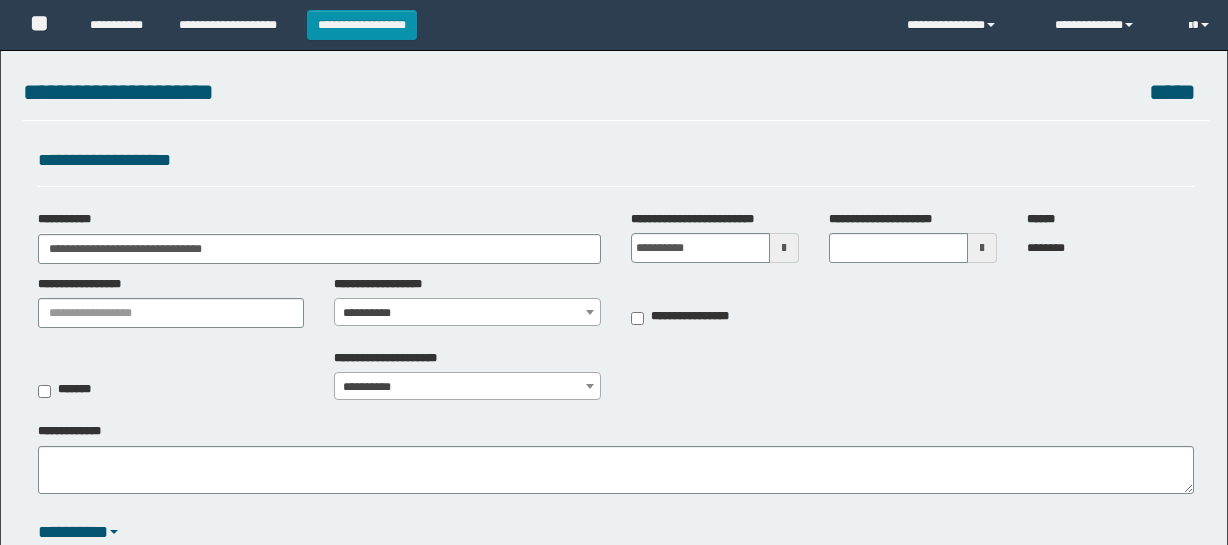 scroll, scrollTop: 0, scrollLeft: 0, axis: both 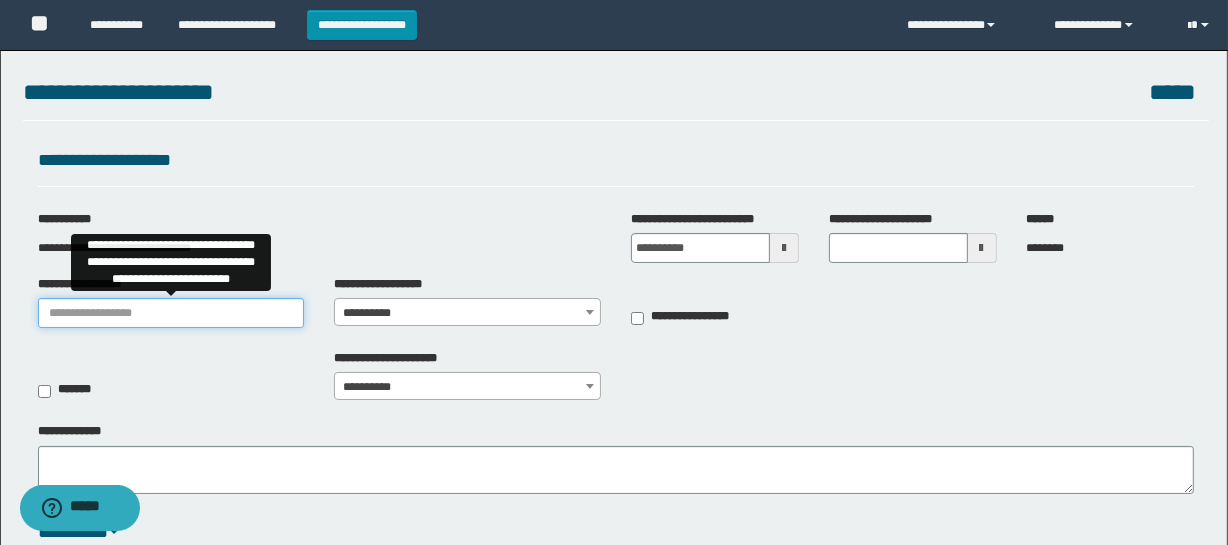 click on "**********" at bounding box center [171, 313] 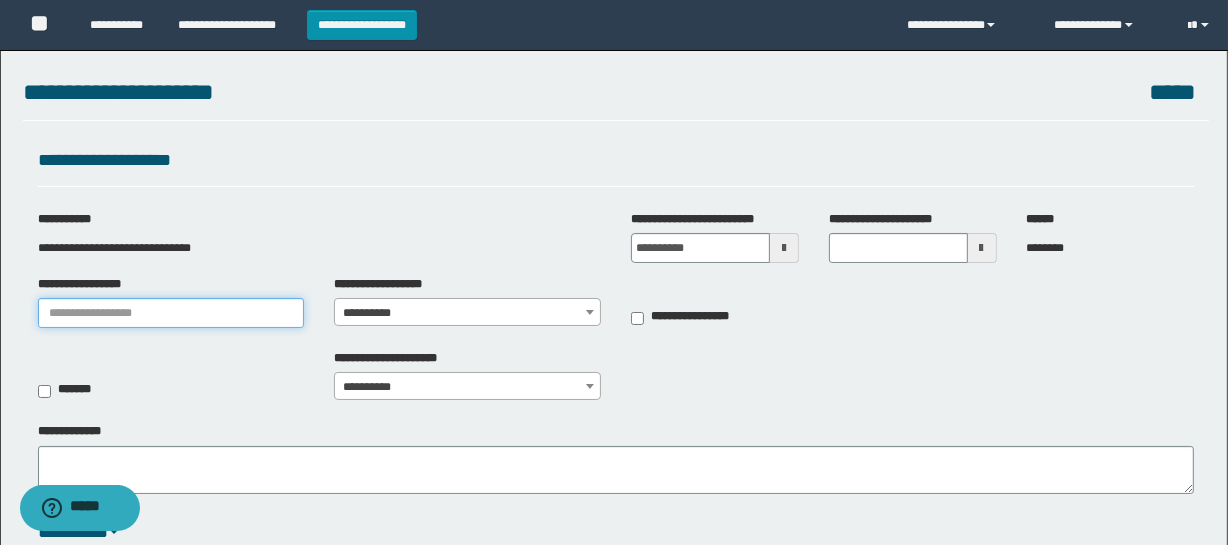 type on "**********" 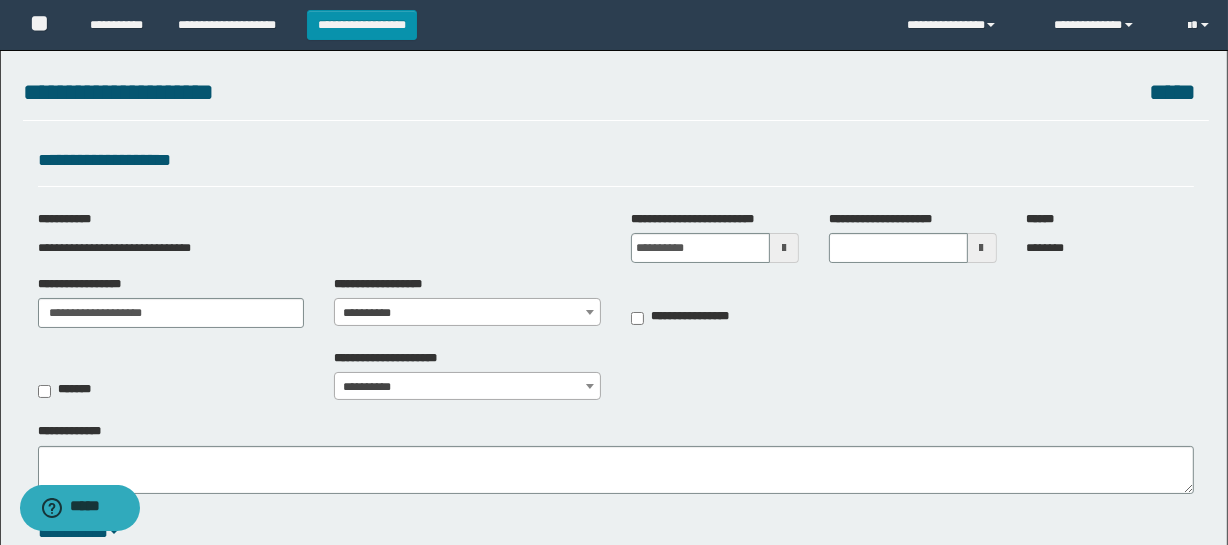 click on "**********" at bounding box center (467, 313) 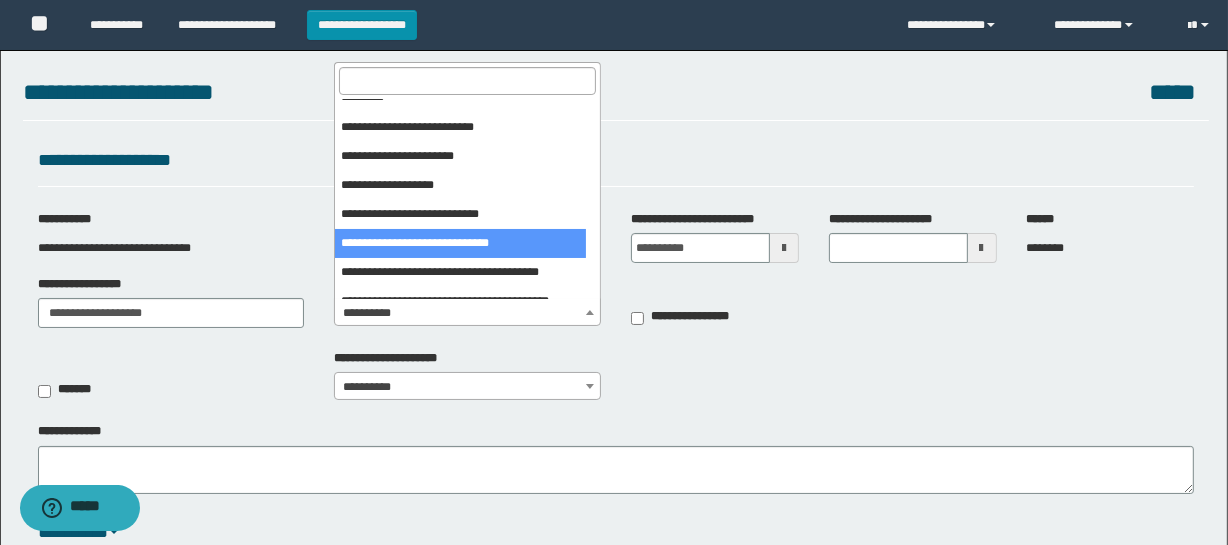 scroll, scrollTop: 636, scrollLeft: 0, axis: vertical 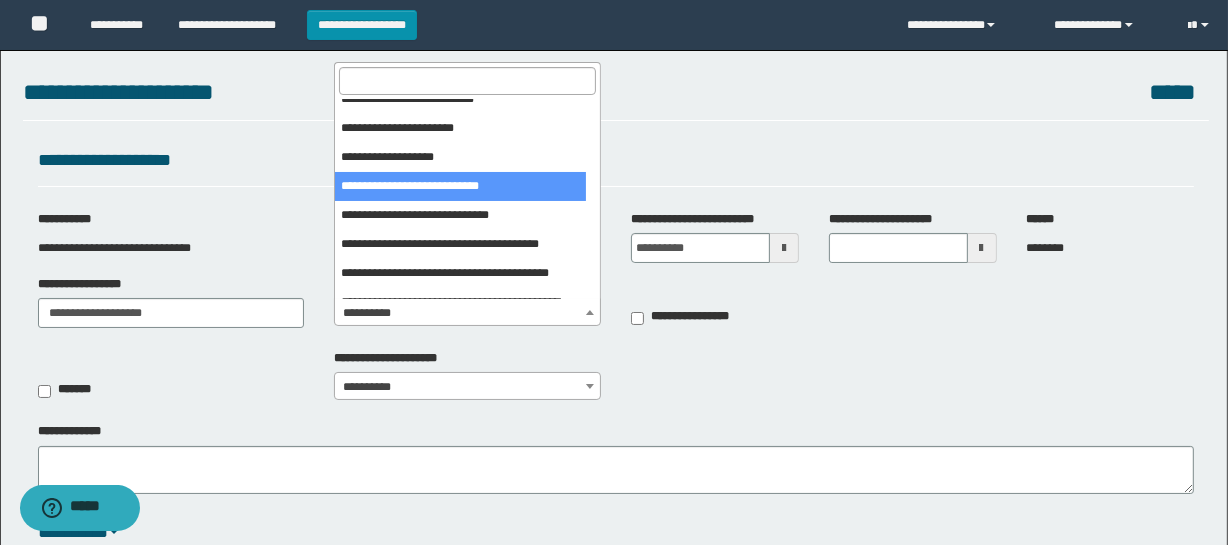 select on "***" 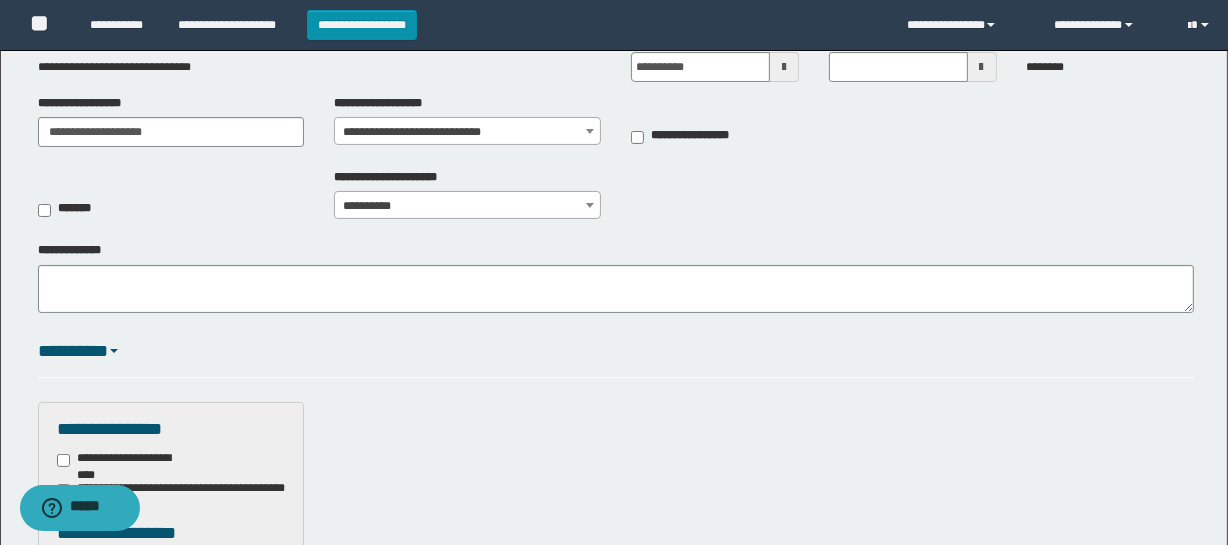 scroll, scrollTop: 545, scrollLeft: 0, axis: vertical 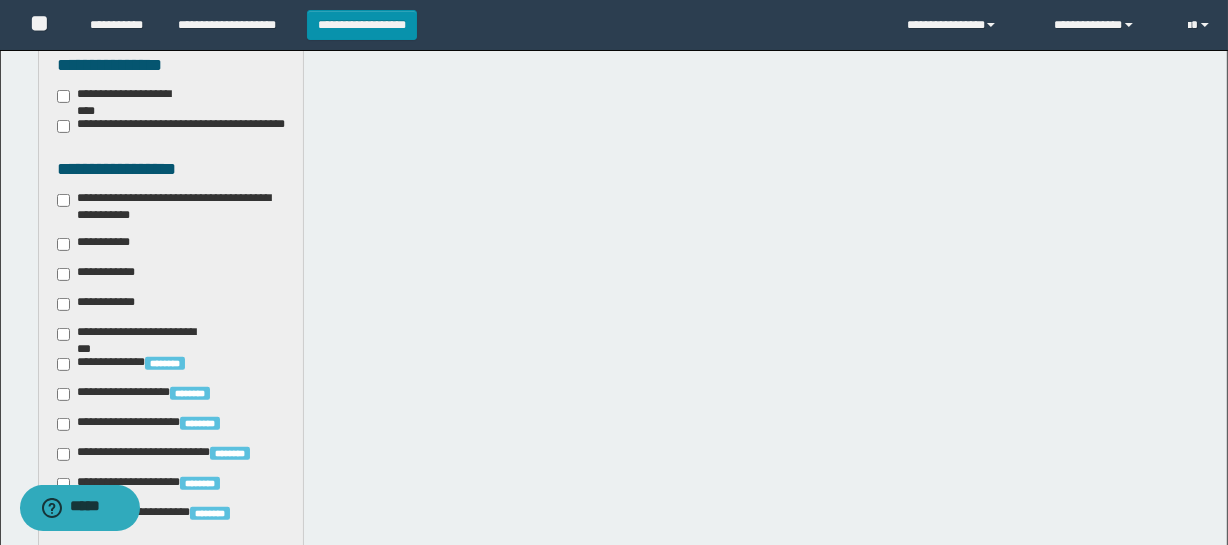 click on "**********" at bounding box center (171, 207) 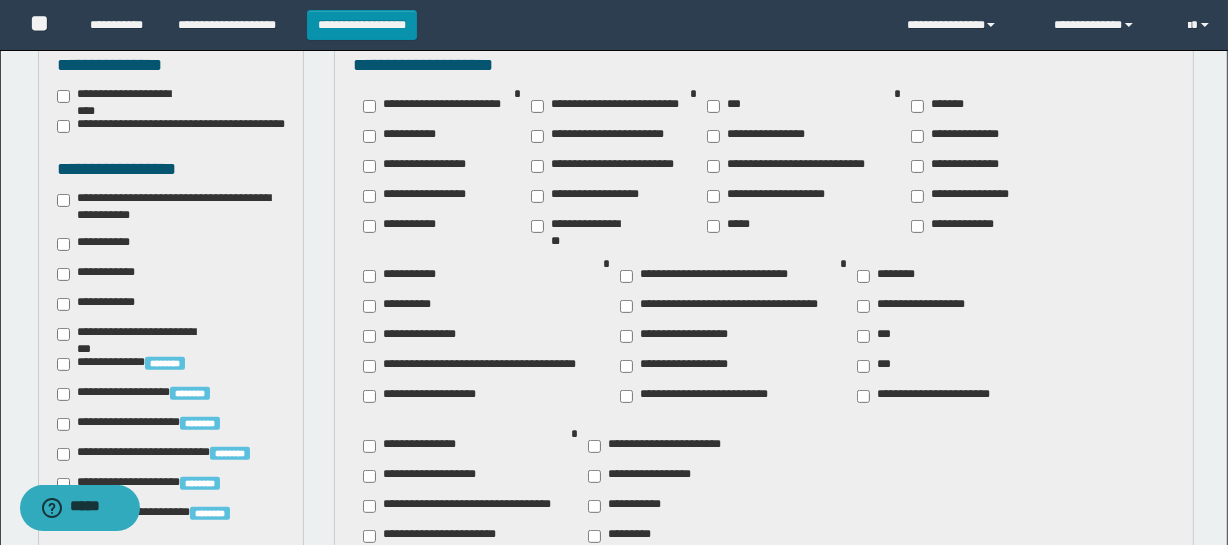 click on "**********" at bounding box center [103, 274] 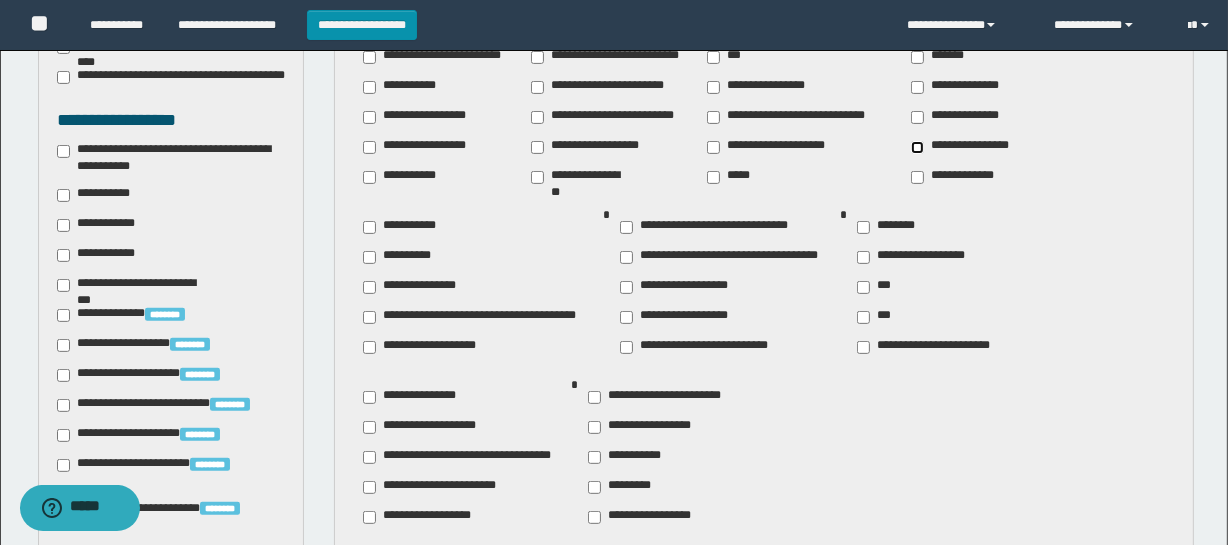 scroll, scrollTop: 636, scrollLeft: 0, axis: vertical 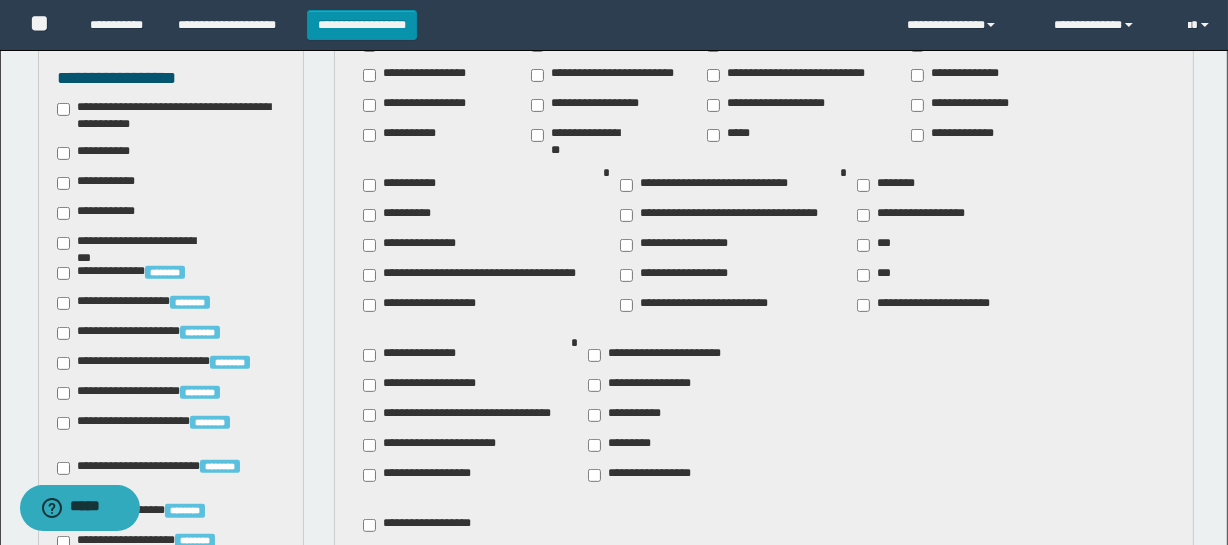 click on "********" at bounding box center (890, 185) 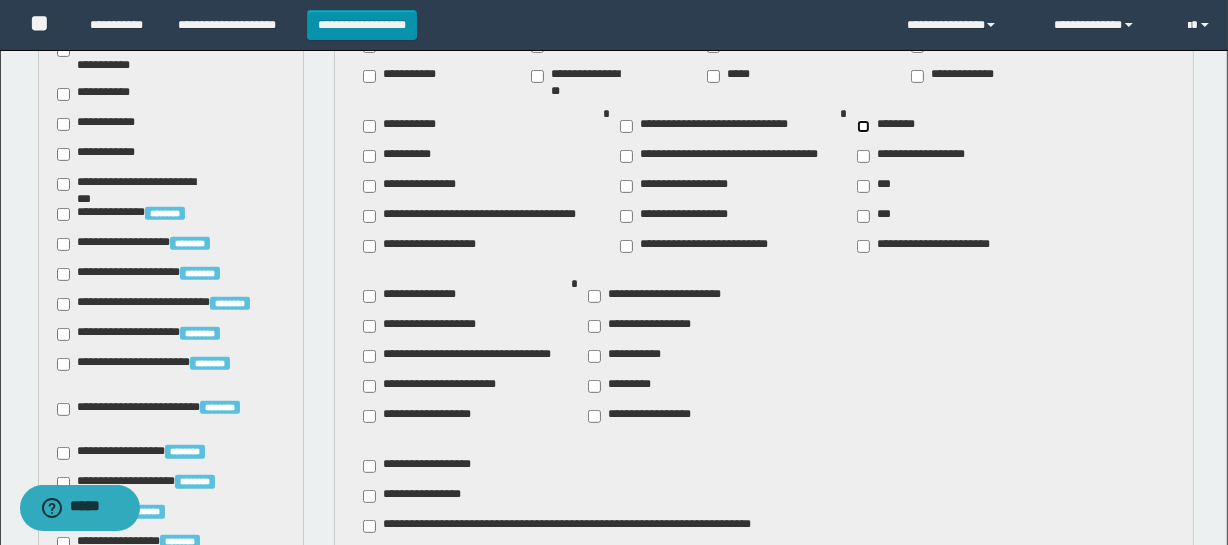 scroll, scrollTop: 727, scrollLeft: 0, axis: vertical 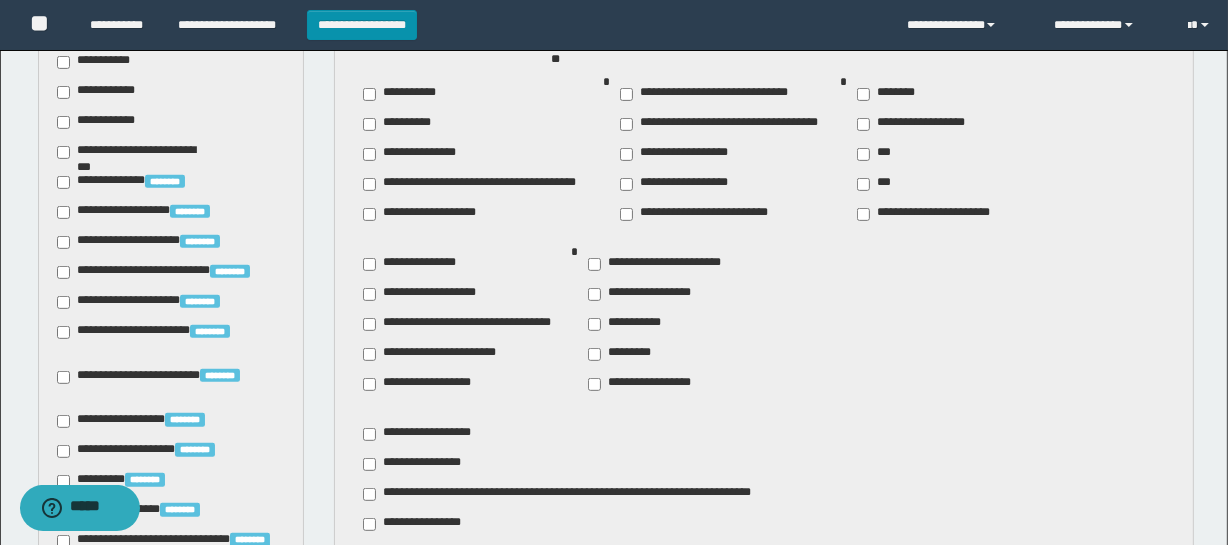 click on "**********" at bounding box center (432, 384) 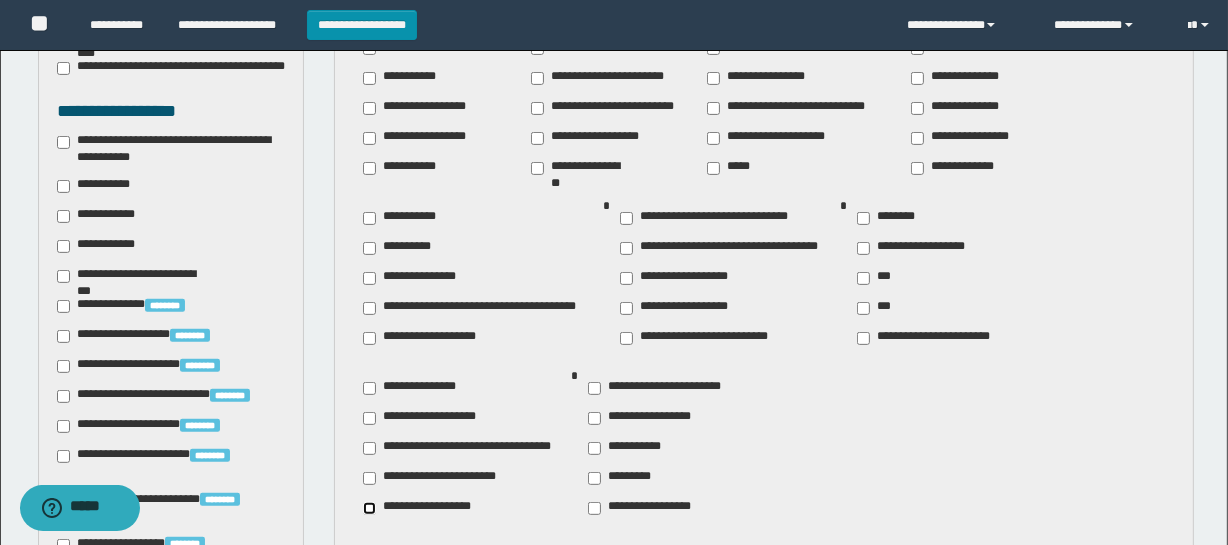 scroll, scrollTop: 636, scrollLeft: 0, axis: vertical 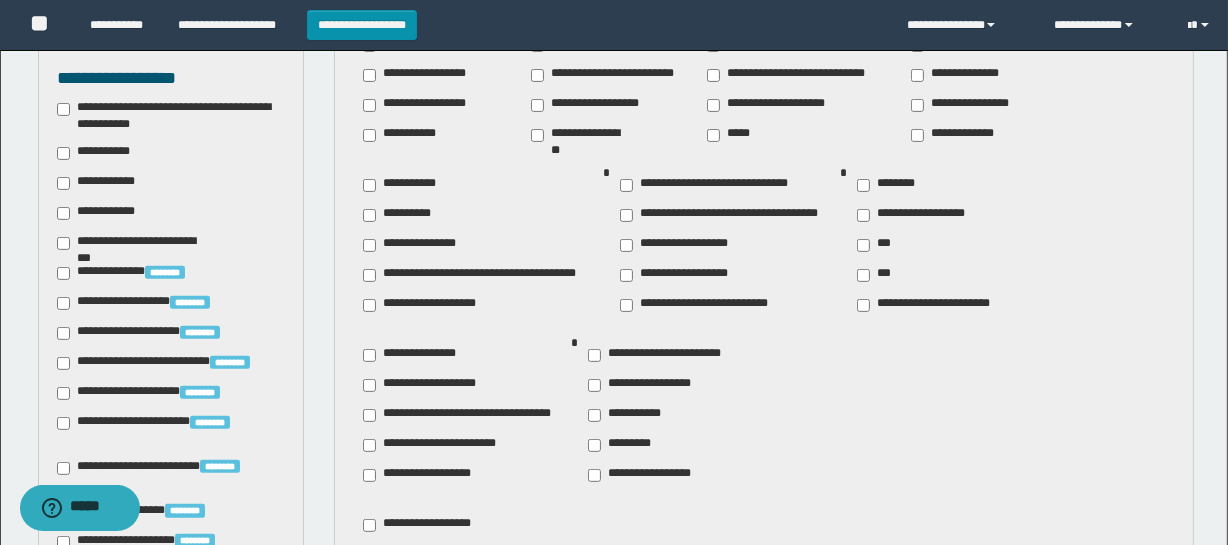 click on "**********" at bounding box center [483, 275] 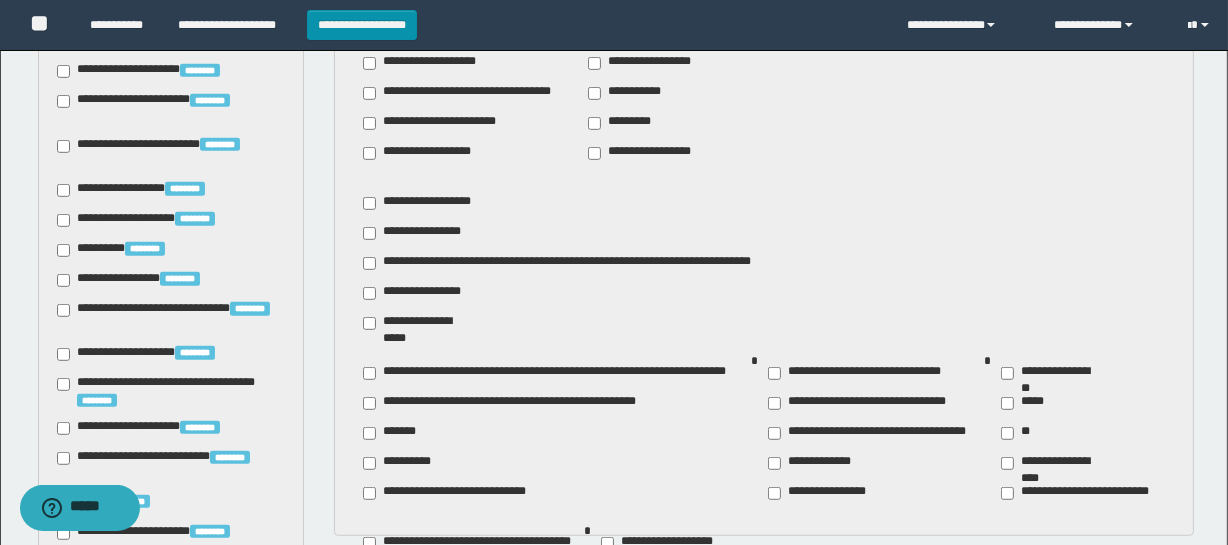 scroll, scrollTop: 1000, scrollLeft: 0, axis: vertical 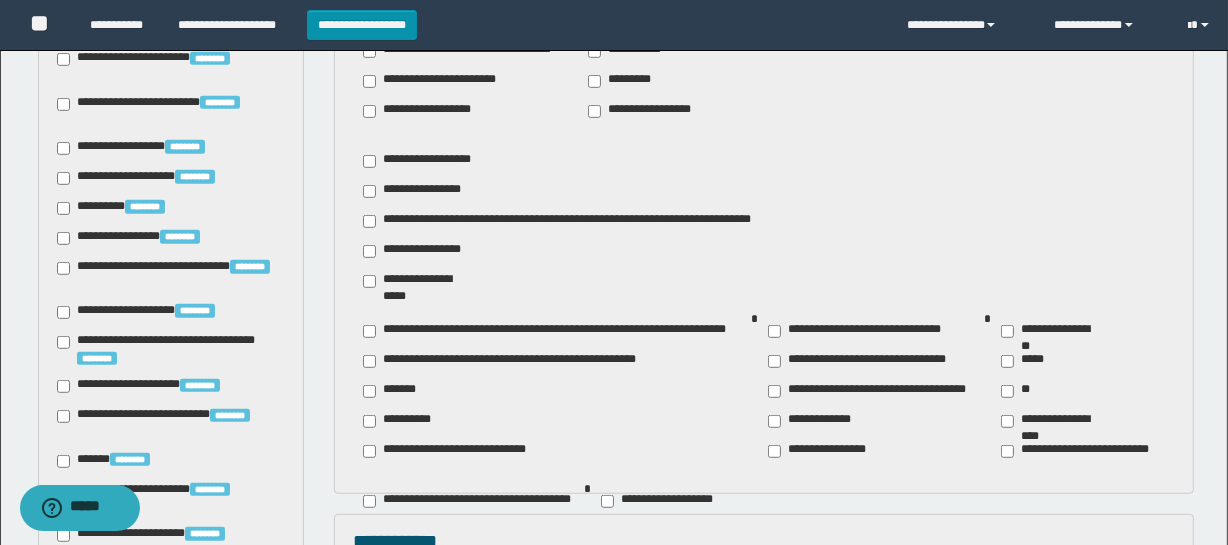 click on "**********" at bounding box center (405, 531) 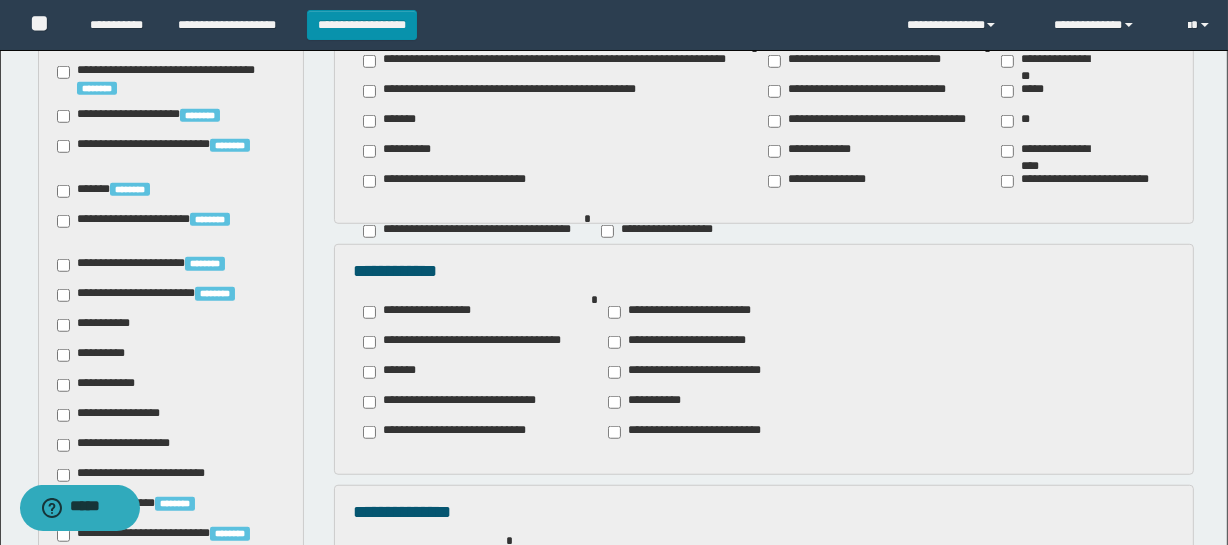 scroll, scrollTop: 1272, scrollLeft: 0, axis: vertical 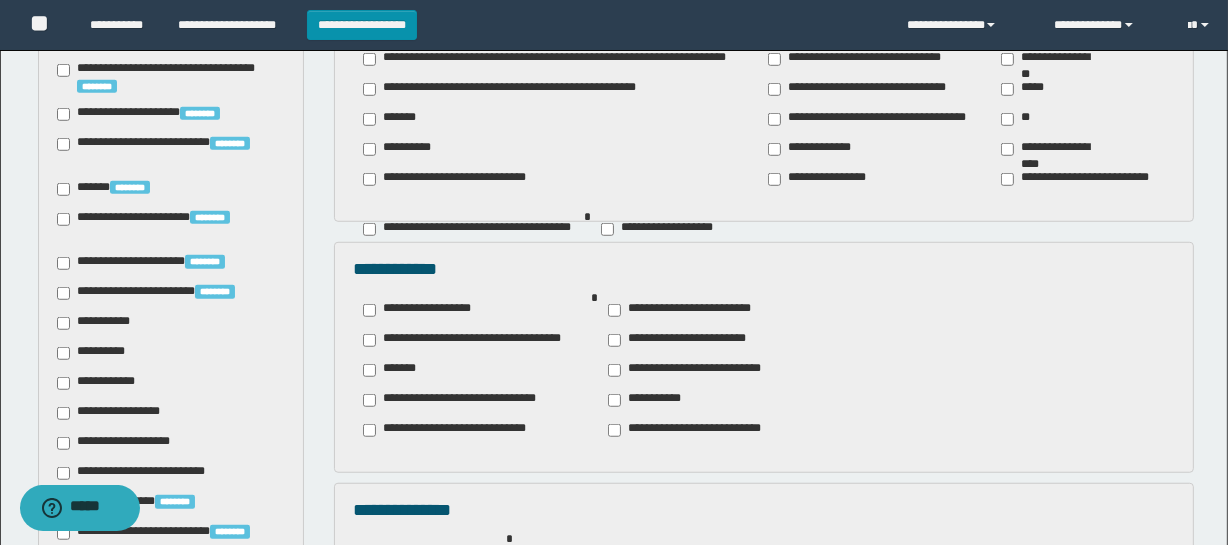 click on "**********" at bounding box center (696, 310) 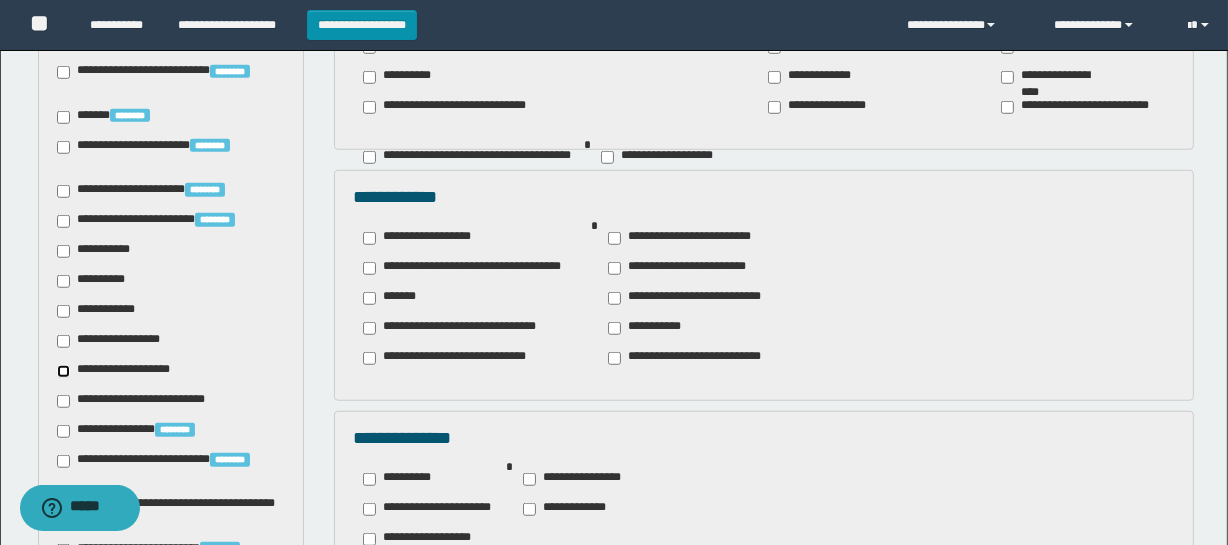 scroll, scrollTop: 1454, scrollLeft: 0, axis: vertical 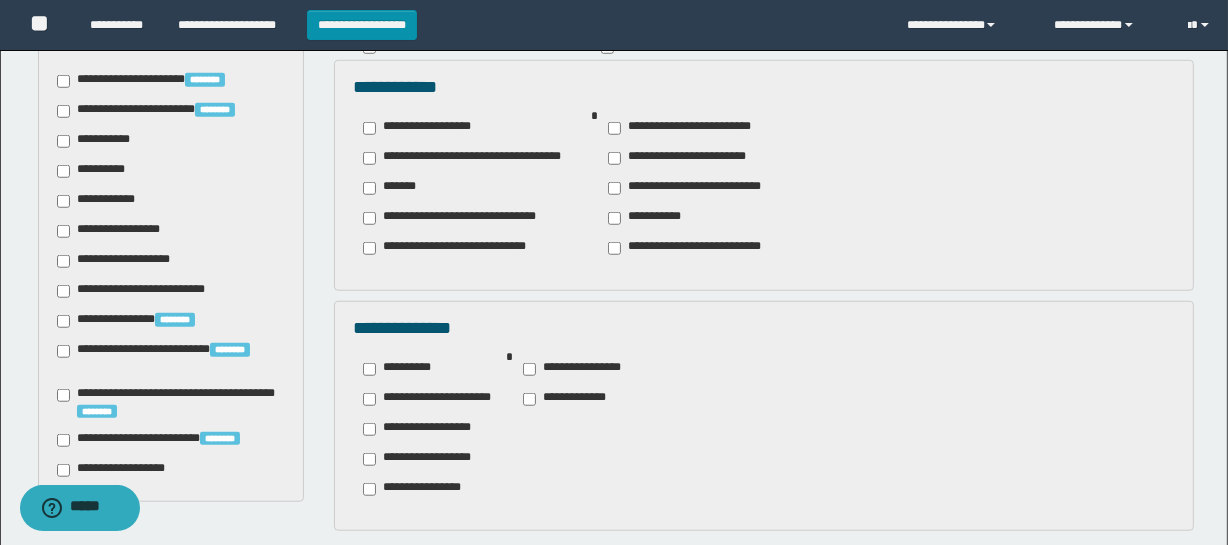click on "**********" at bounding box center (572, 399) 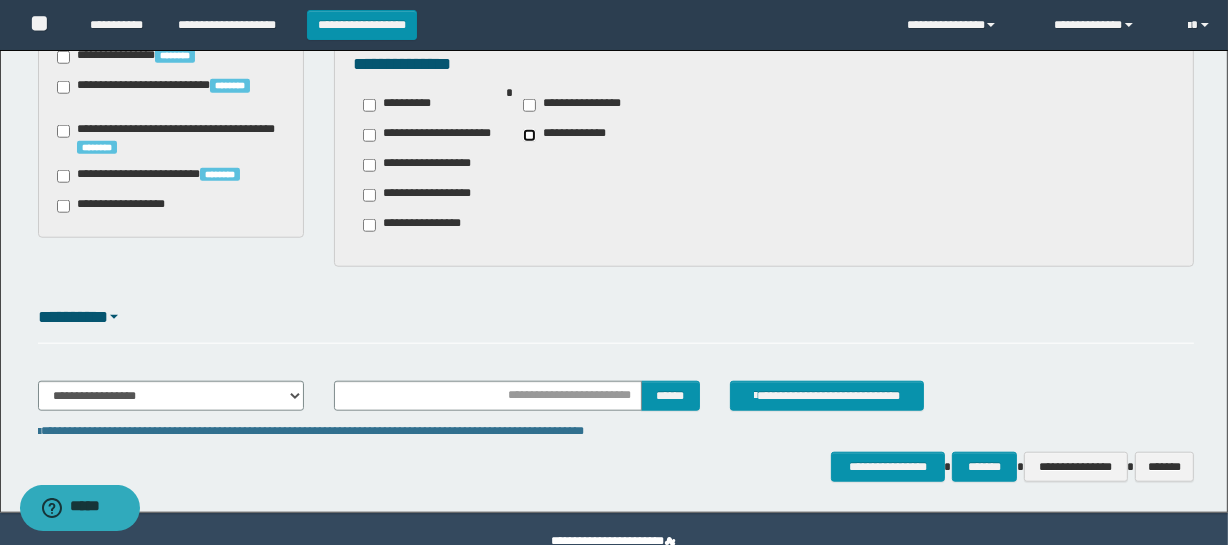 scroll, scrollTop: 1727, scrollLeft: 0, axis: vertical 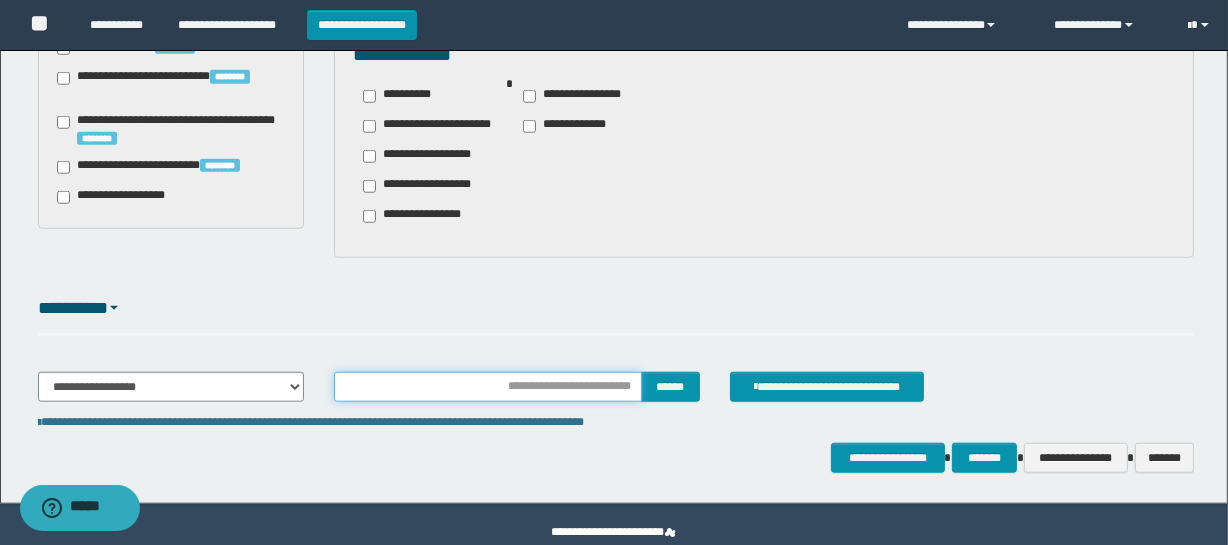 click at bounding box center (487, 387) 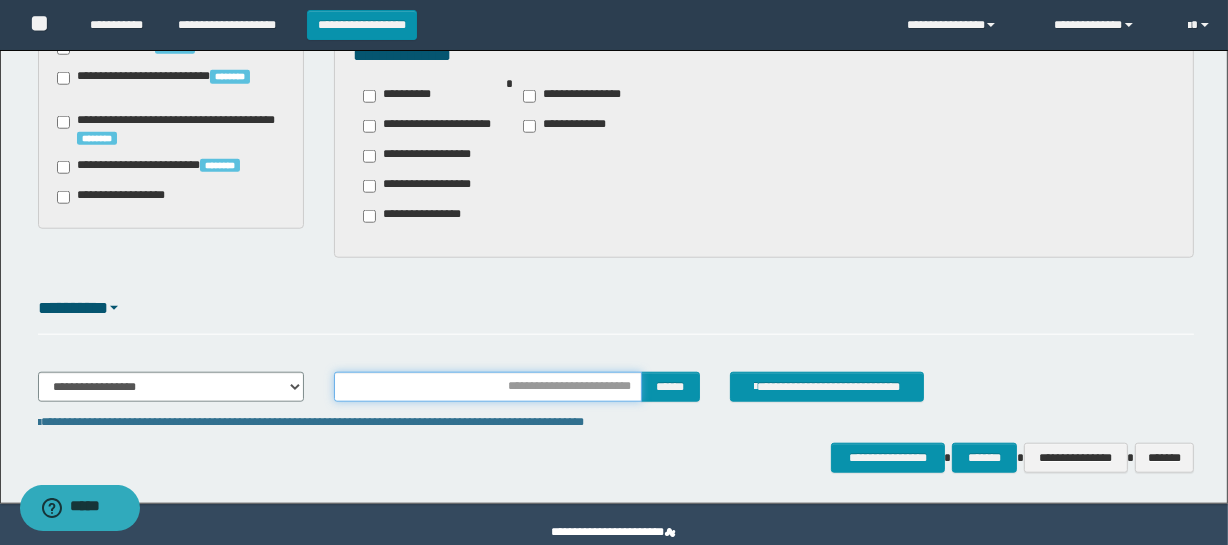 type on "**********" 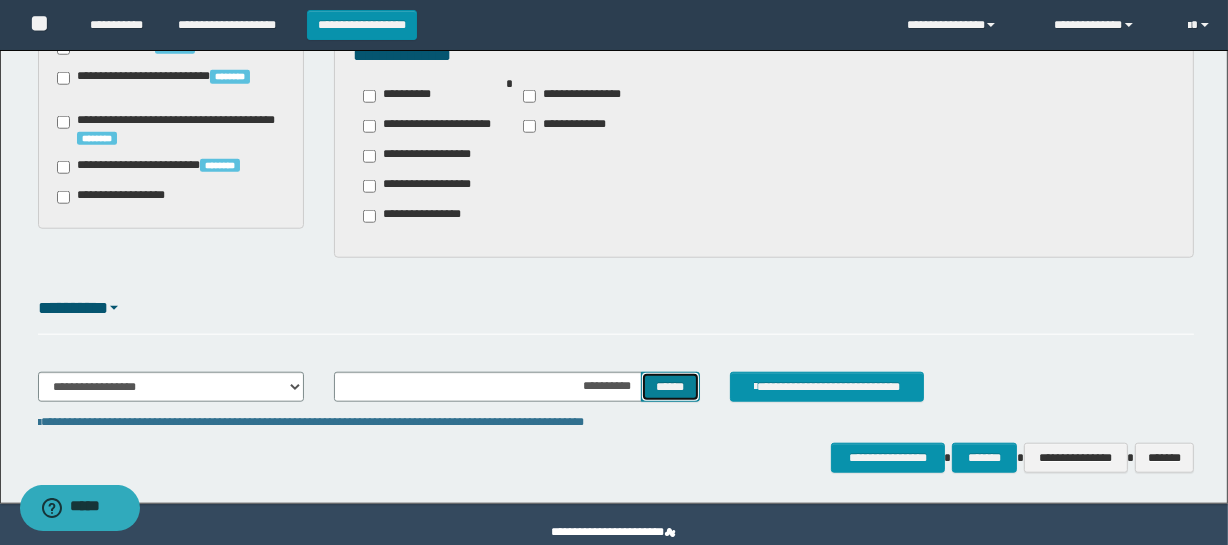 click on "******" at bounding box center [670, 387] 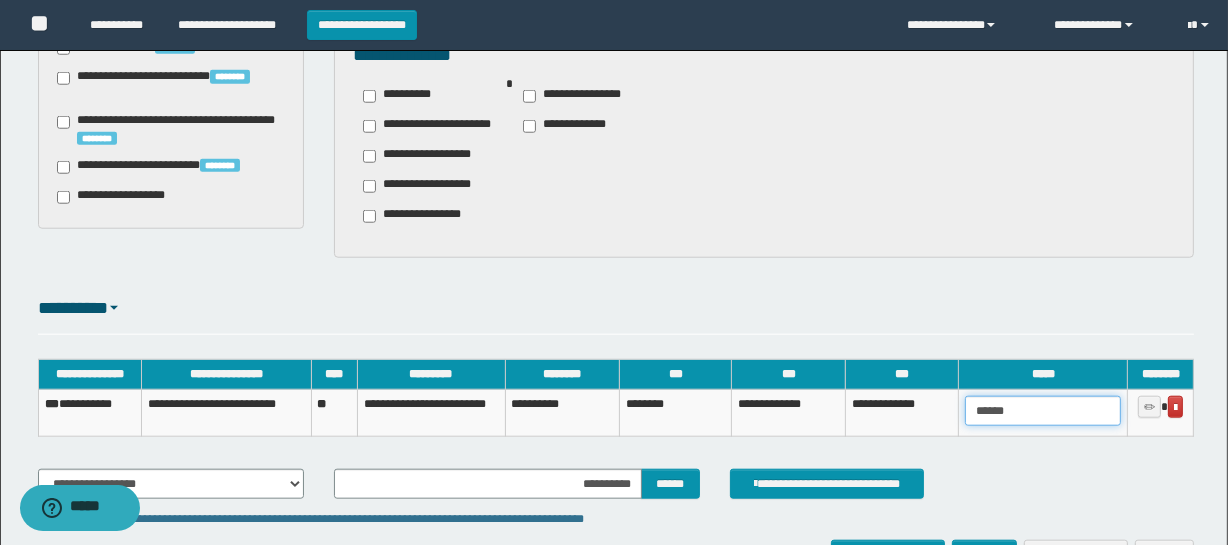 click on "******" at bounding box center (1043, 411) 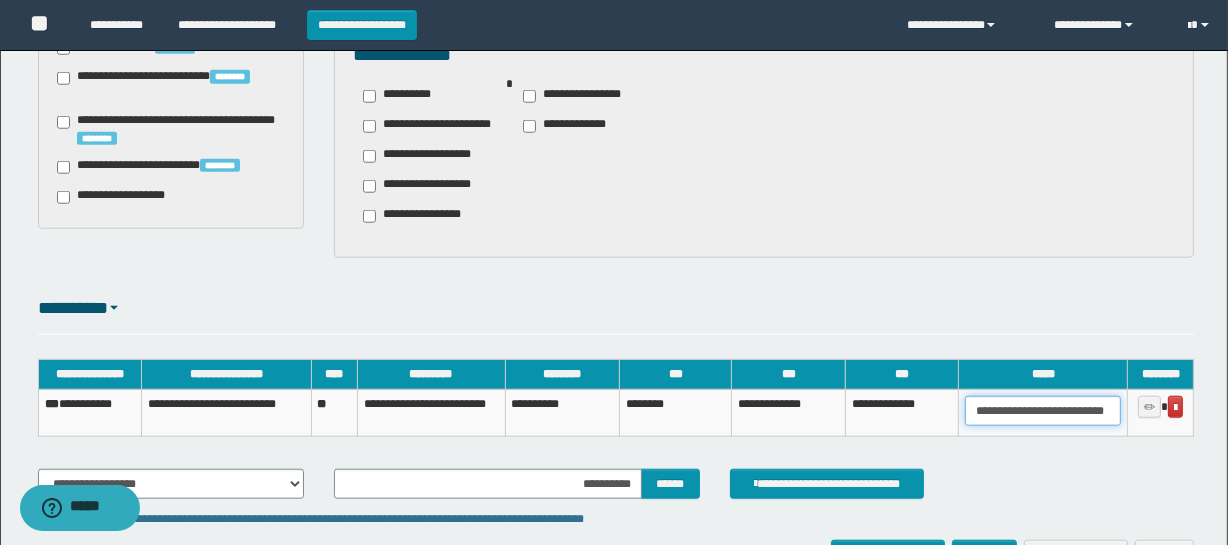 scroll, scrollTop: 0, scrollLeft: 5, axis: horizontal 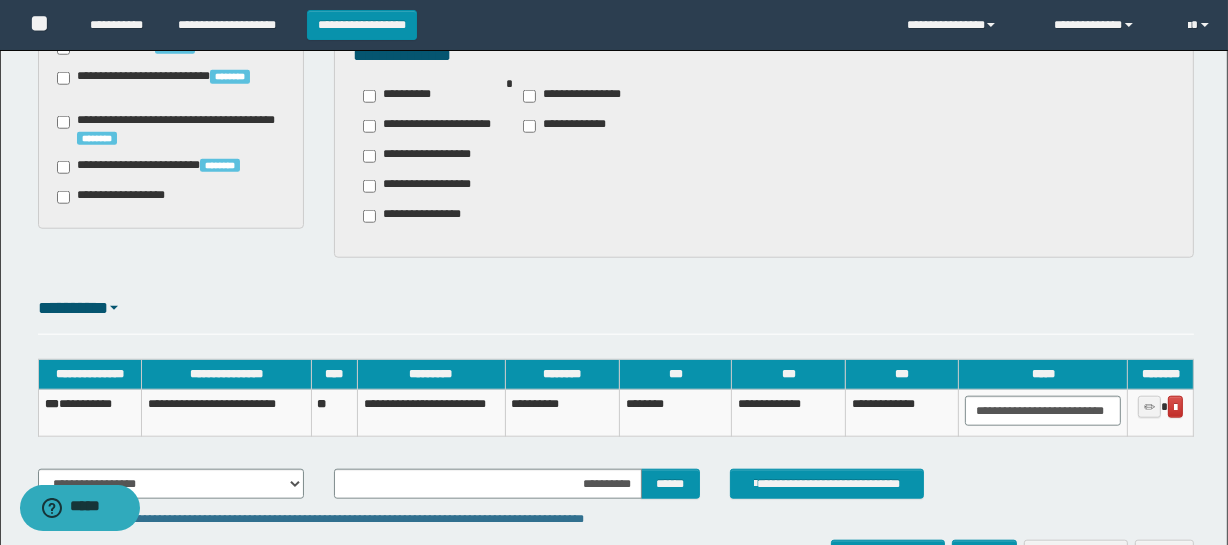 click on "**********" at bounding box center (616, 408) 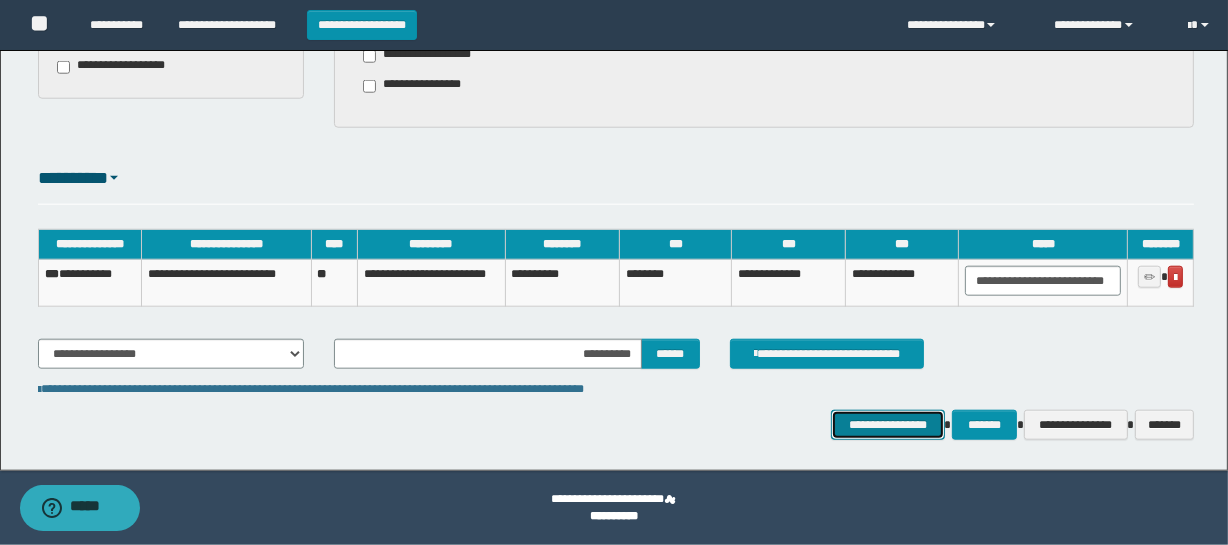 click on "**********" at bounding box center [887, 425] 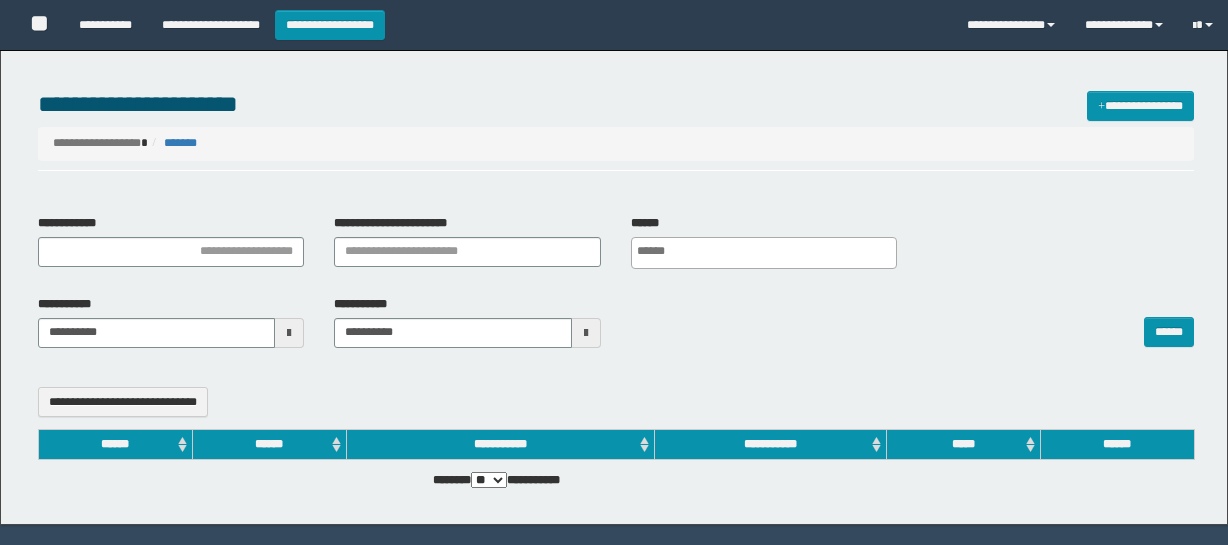 select 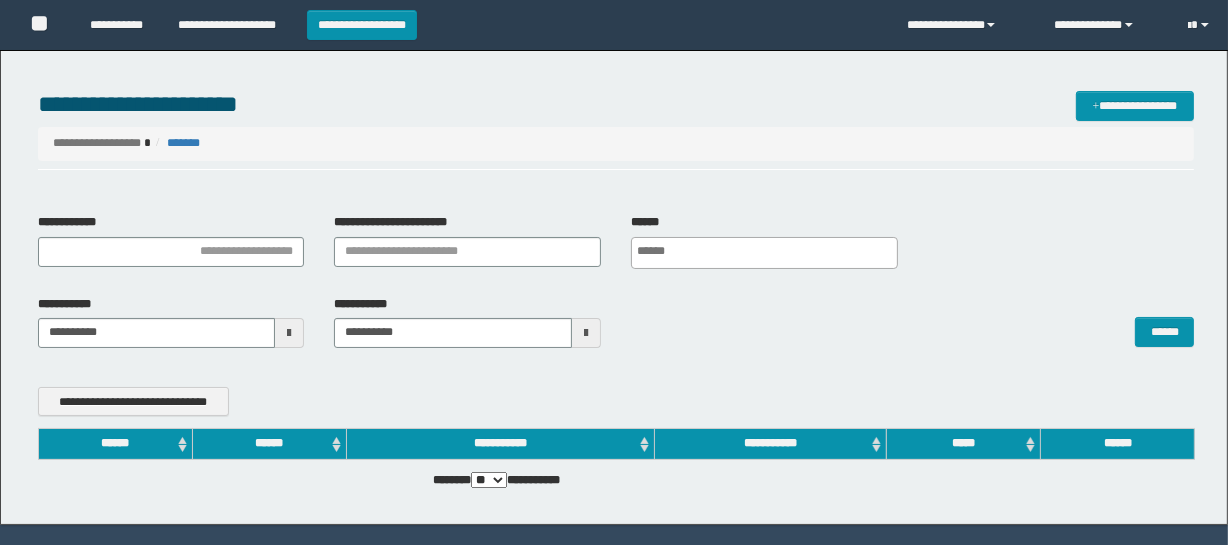 scroll, scrollTop: 0, scrollLeft: 0, axis: both 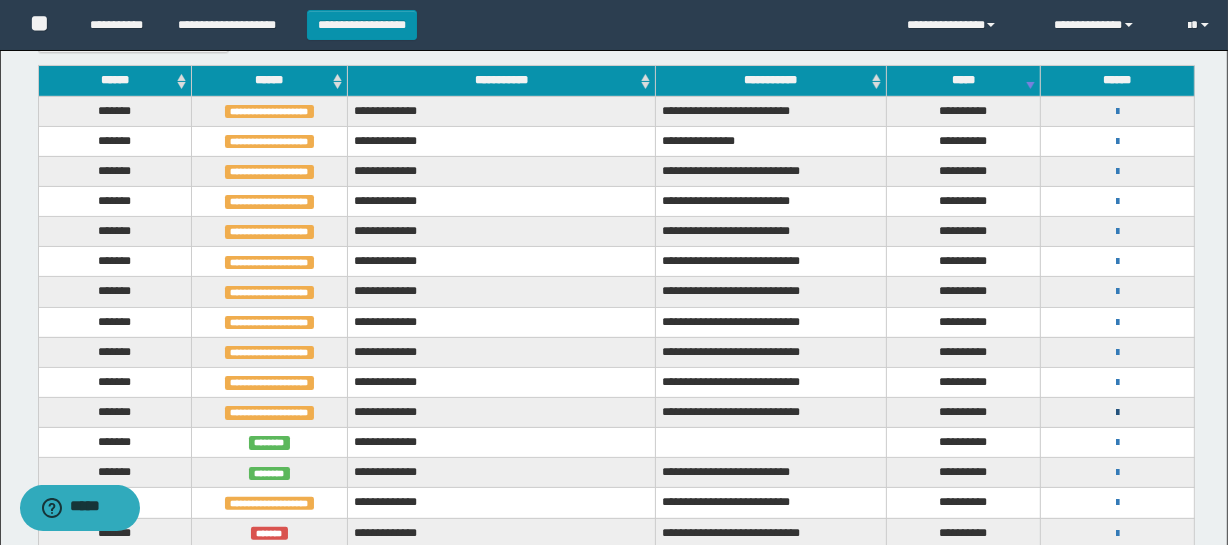 click at bounding box center (1117, 413) 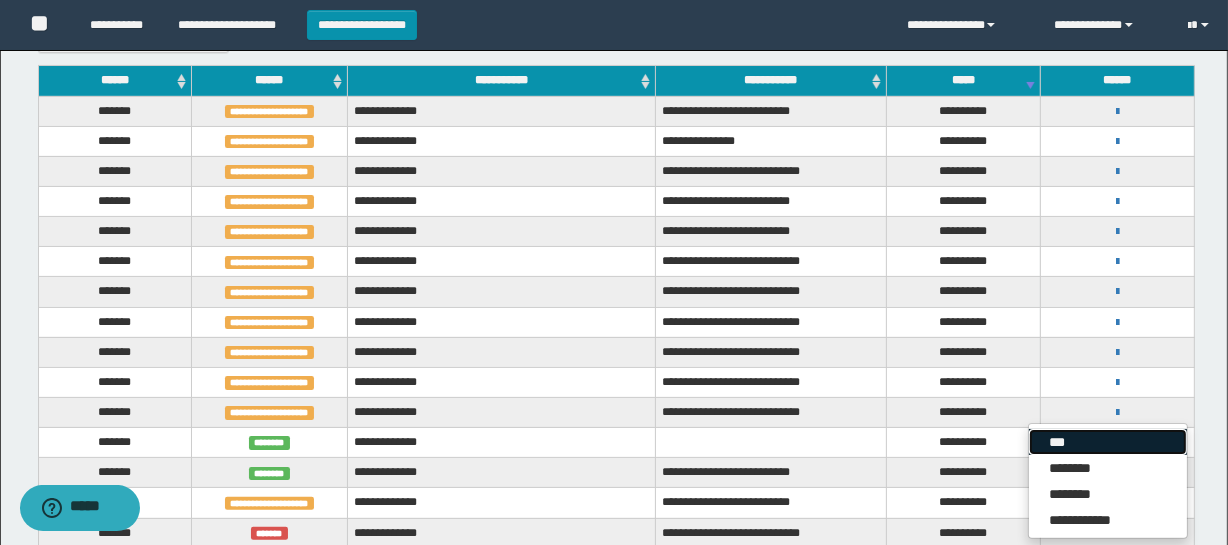 click on "***" at bounding box center [1108, 442] 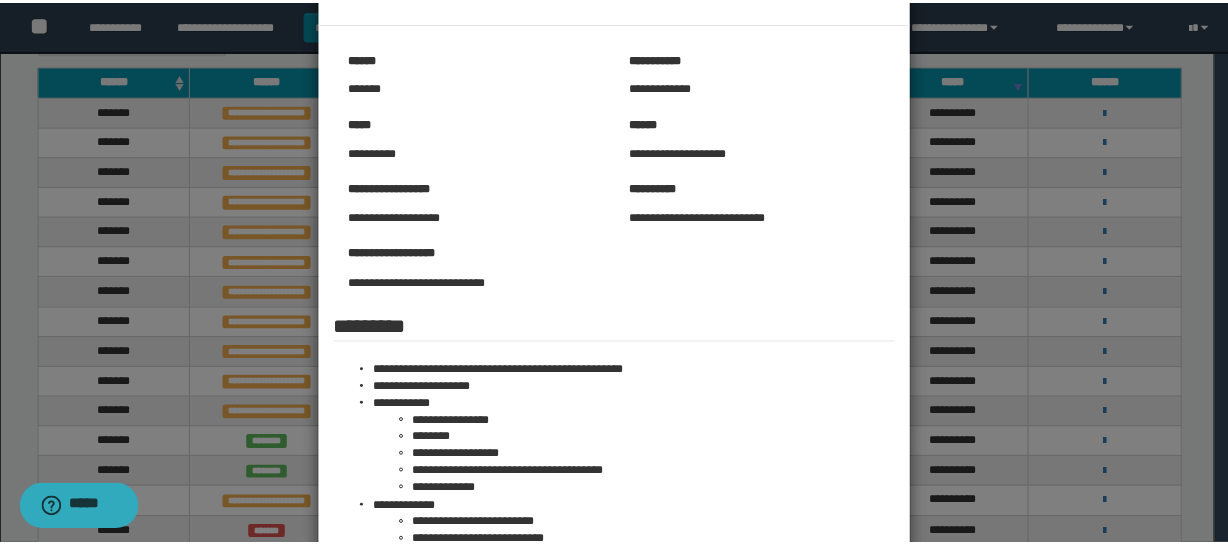 scroll, scrollTop: 0, scrollLeft: 0, axis: both 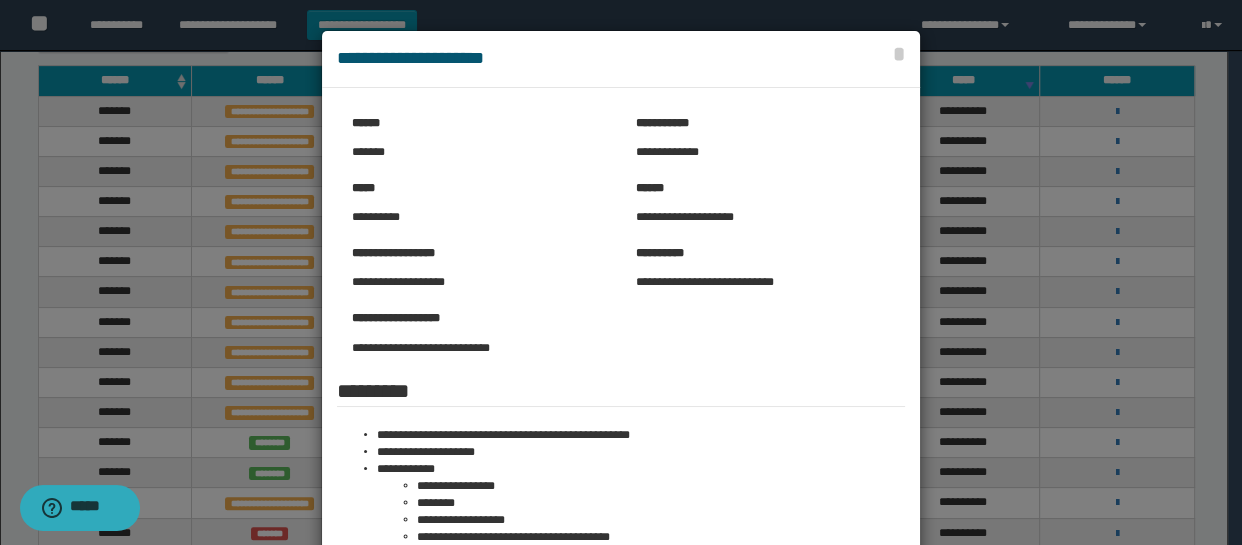 click at bounding box center [621, 477] 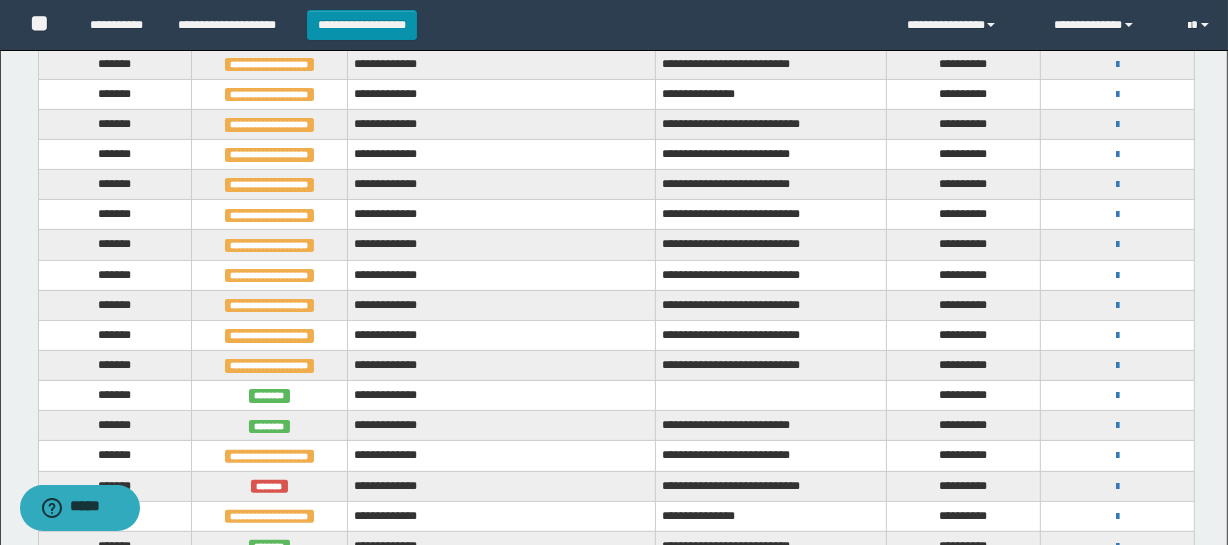 scroll, scrollTop: 454, scrollLeft: 0, axis: vertical 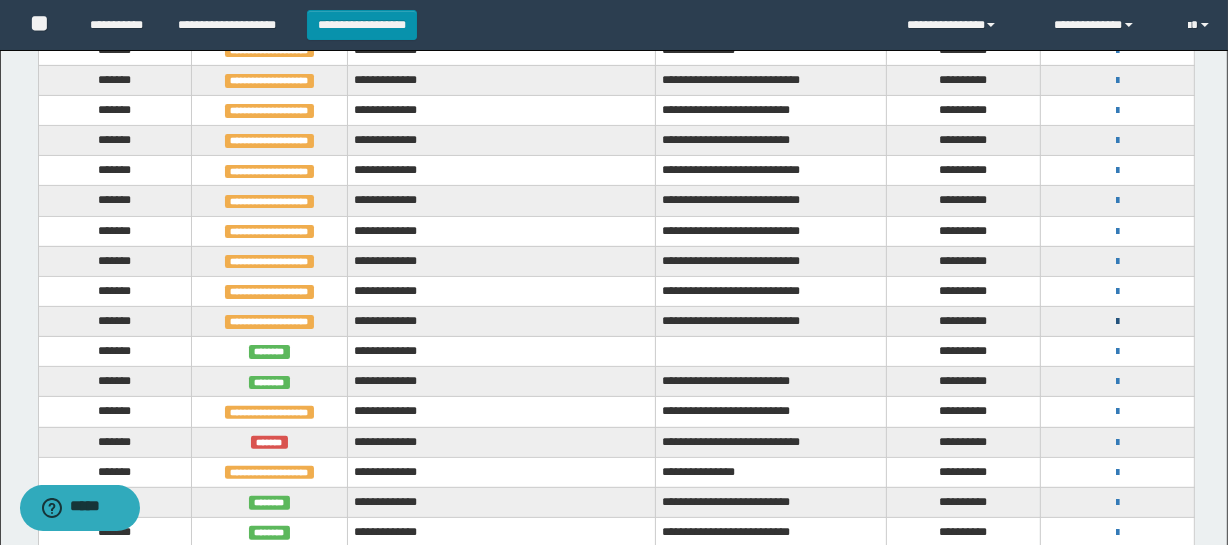 click at bounding box center [1117, 322] 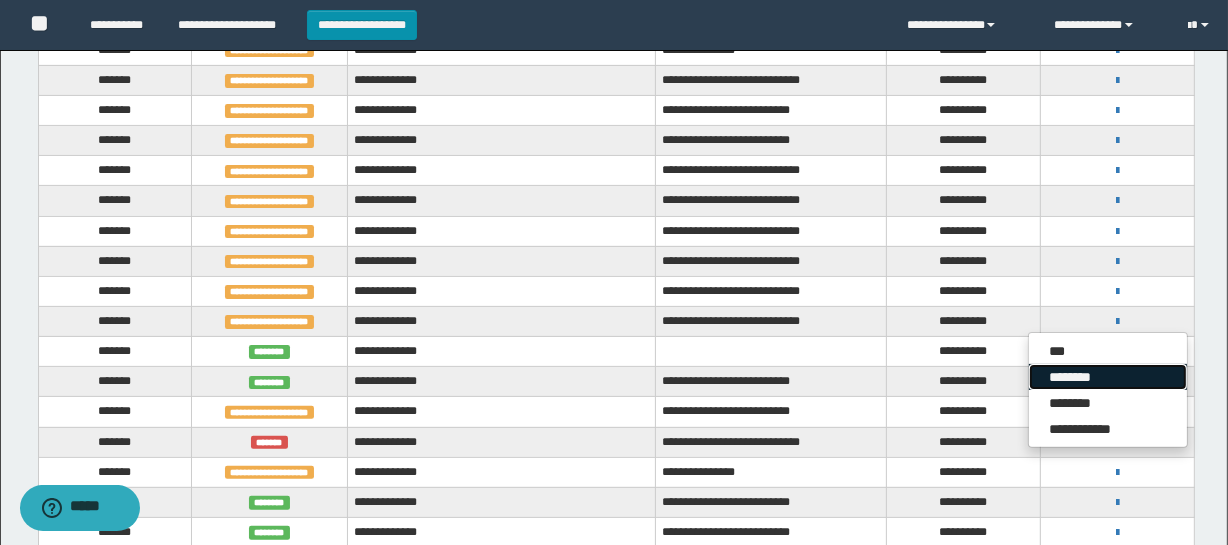 click on "********" at bounding box center (1108, 377) 